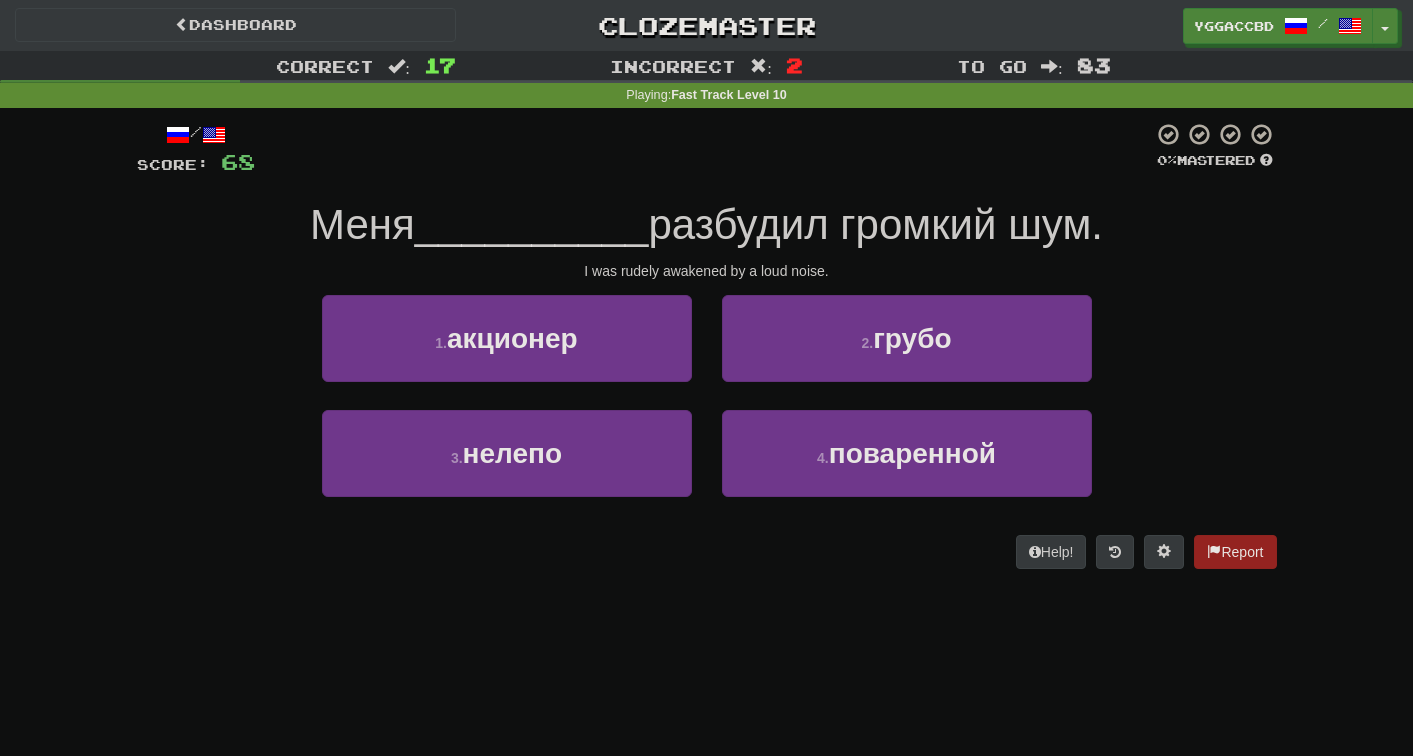 scroll, scrollTop: 0, scrollLeft: 0, axis: both 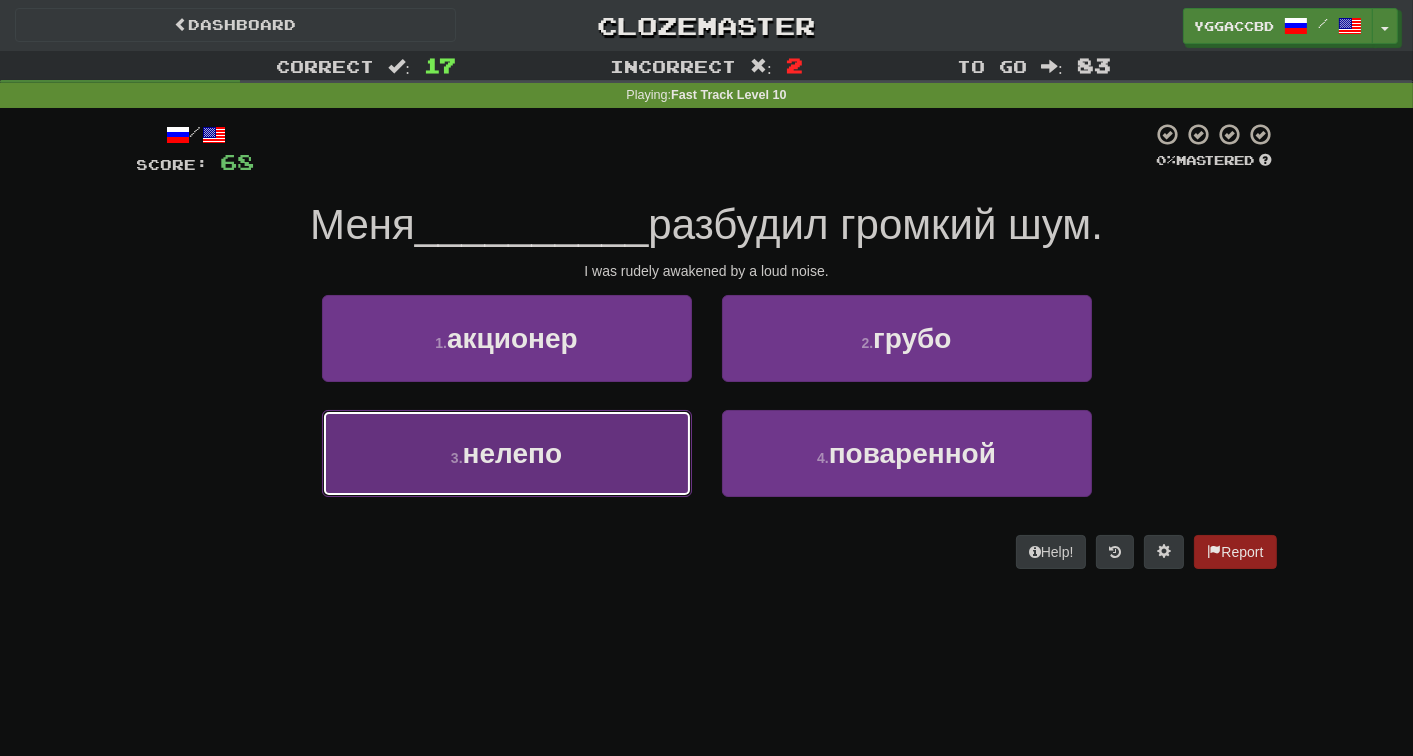 click on "3 .  нелепо" at bounding box center [507, 453] 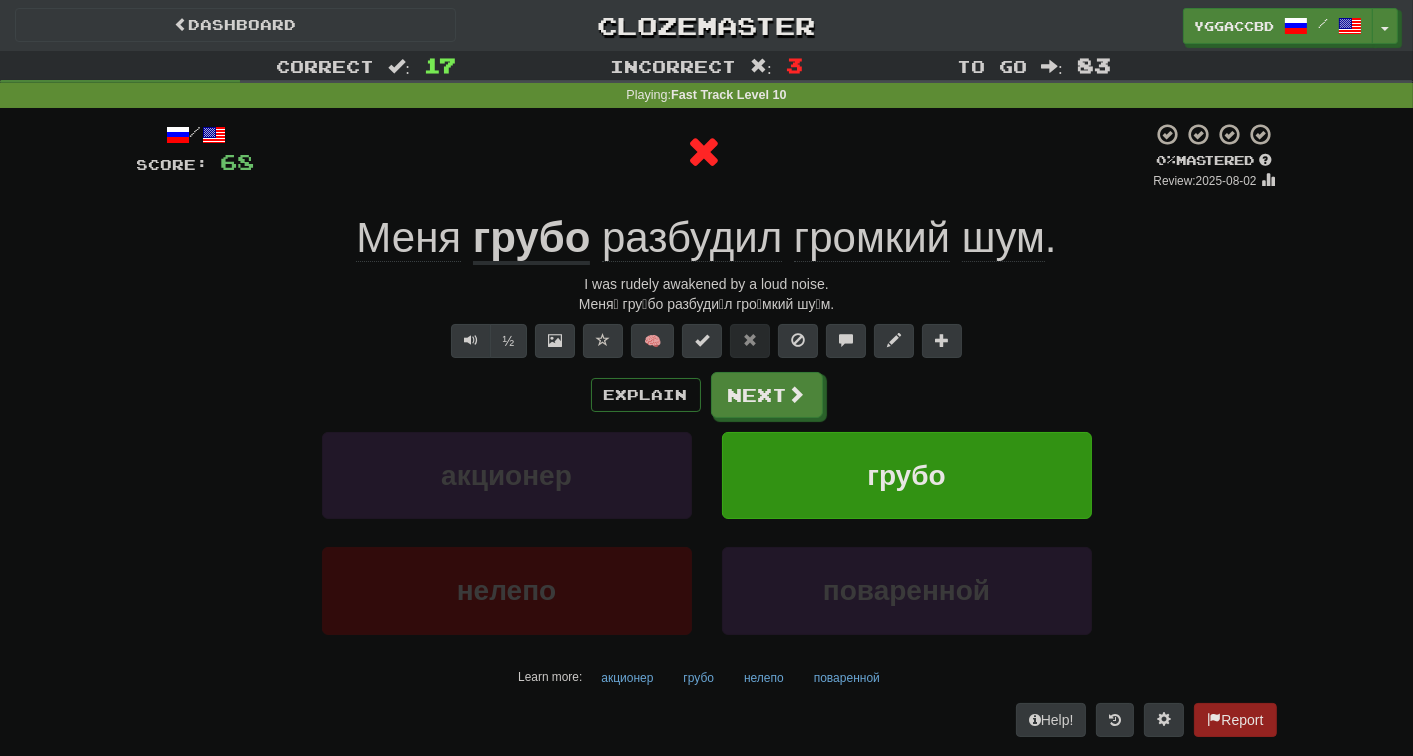 click on "грубо" at bounding box center (532, 239) 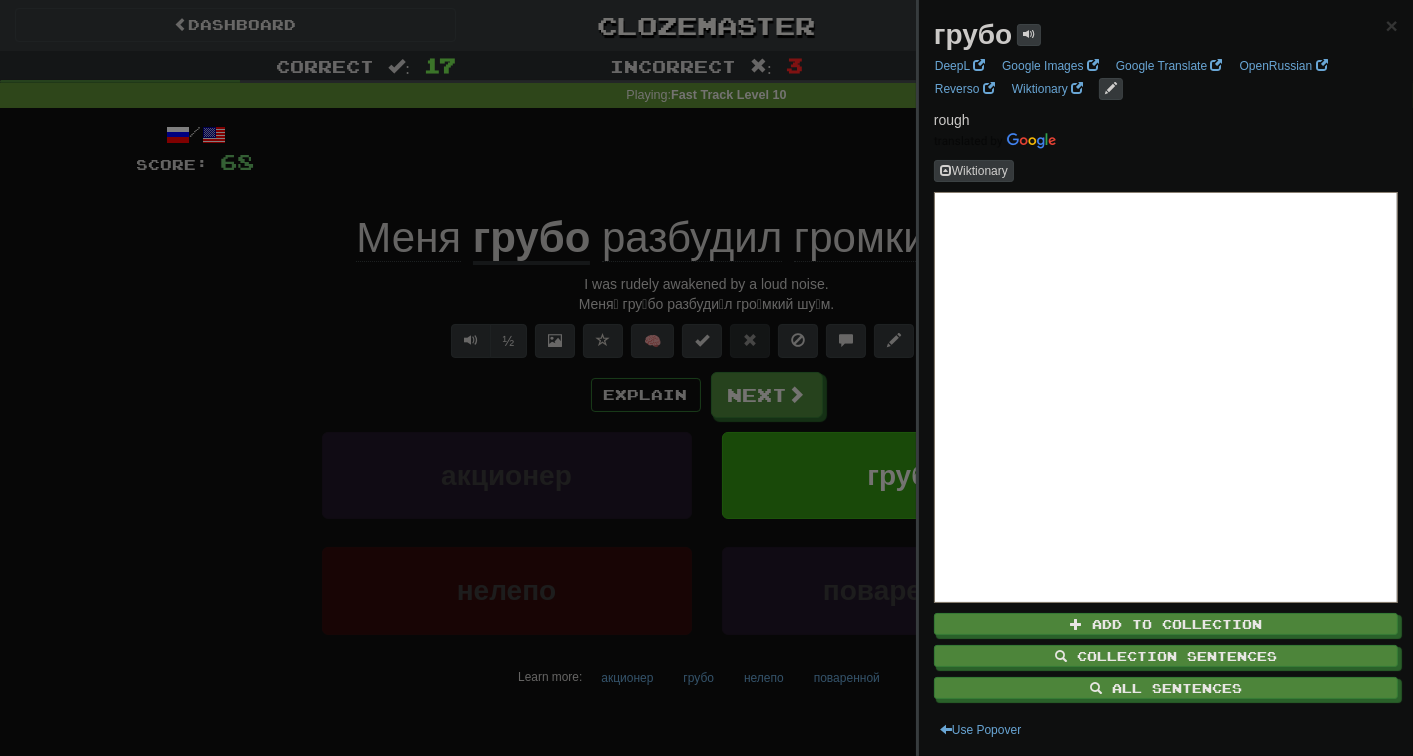 click at bounding box center (706, 378) 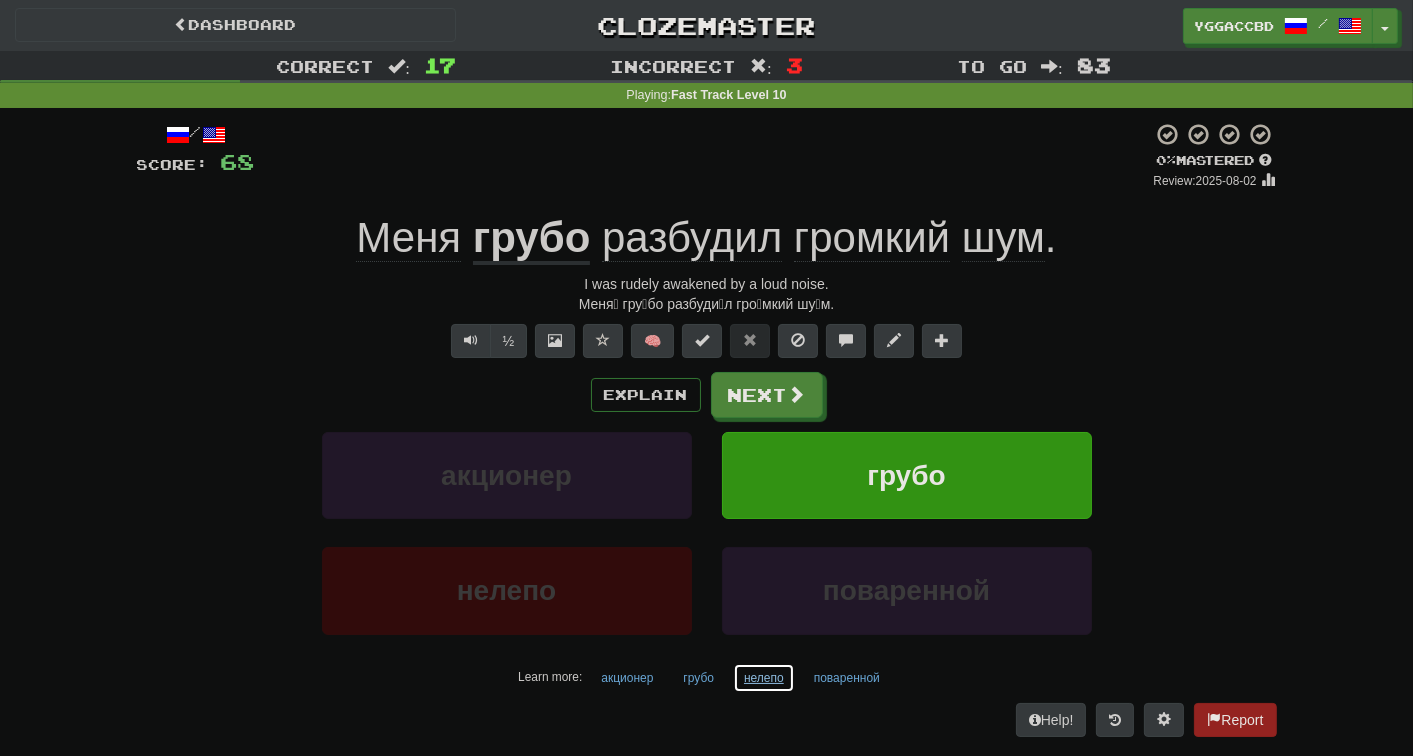 click on "нелепо" at bounding box center [764, 678] 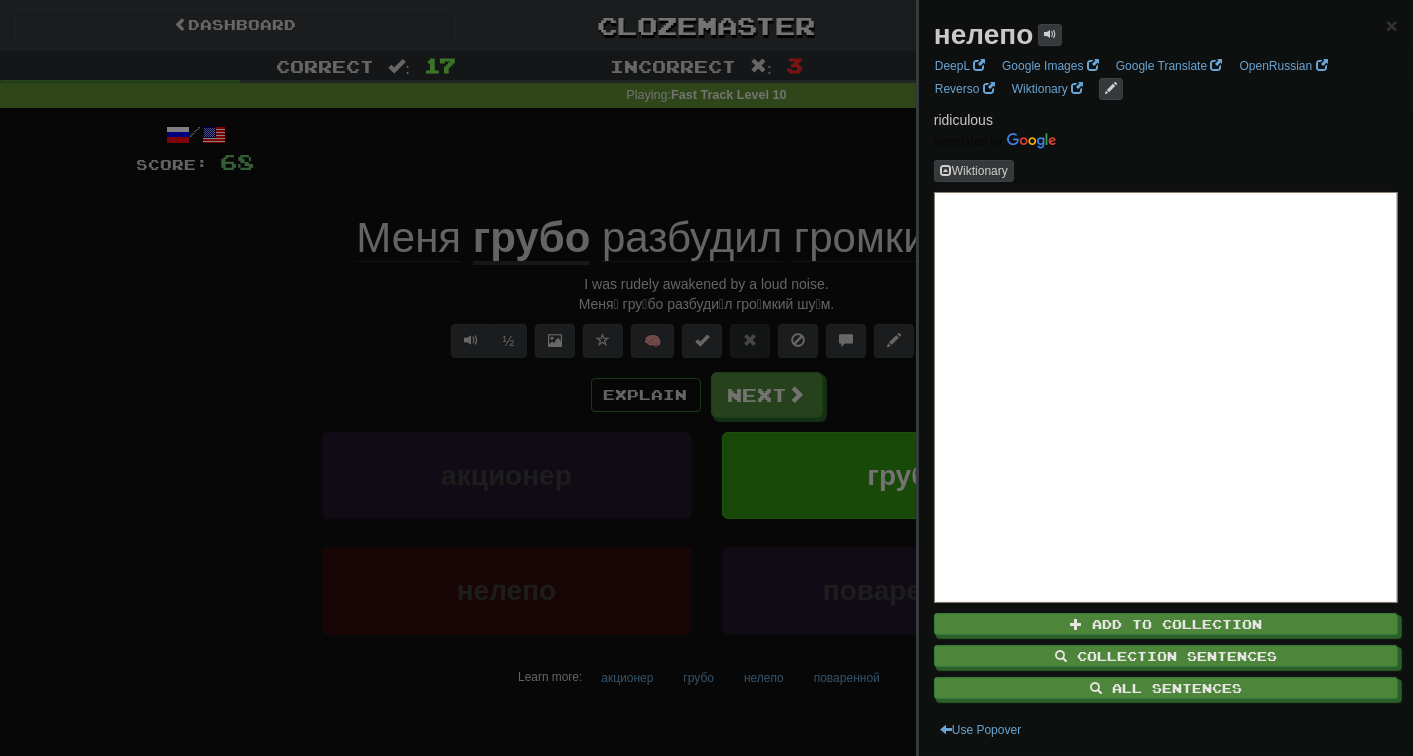 click at bounding box center [706, 378] 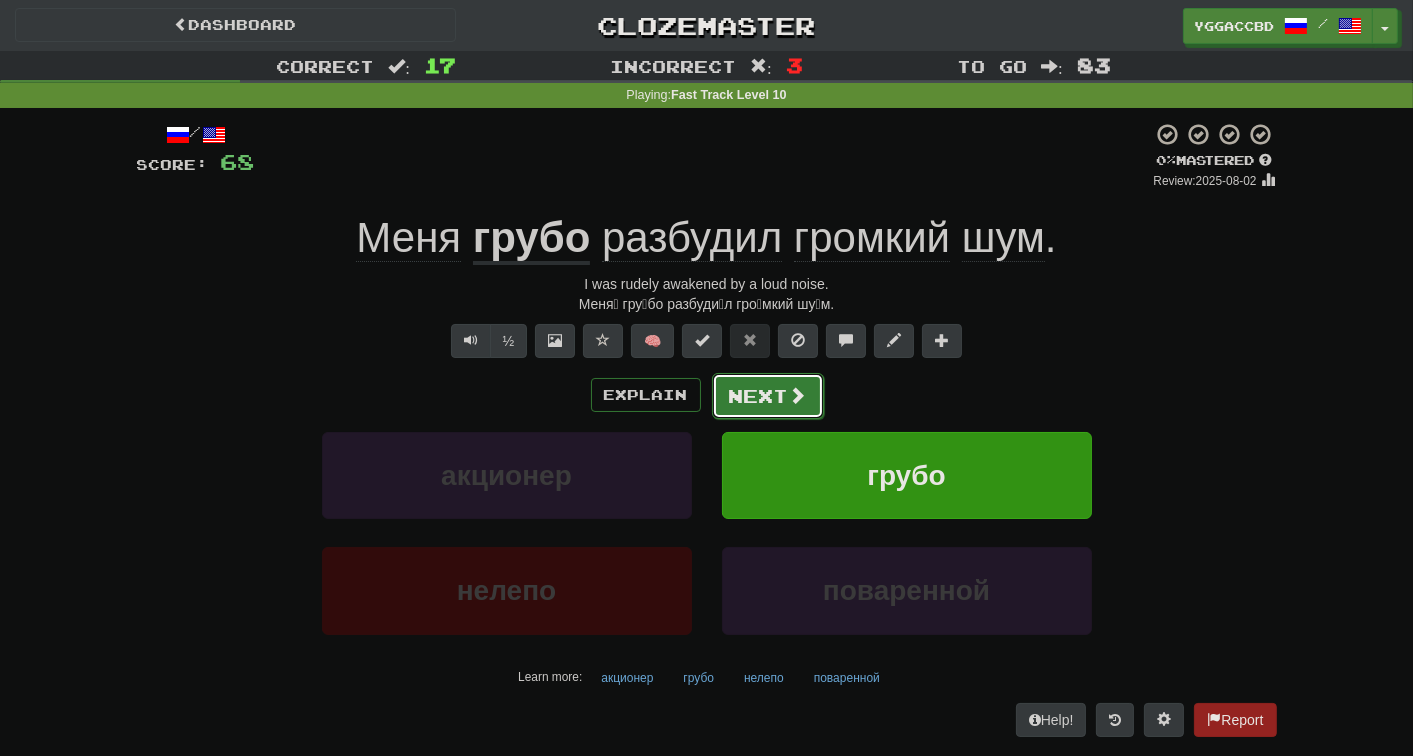 click on "Next" at bounding box center (768, 396) 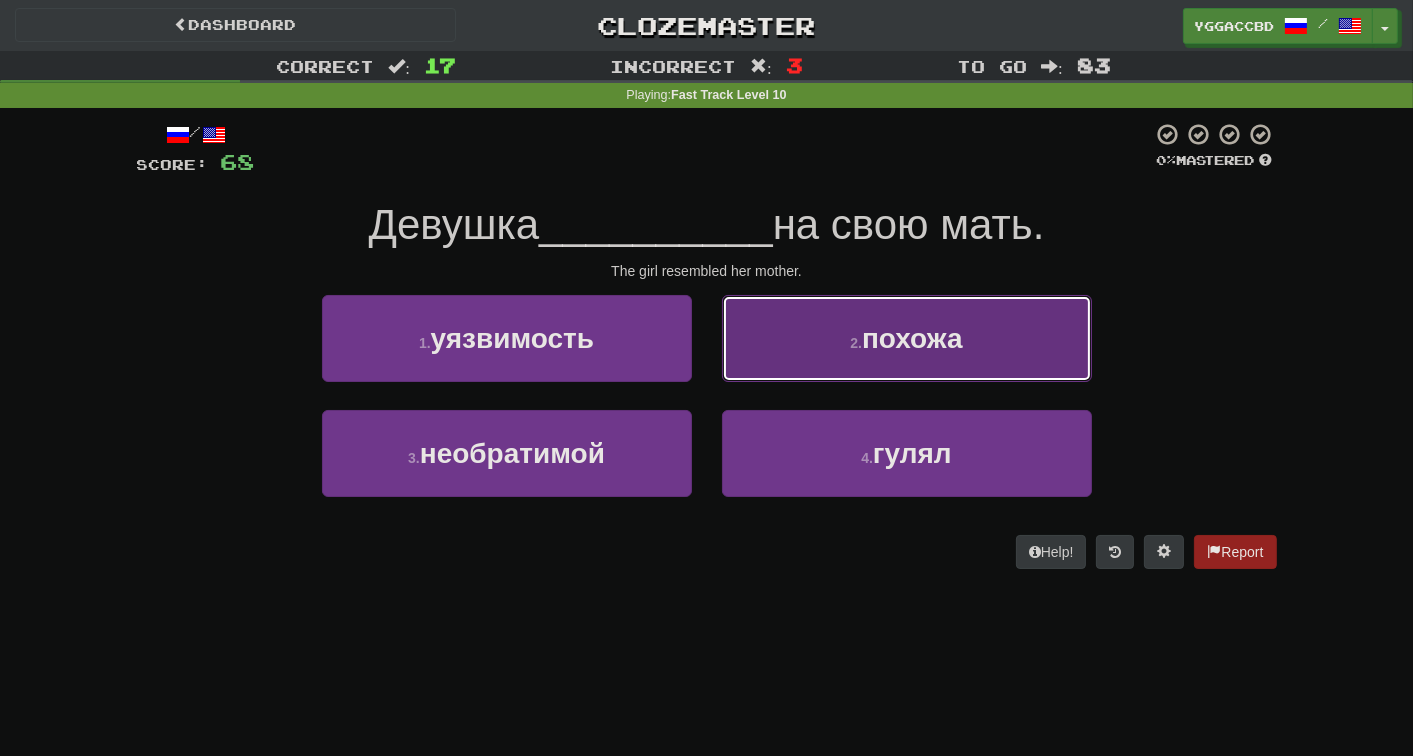 click on "2 .  похожа" at bounding box center [907, 338] 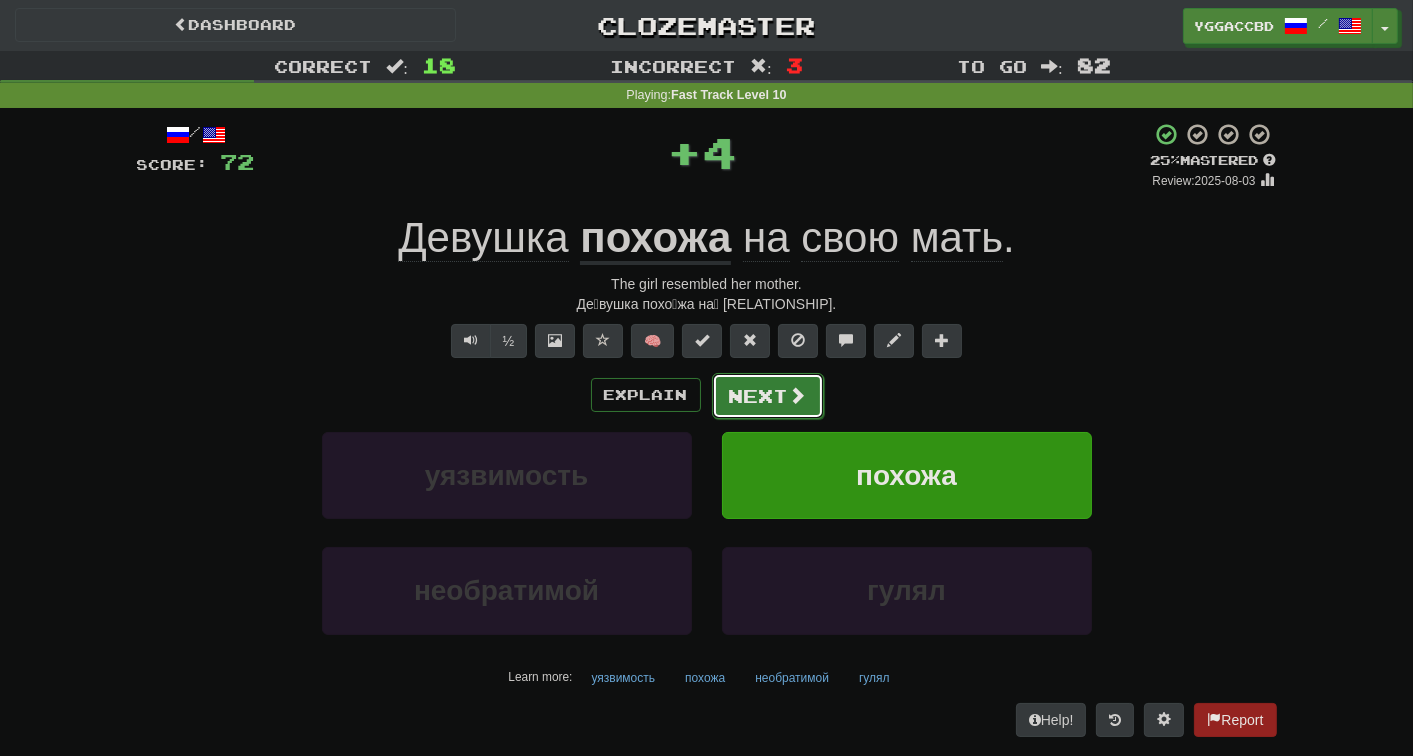 click on "Next" at bounding box center [768, 396] 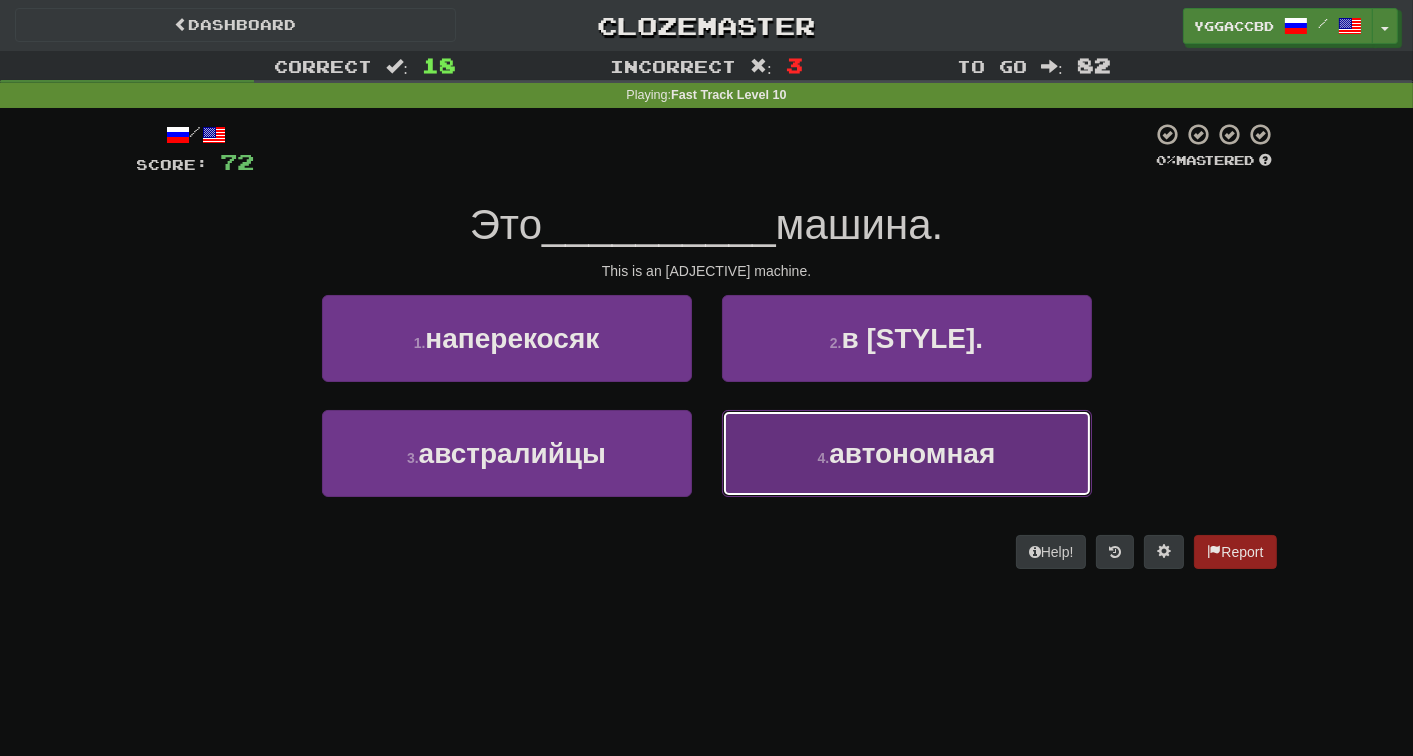 click on "4 .  автономная" at bounding box center (907, 453) 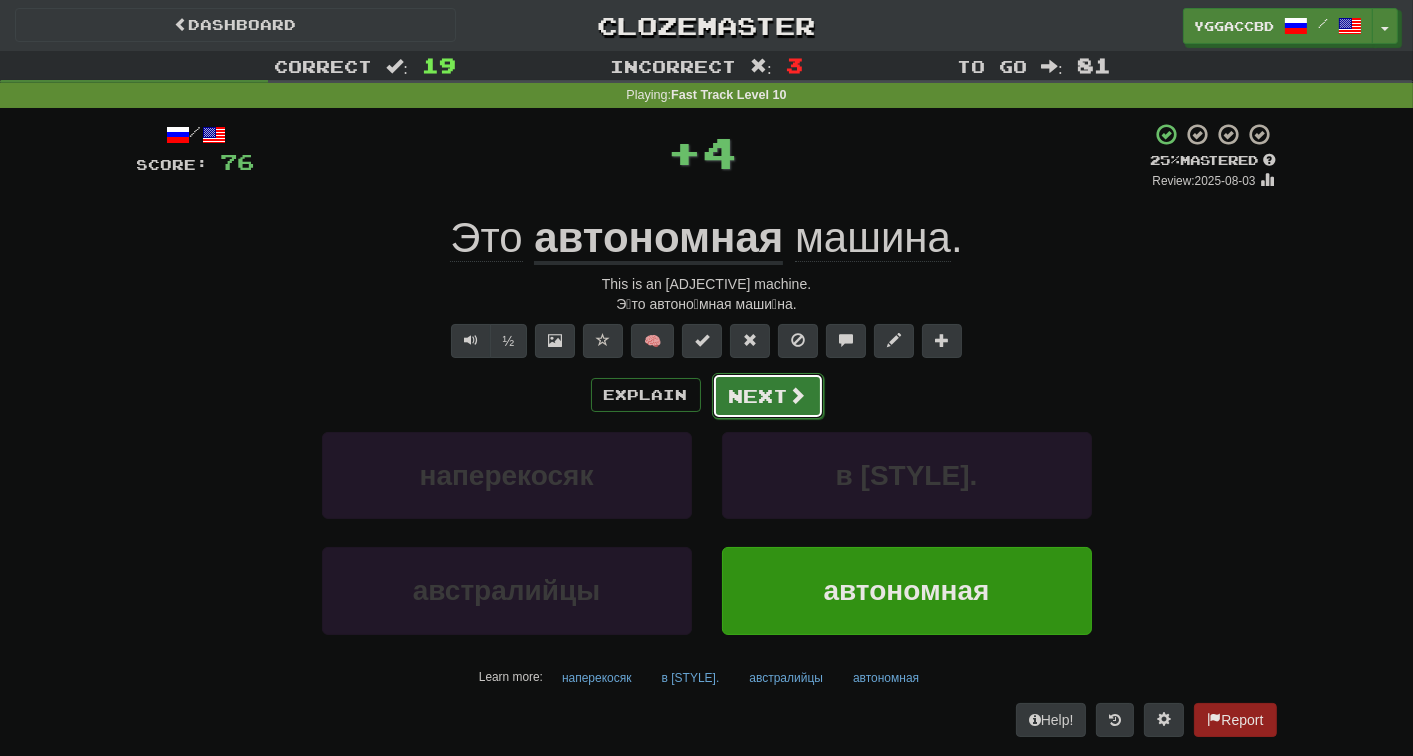click on "Next" at bounding box center [768, 396] 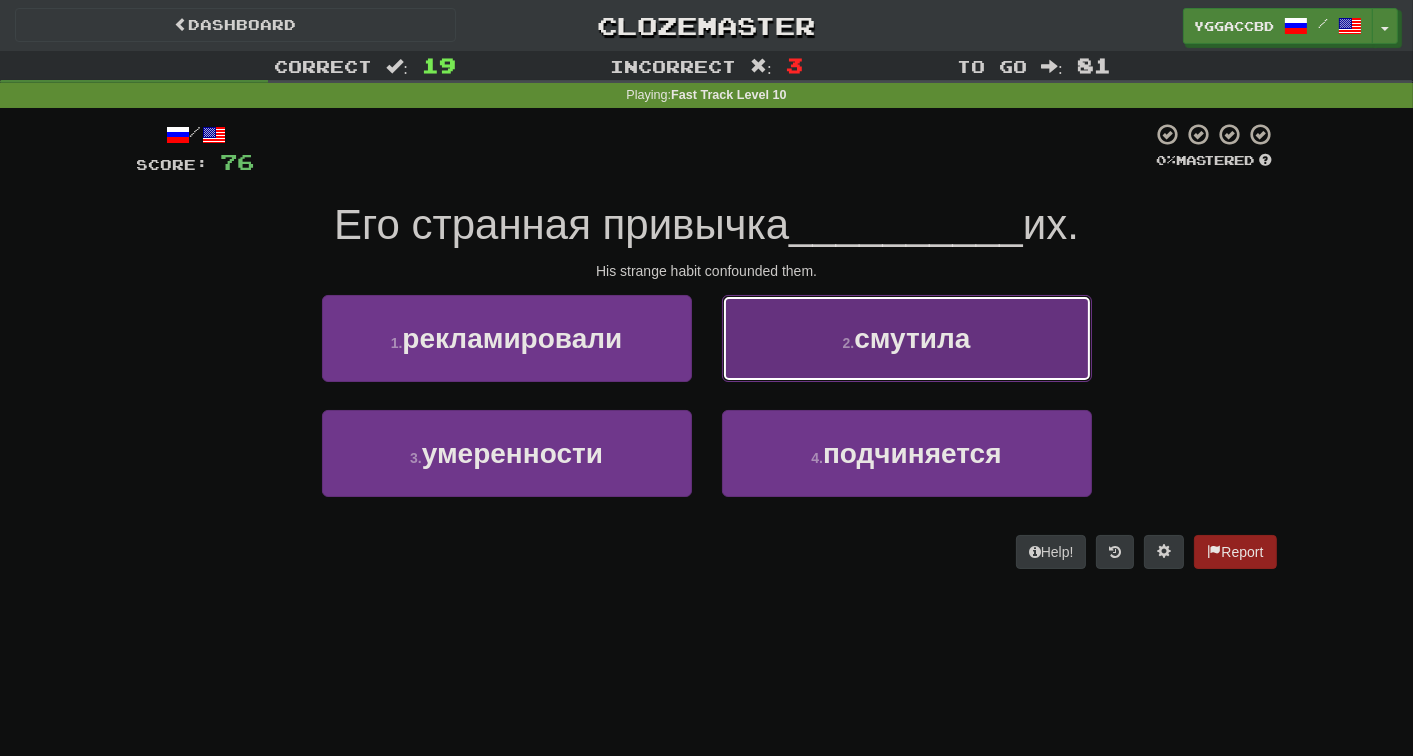 click on "смутила" at bounding box center [912, 338] 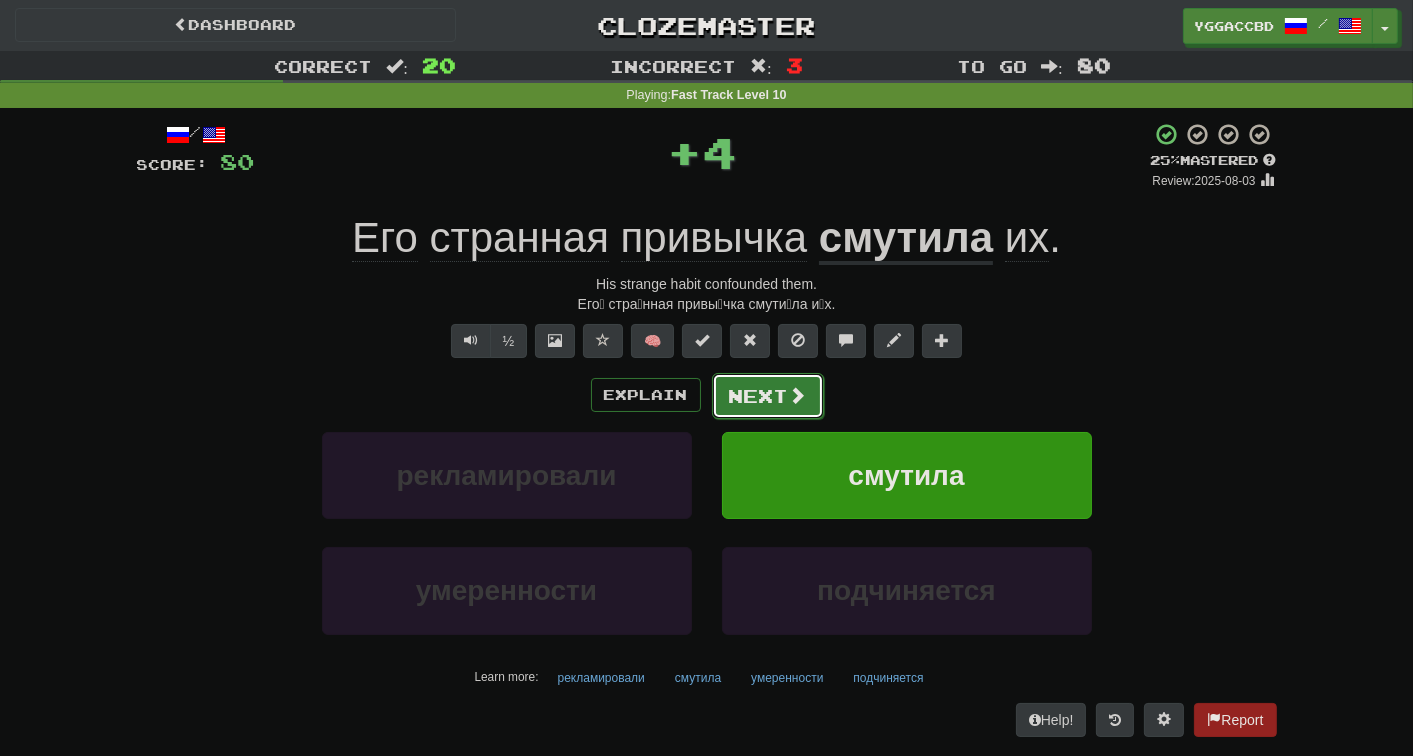 click on "Next" at bounding box center (768, 396) 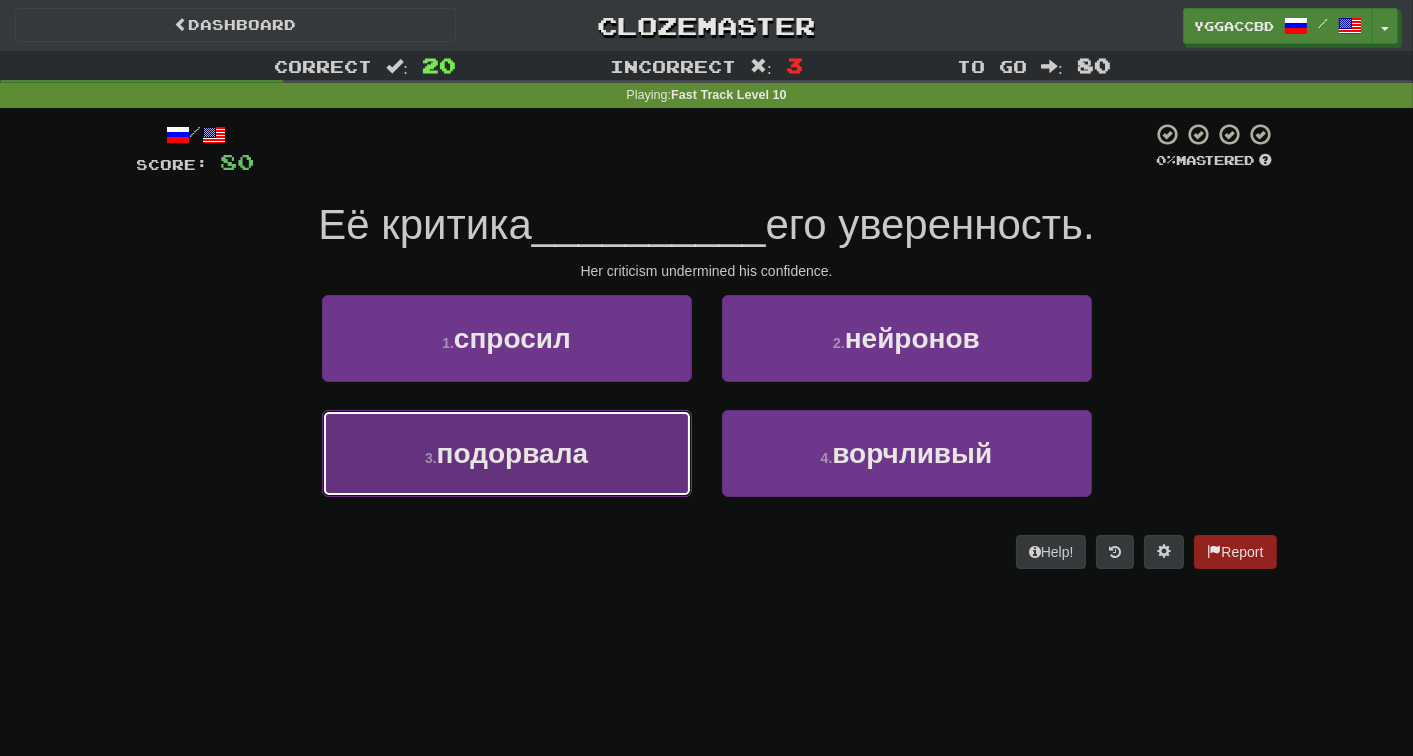 click on "3 .  подорвала" at bounding box center (507, 453) 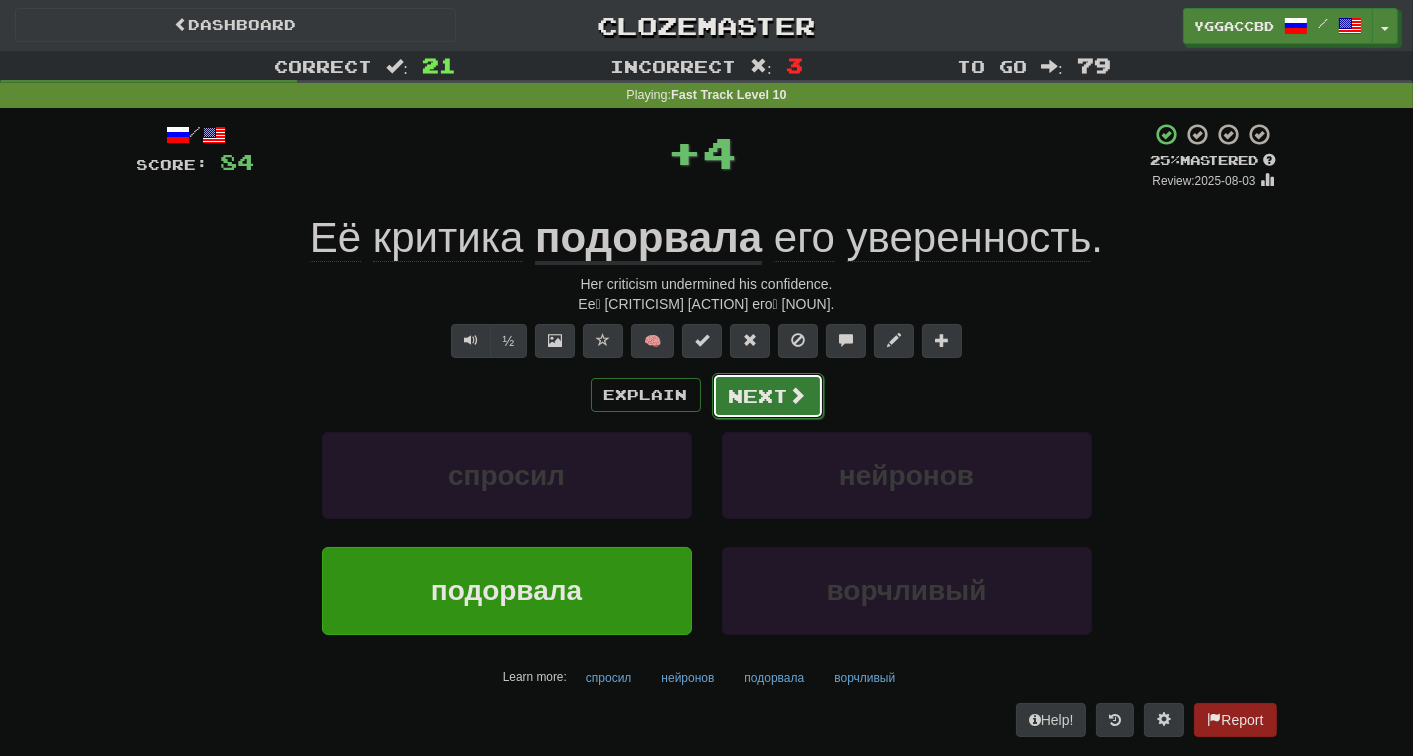 click on "Next" at bounding box center [768, 396] 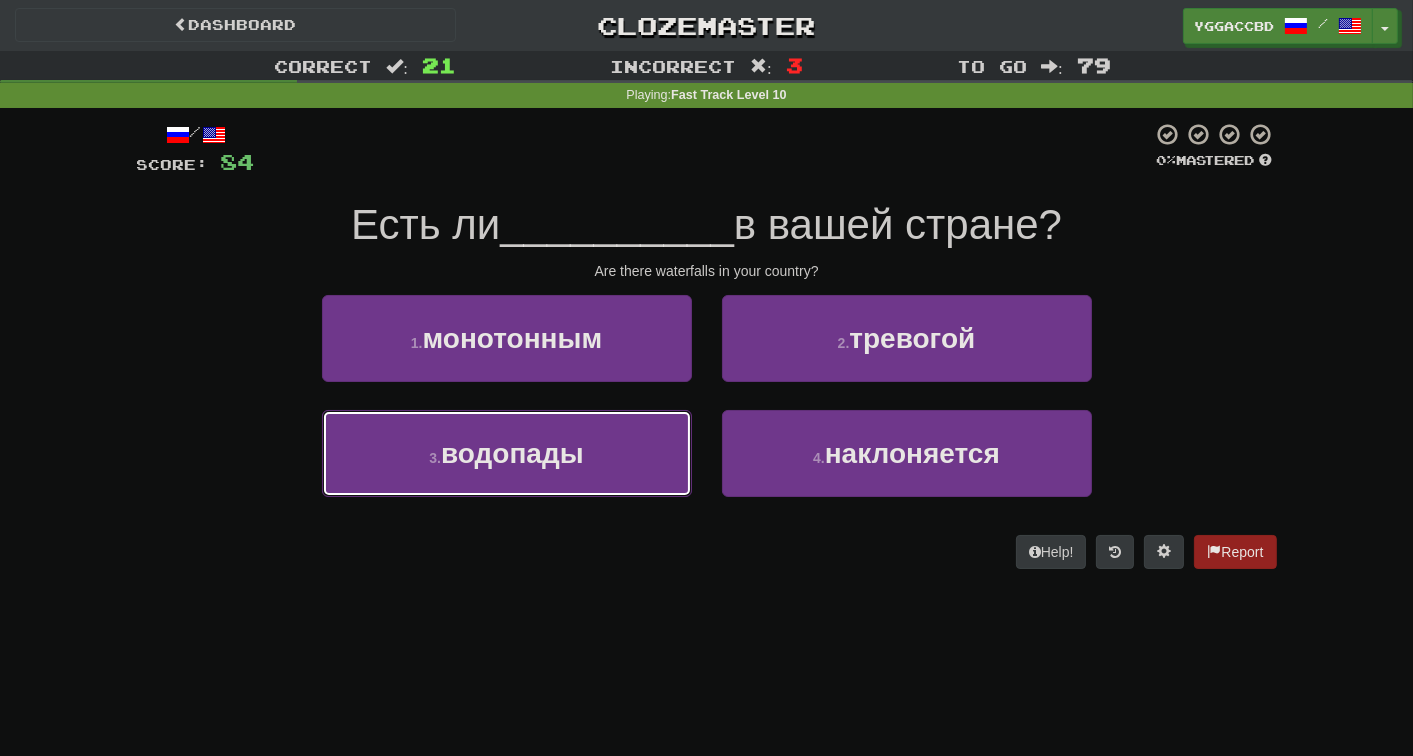drag, startPoint x: 564, startPoint y: 442, endPoint x: 624, endPoint y: 426, distance: 62.0967 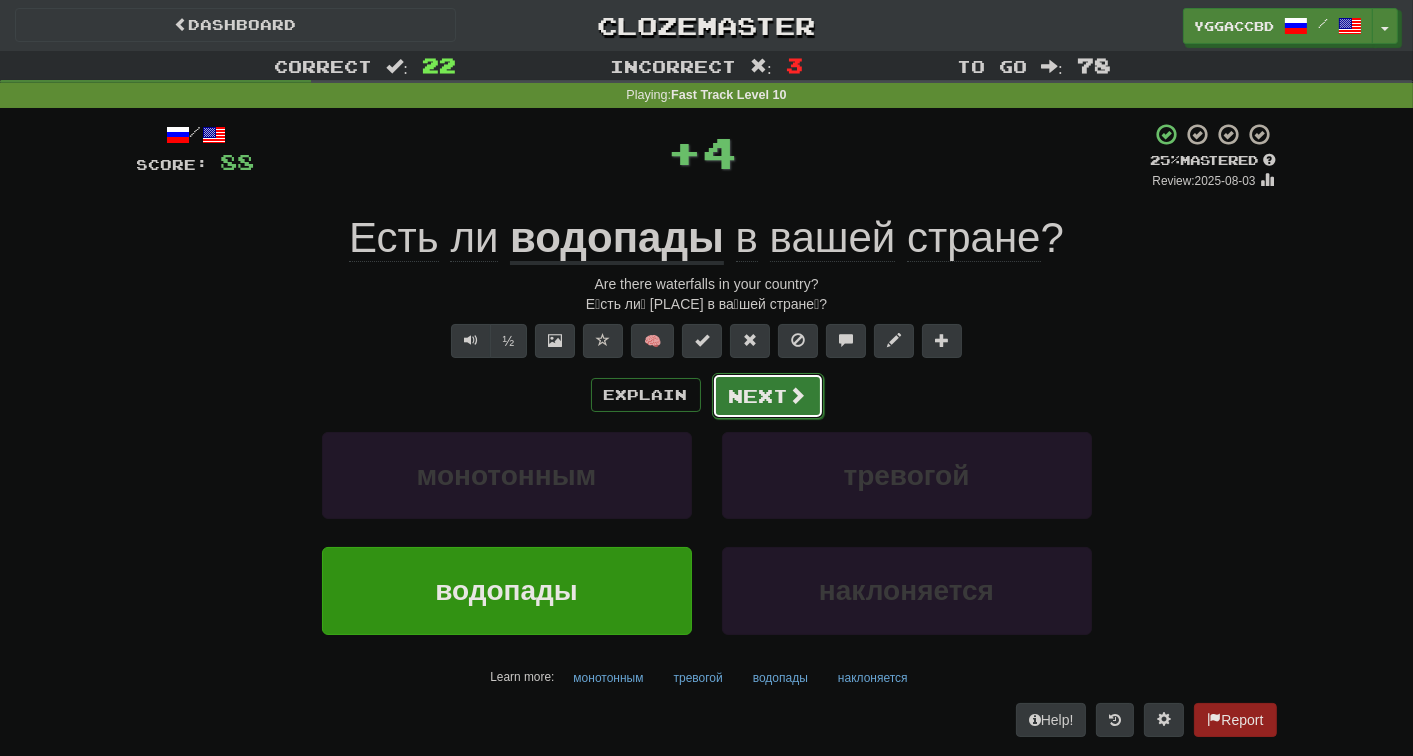click on "Next" at bounding box center [768, 396] 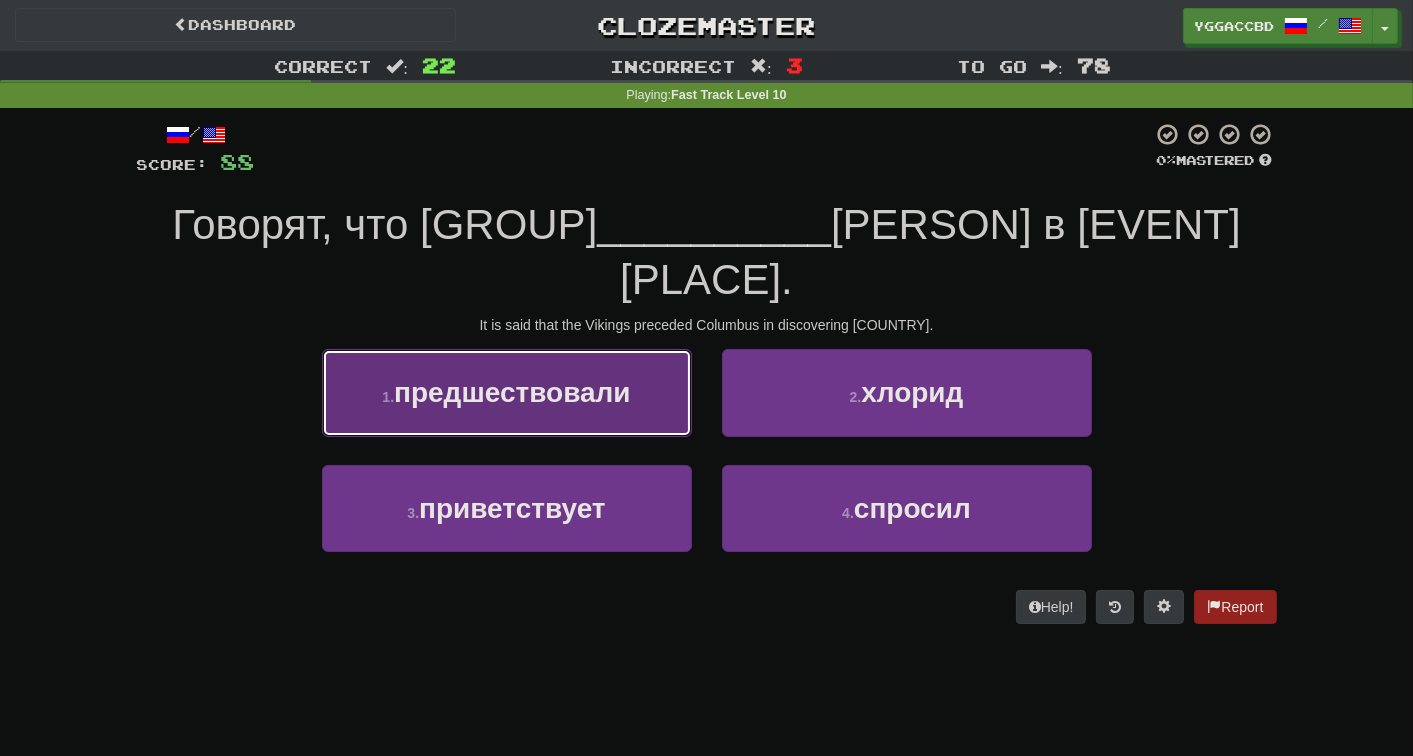 click on "1 .  предшествовали" at bounding box center [507, 392] 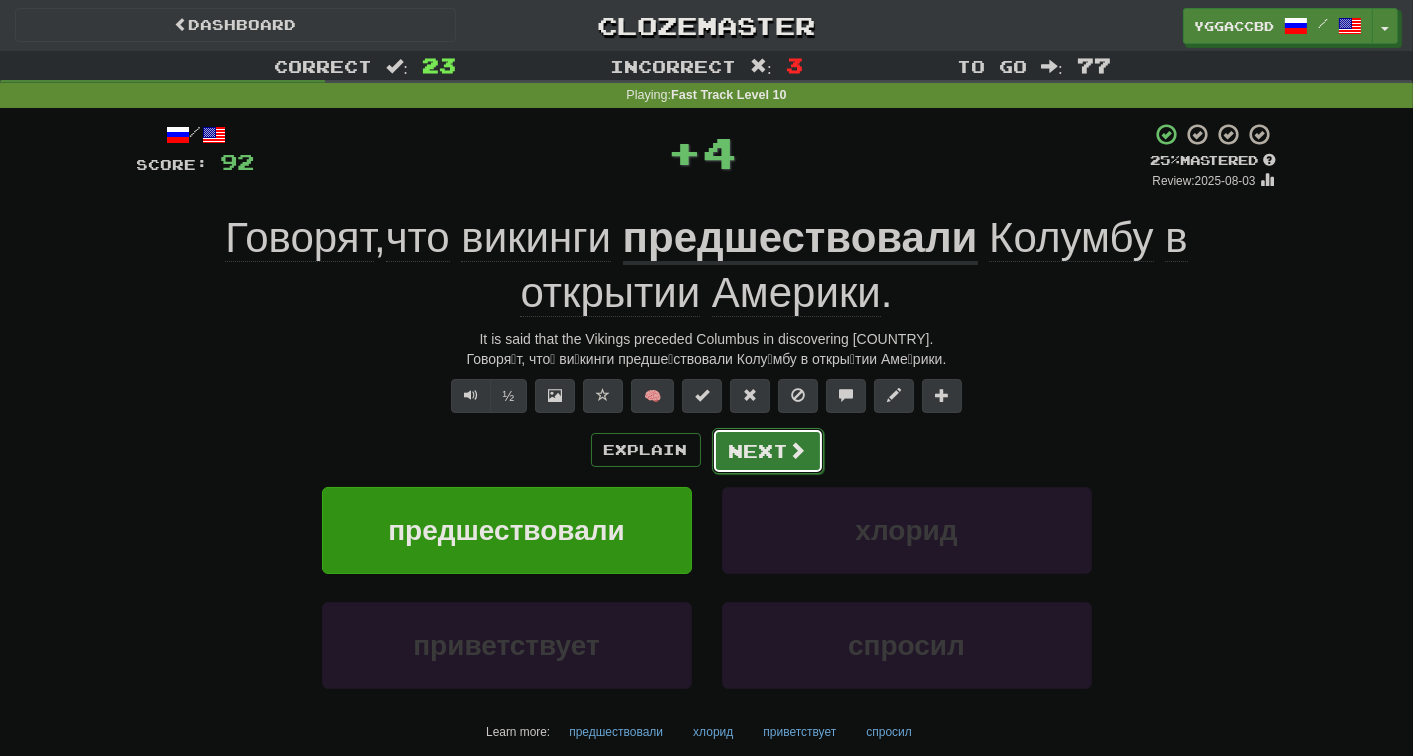 click on "Next" at bounding box center (768, 451) 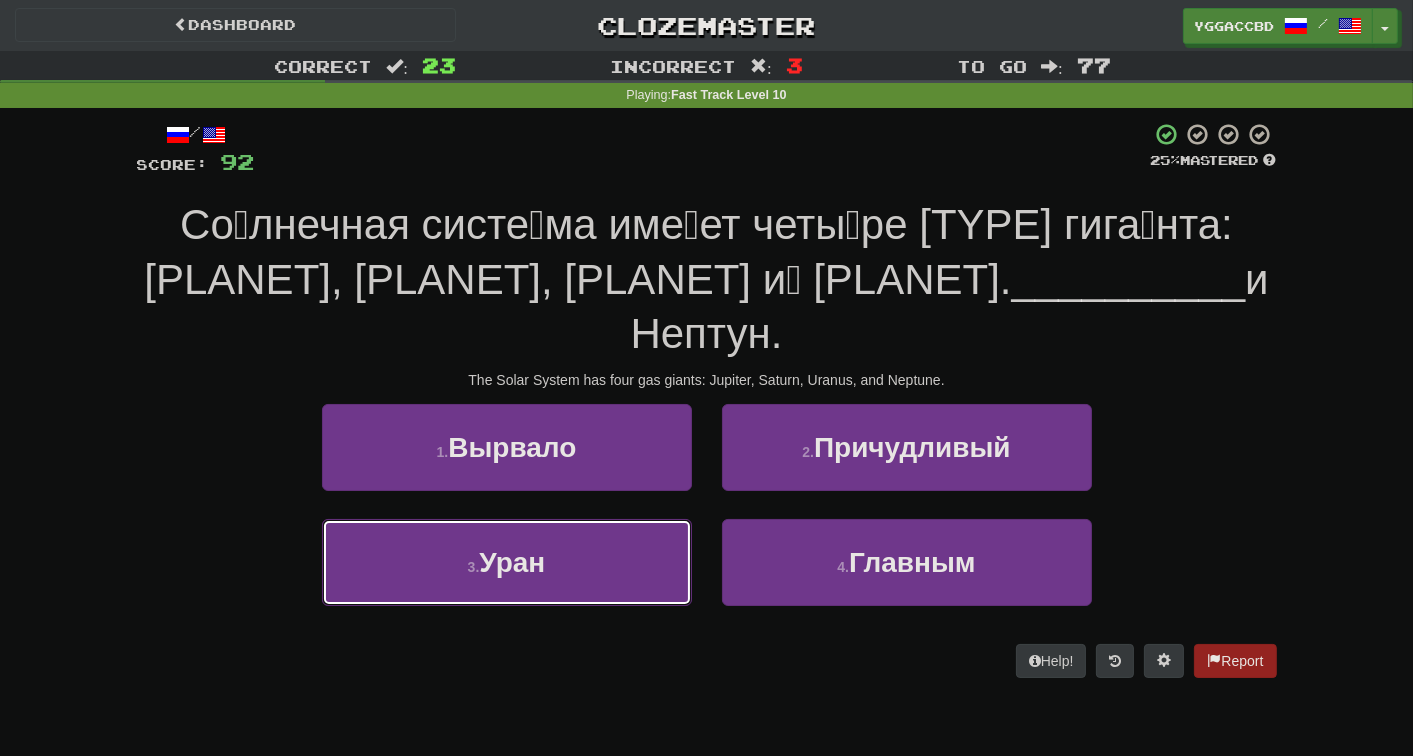 click on "3 .  Уран" at bounding box center (507, 562) 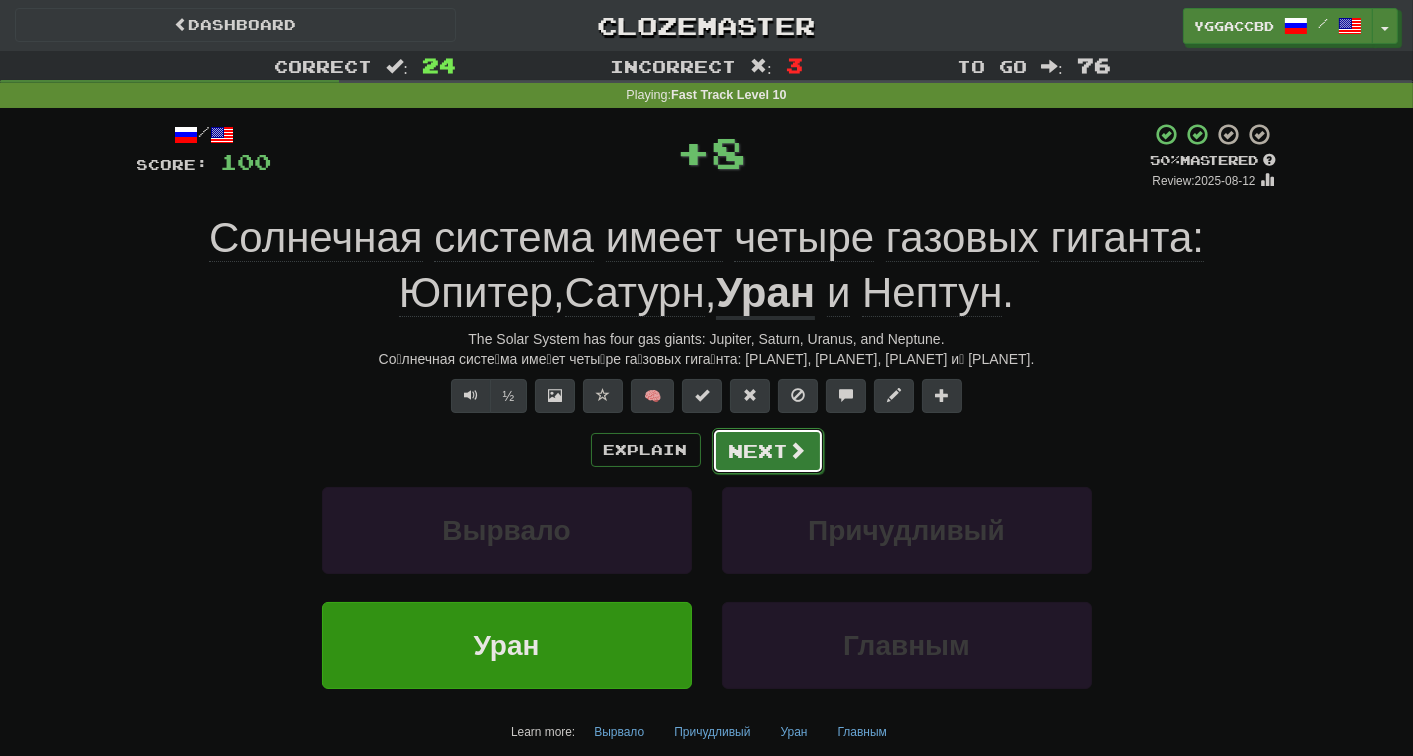 click on "Next" at bounding box center [768, 451] 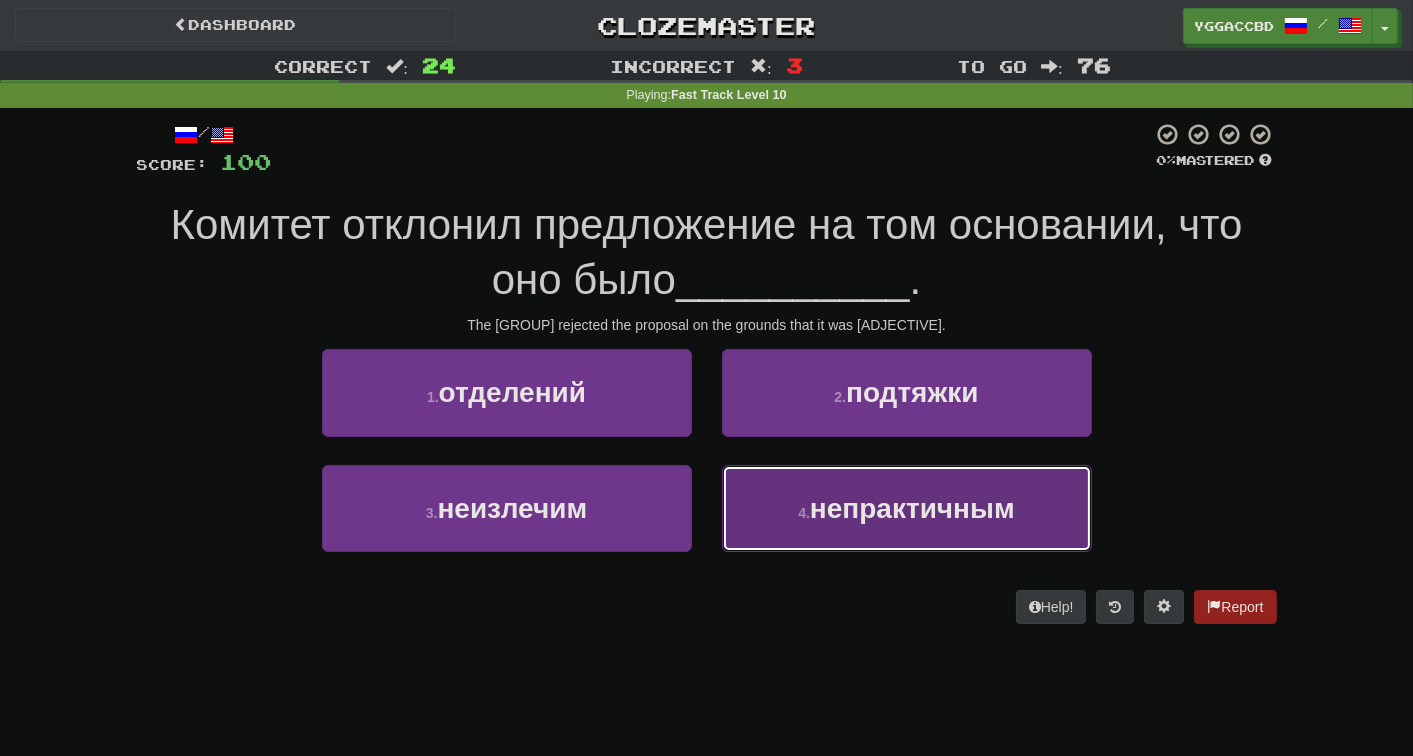 drag, startPoint x: 855, startPoint y: 501, endPoint x: 808, endPoint y: 477, distance: 52.773098 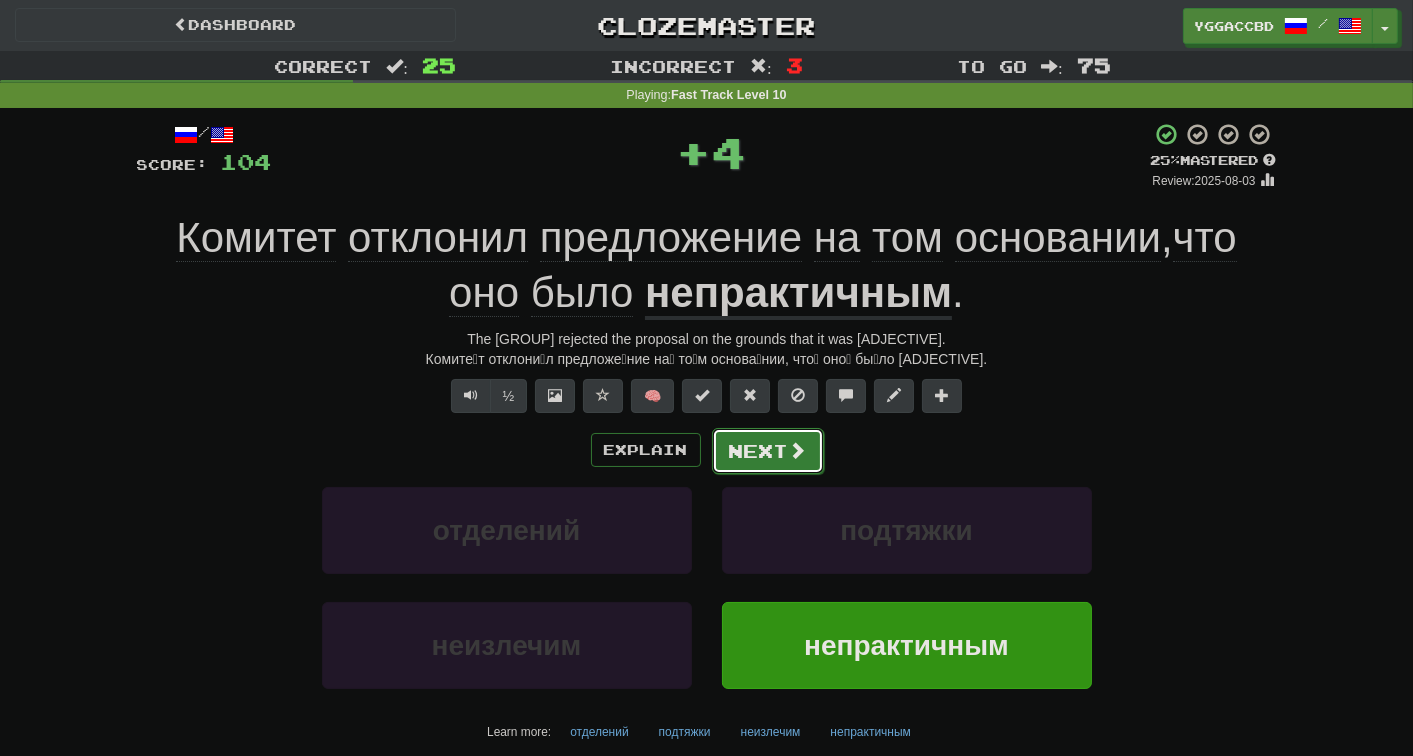 click on "Next" at bounding box center [768, 451] 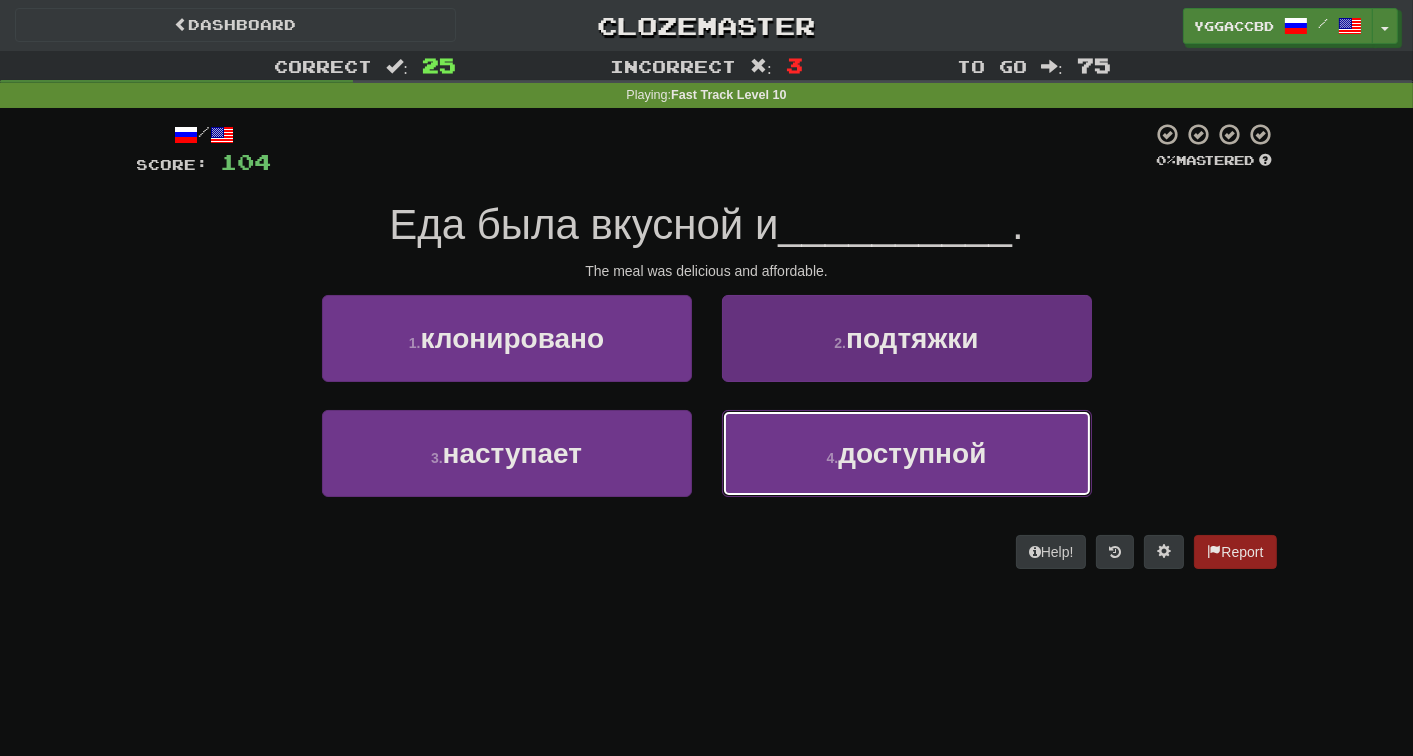 click on "4 .  доступной" at bounding box center [907, 453] 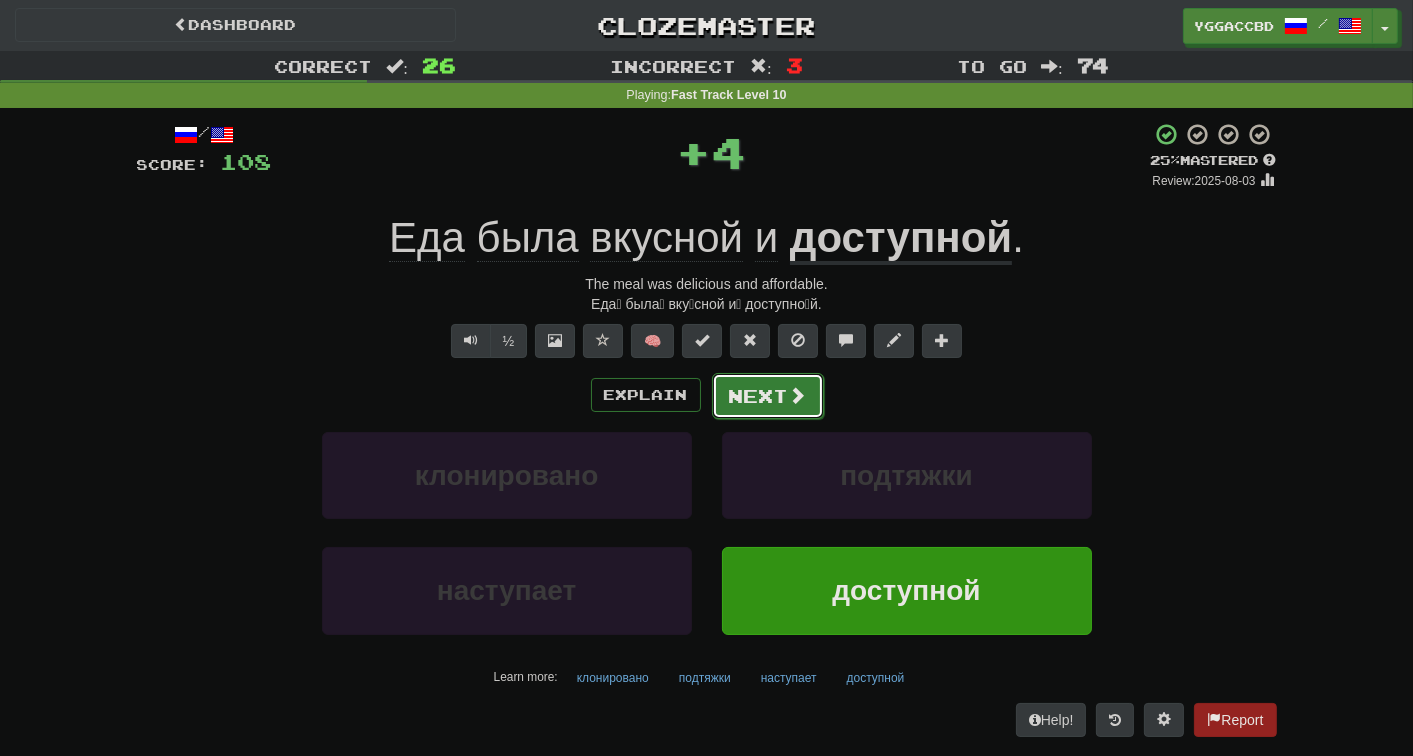 click on "Next" at bounding box center (768, 396) 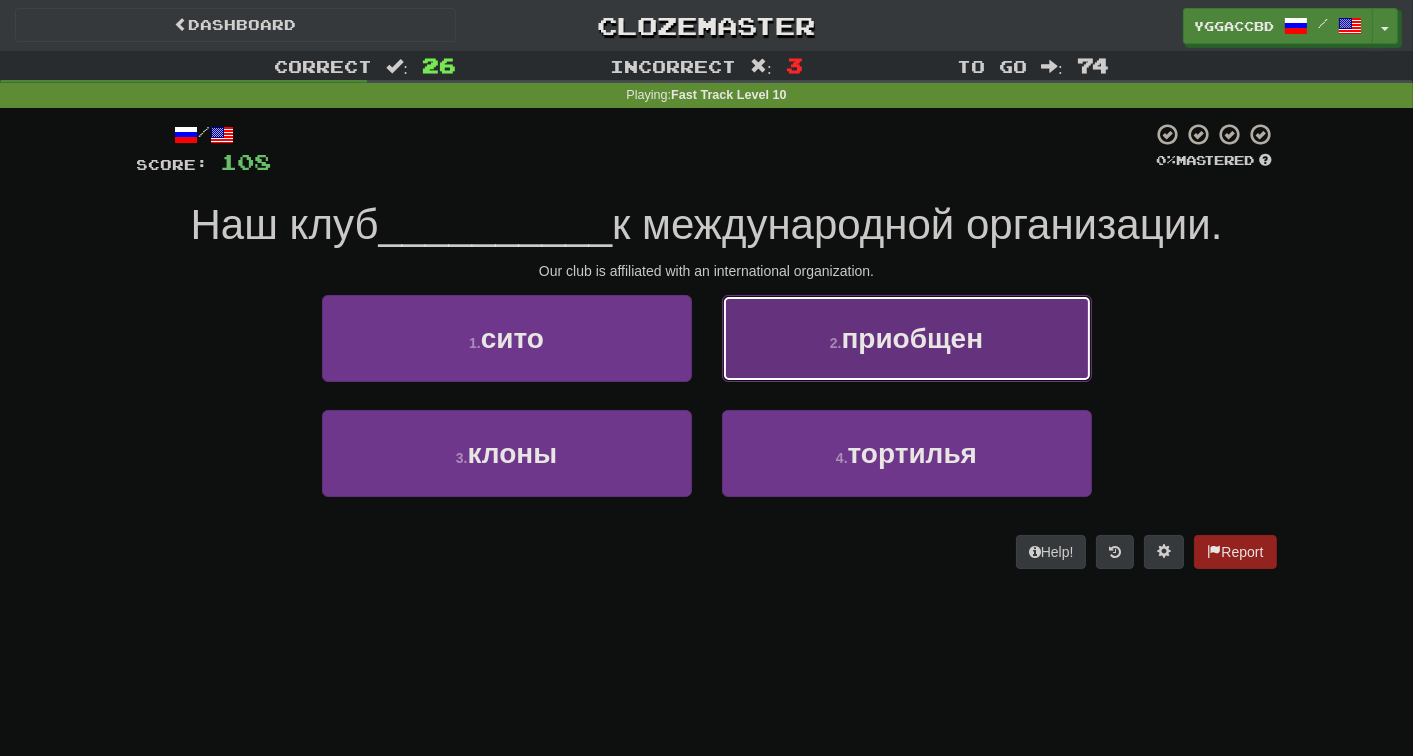 click on "2 .  приобщен" at bounding box center (907, 338) 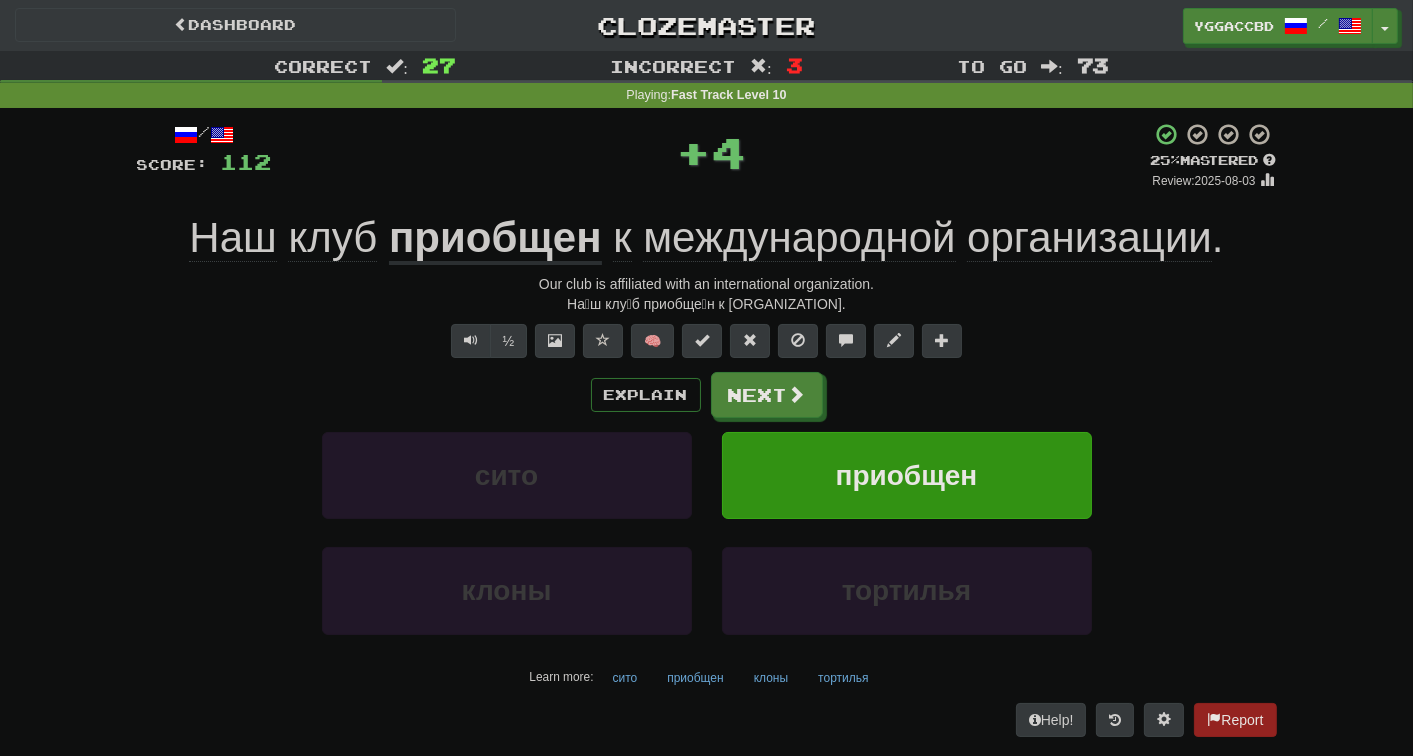 click on "приобщен" at bounding box center [495, 239] 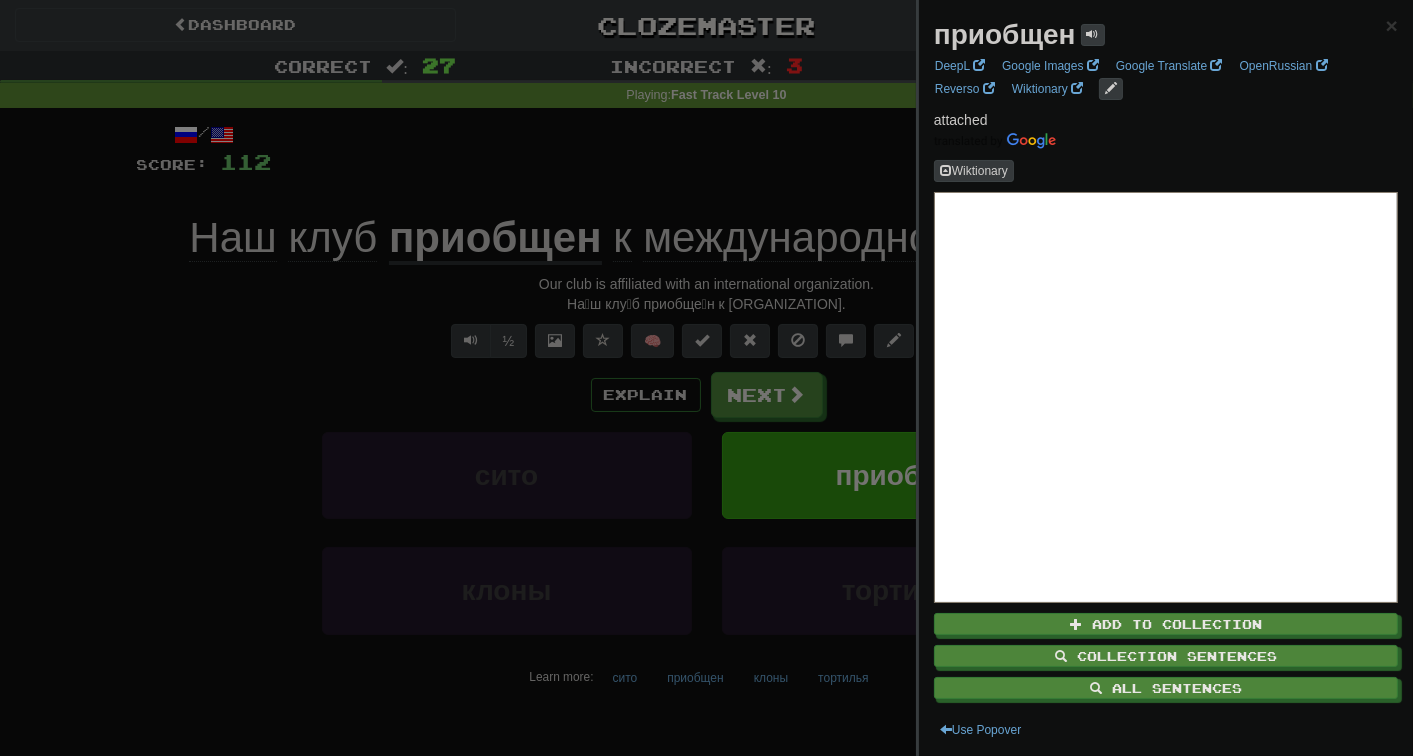click at bounding box center (706, 378) 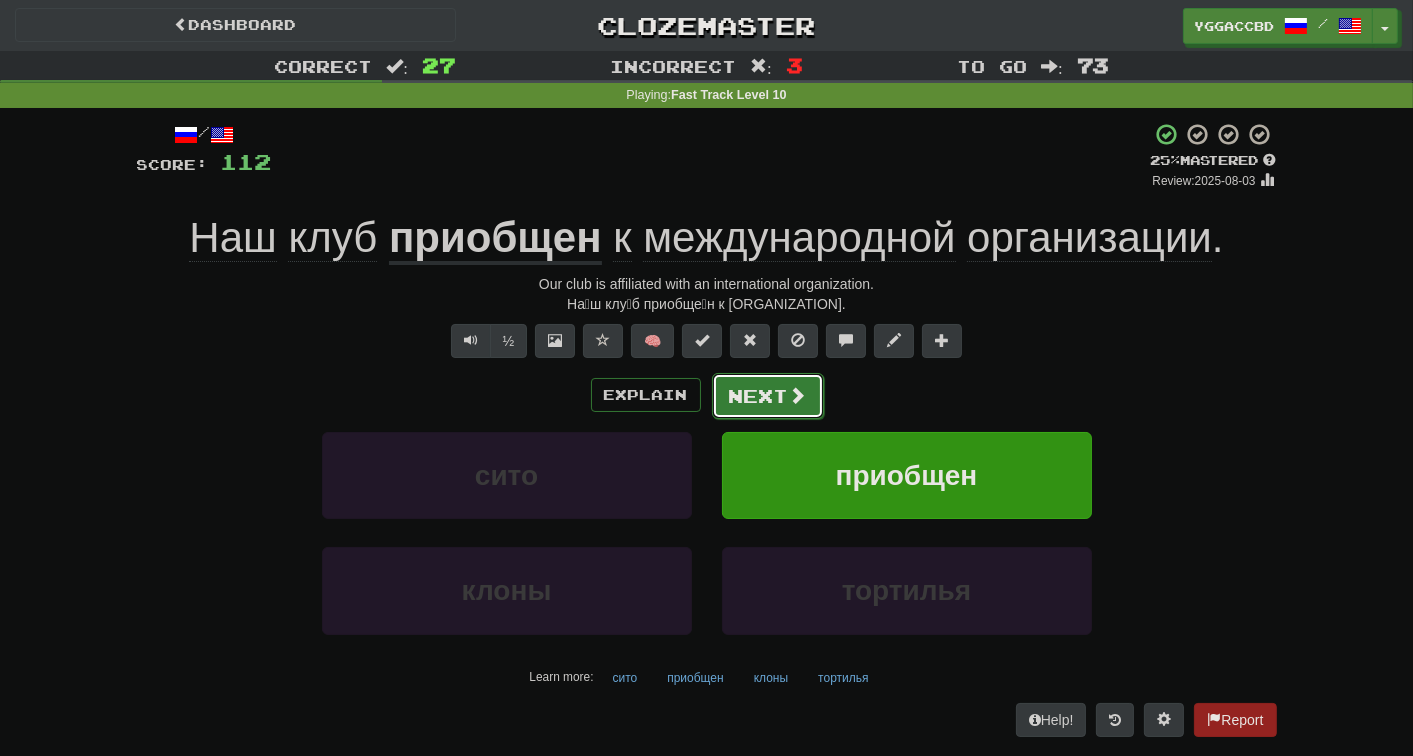 click on "Next" at bounding box center [768, 396] 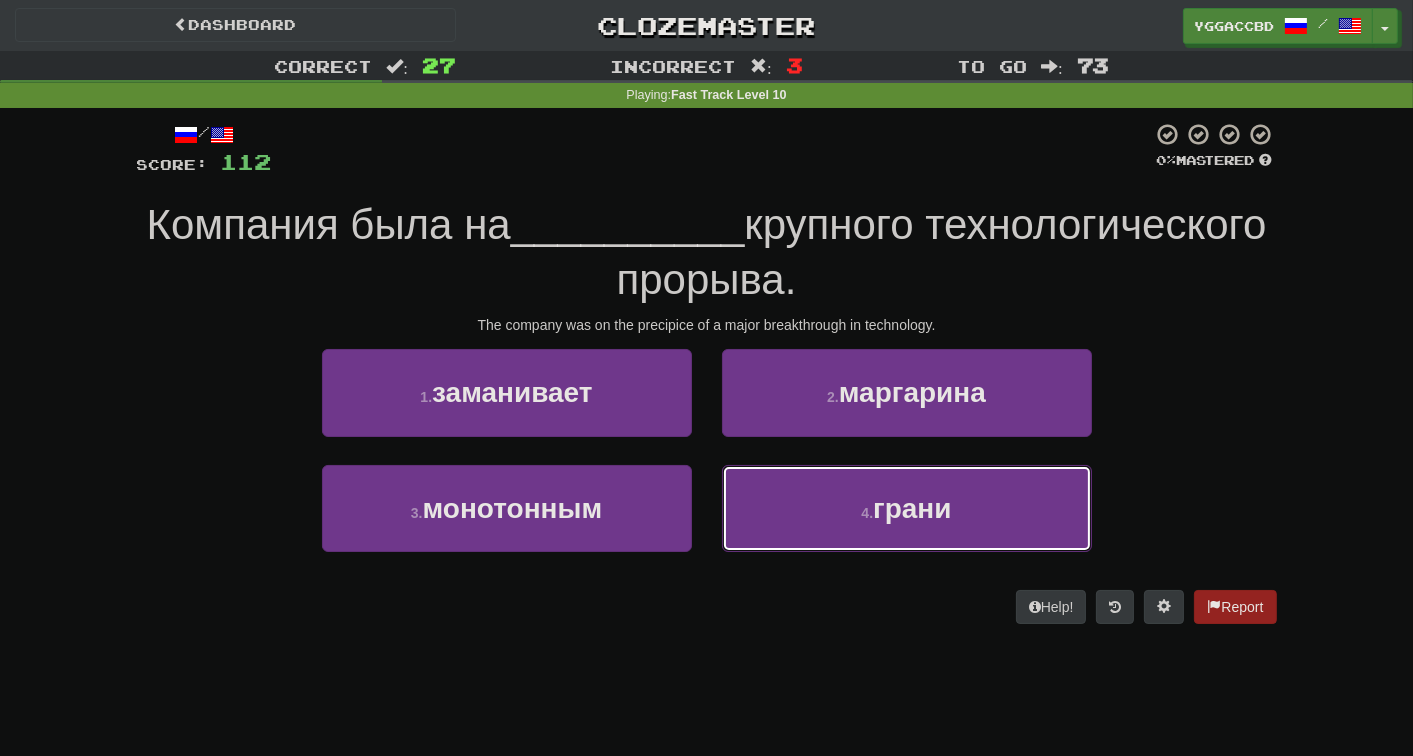 drag, startPoint x: 854, startPoint y: 484, endPoint x: 846, endPoint y: 475, distance: 12.0415945 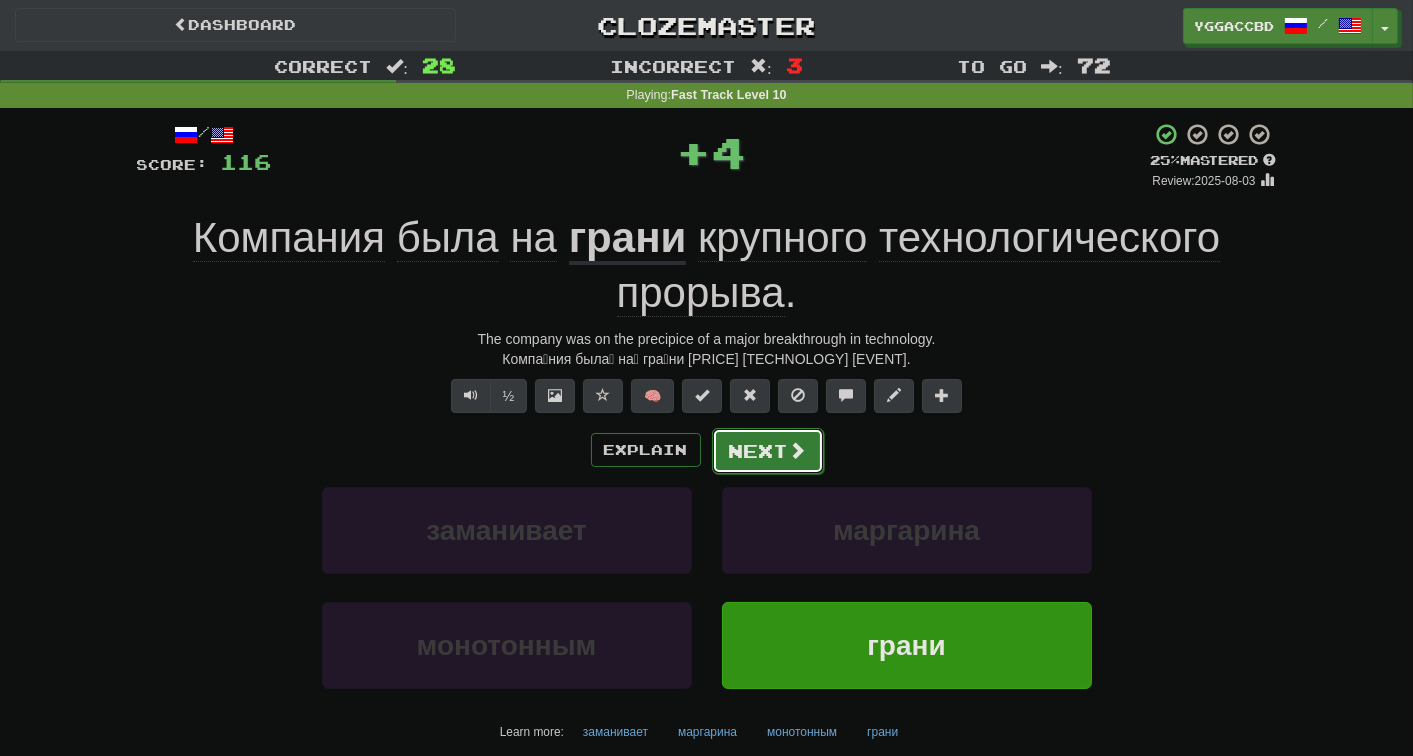 click at bounding box center (798, 450) 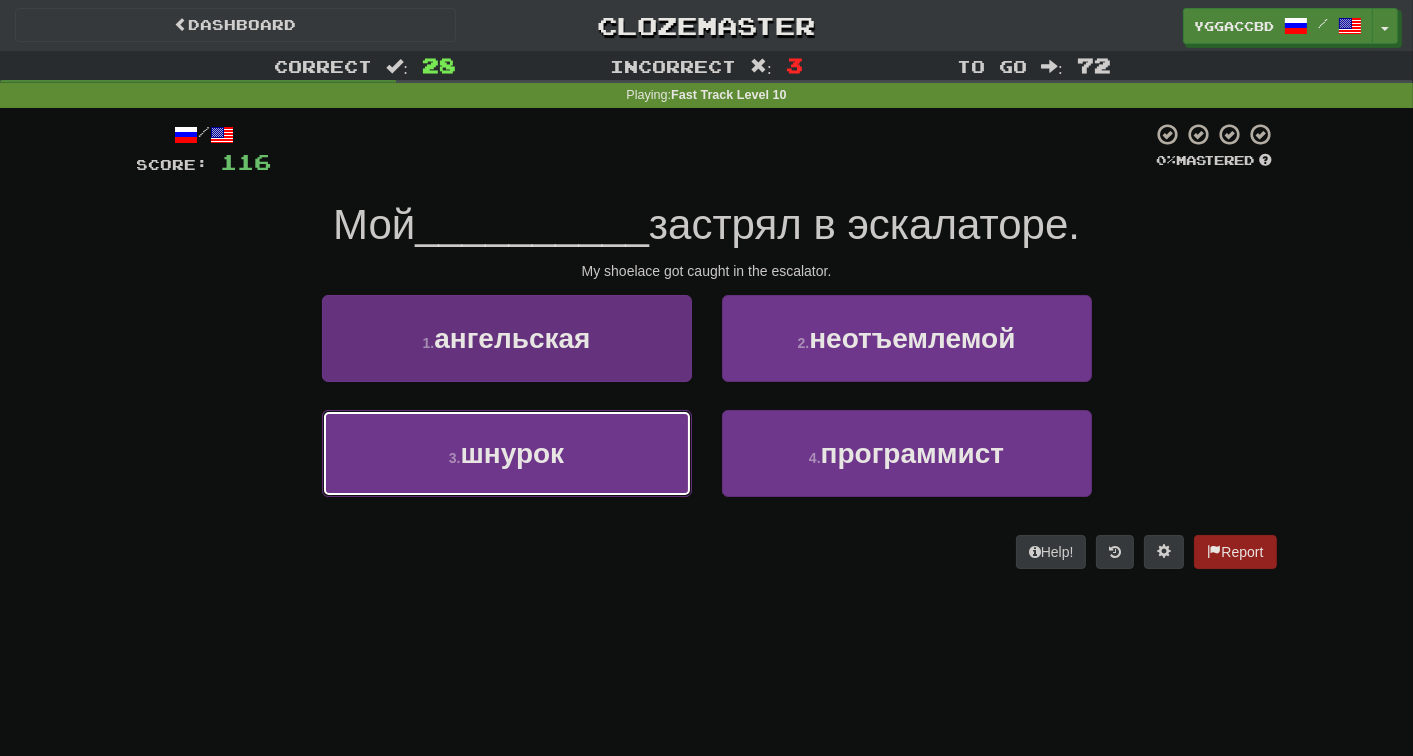 click on "3 .  шнурок" at bounding box center (507, 453) 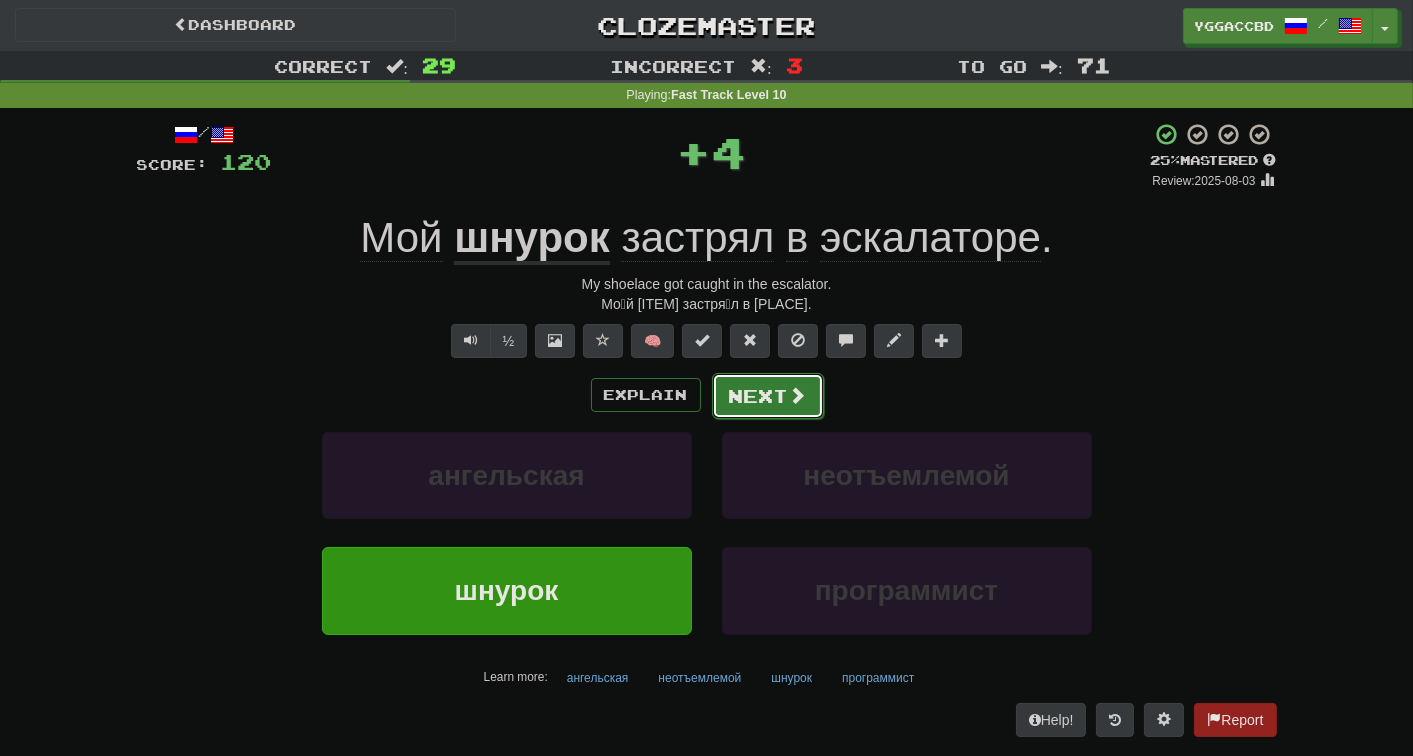 click on "Next" at bounding box center [768, 396] 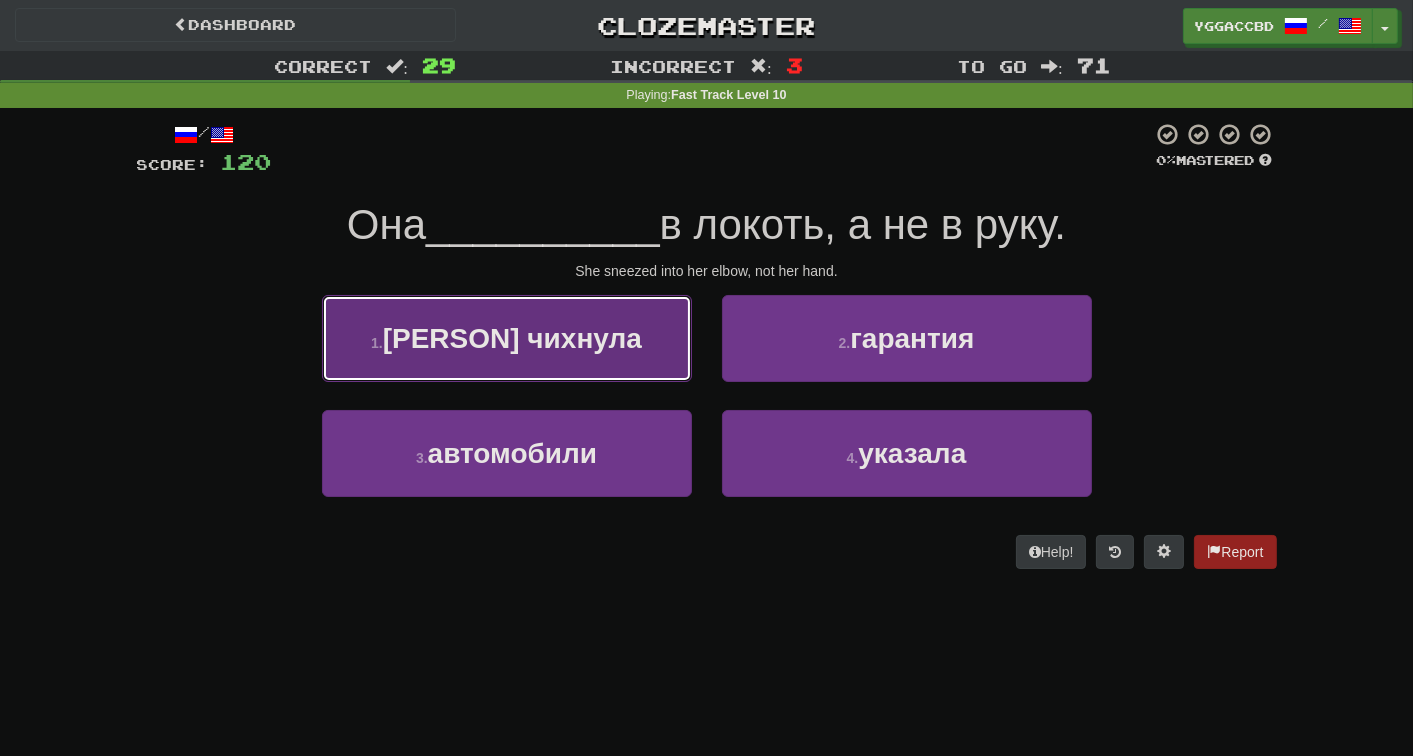 click on "1 .  чихнула" at bounding box center [507, 338] 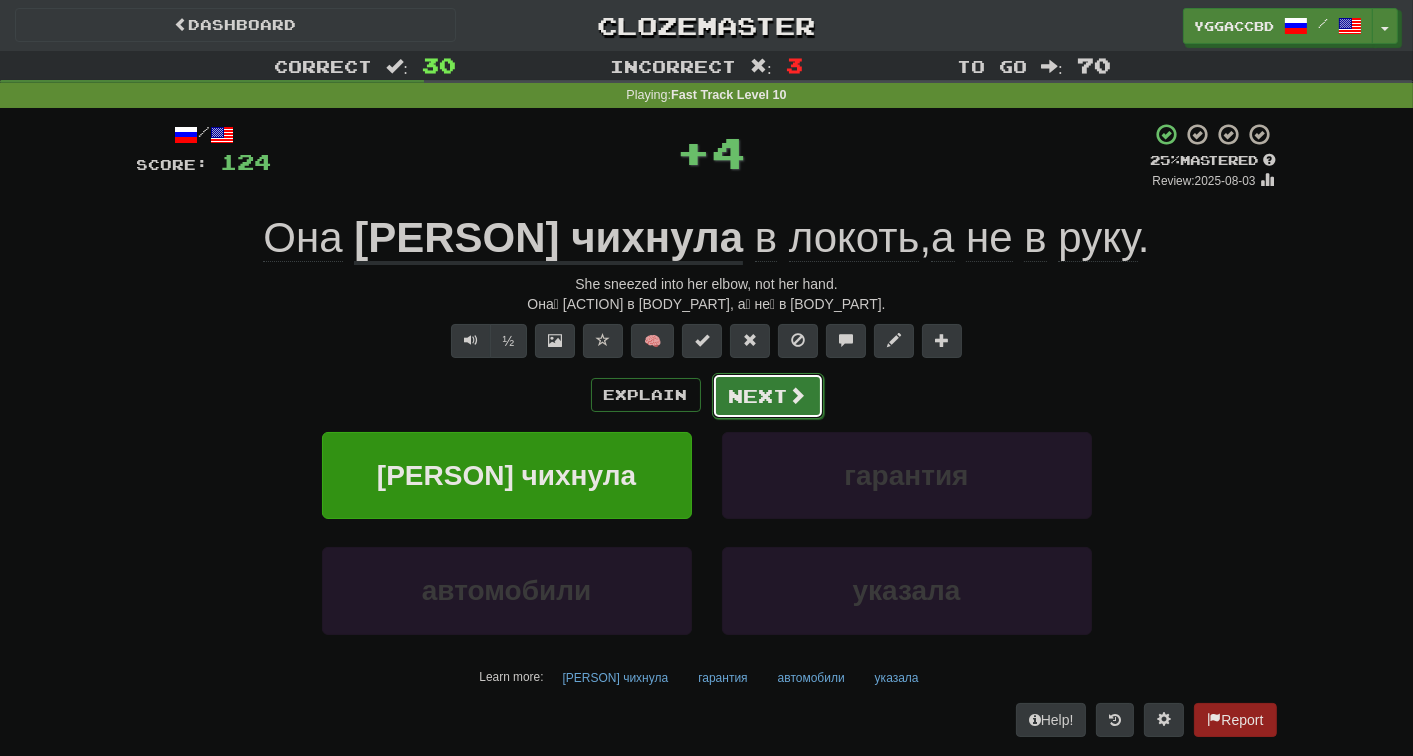 click on "Next" at bounding box center (768, 396) 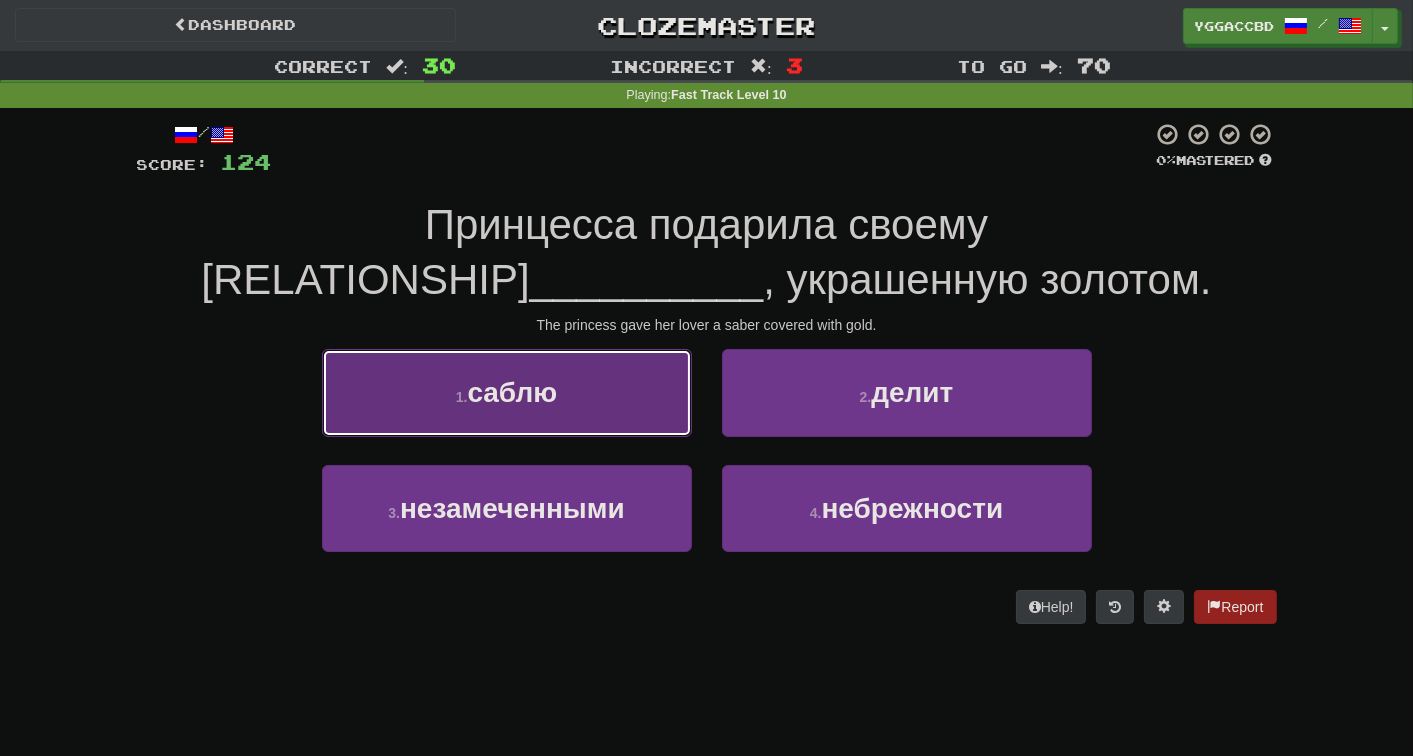 click on "1 .  саблю" at bounding box center (507, 392) 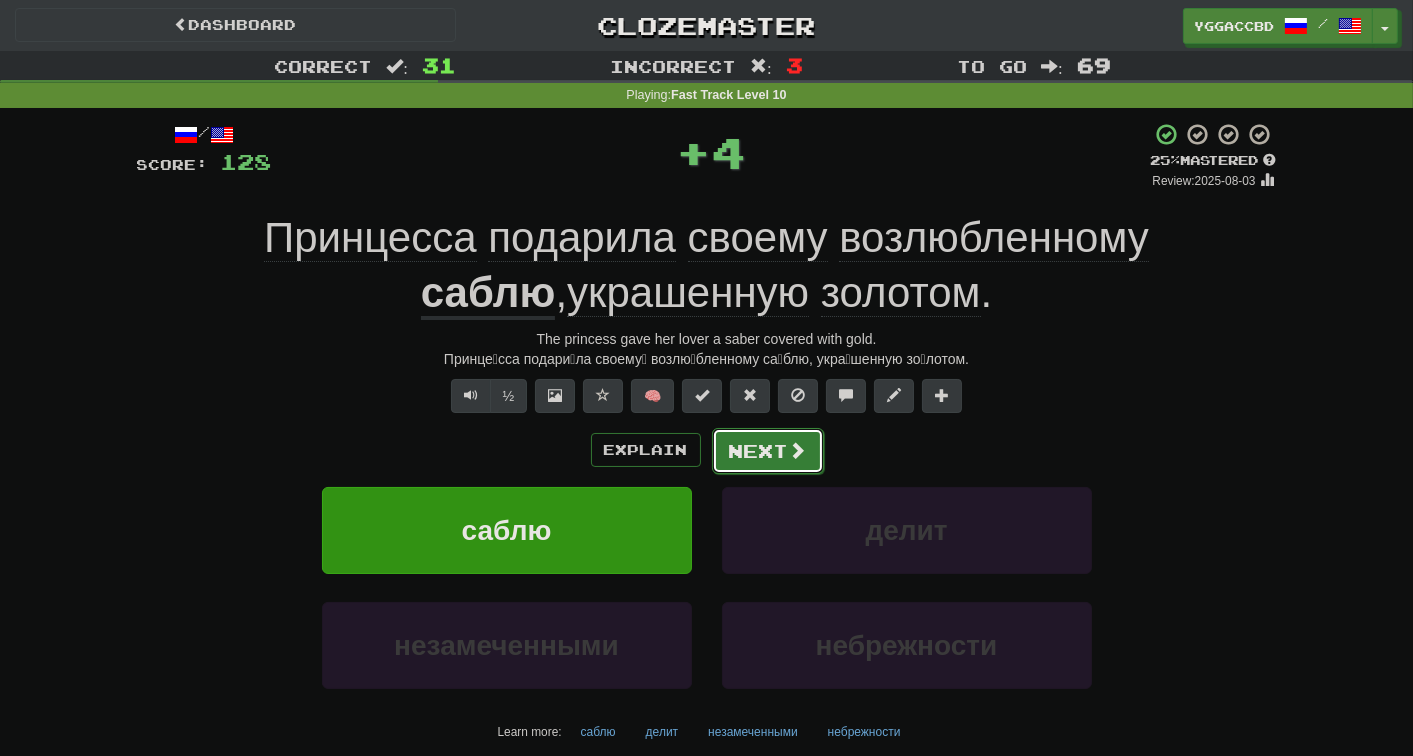 click on "Next" at bounding box center [768, 451] 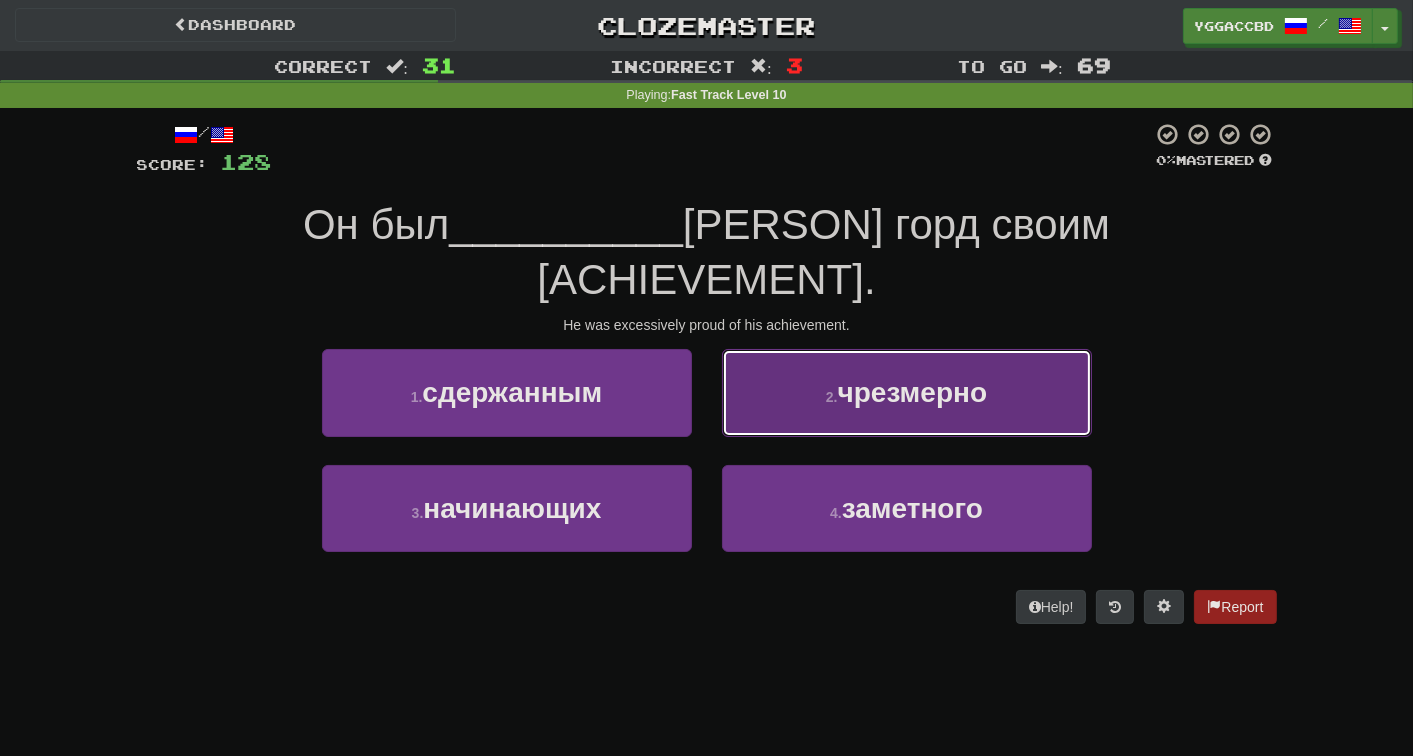 click on "2 .  чрезмерно" at bounding box center (907, 392) 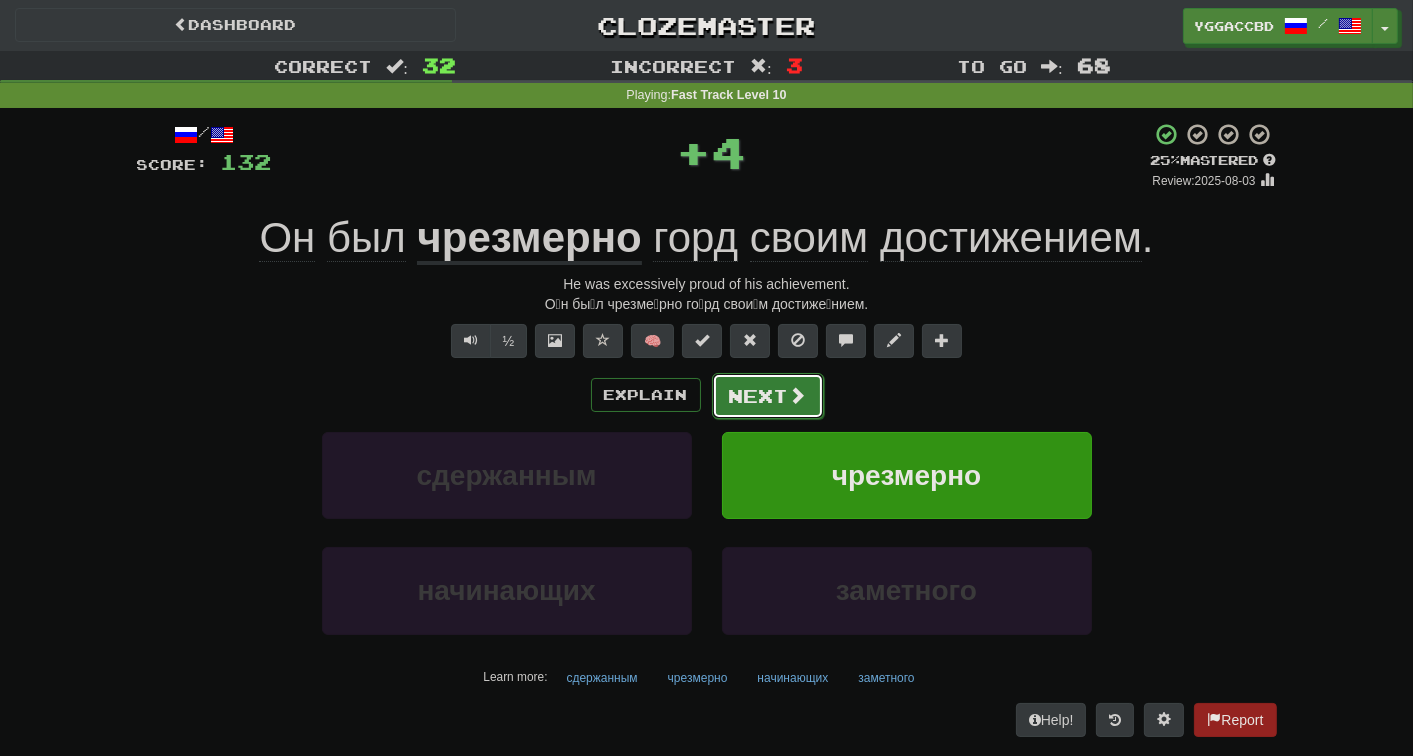click on "Next" at bounding box center (768, 396) 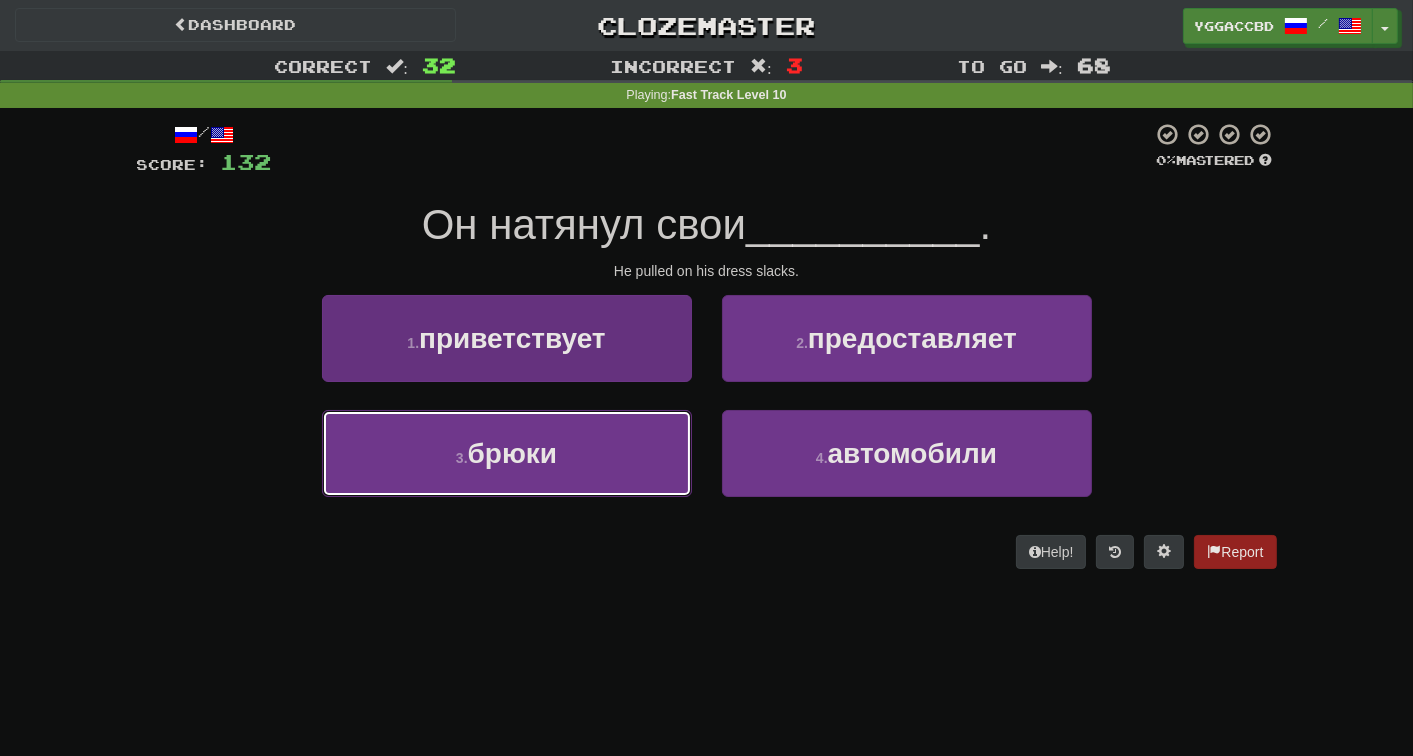 click on "3 .  брюки" at bounding box center [507, 453] 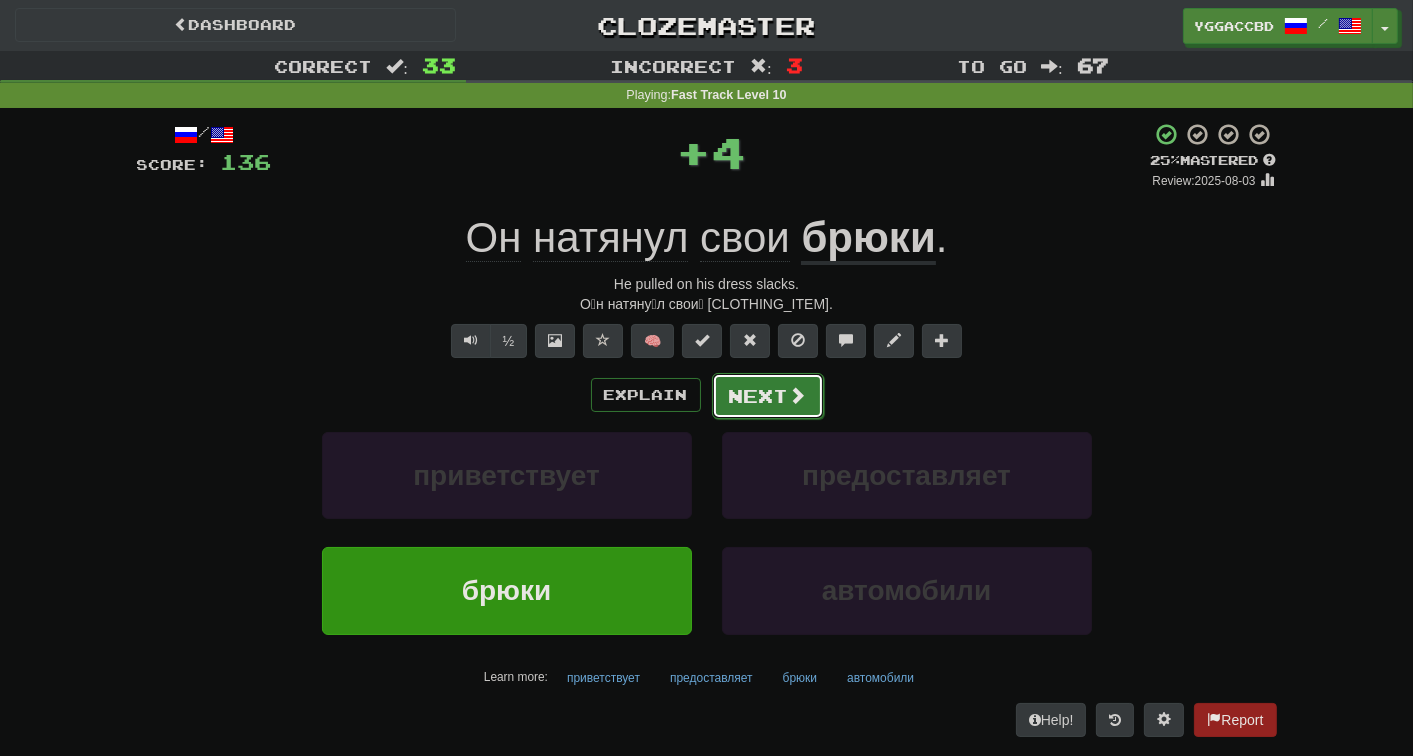 click on "Next" at bounding box center [768, 396] 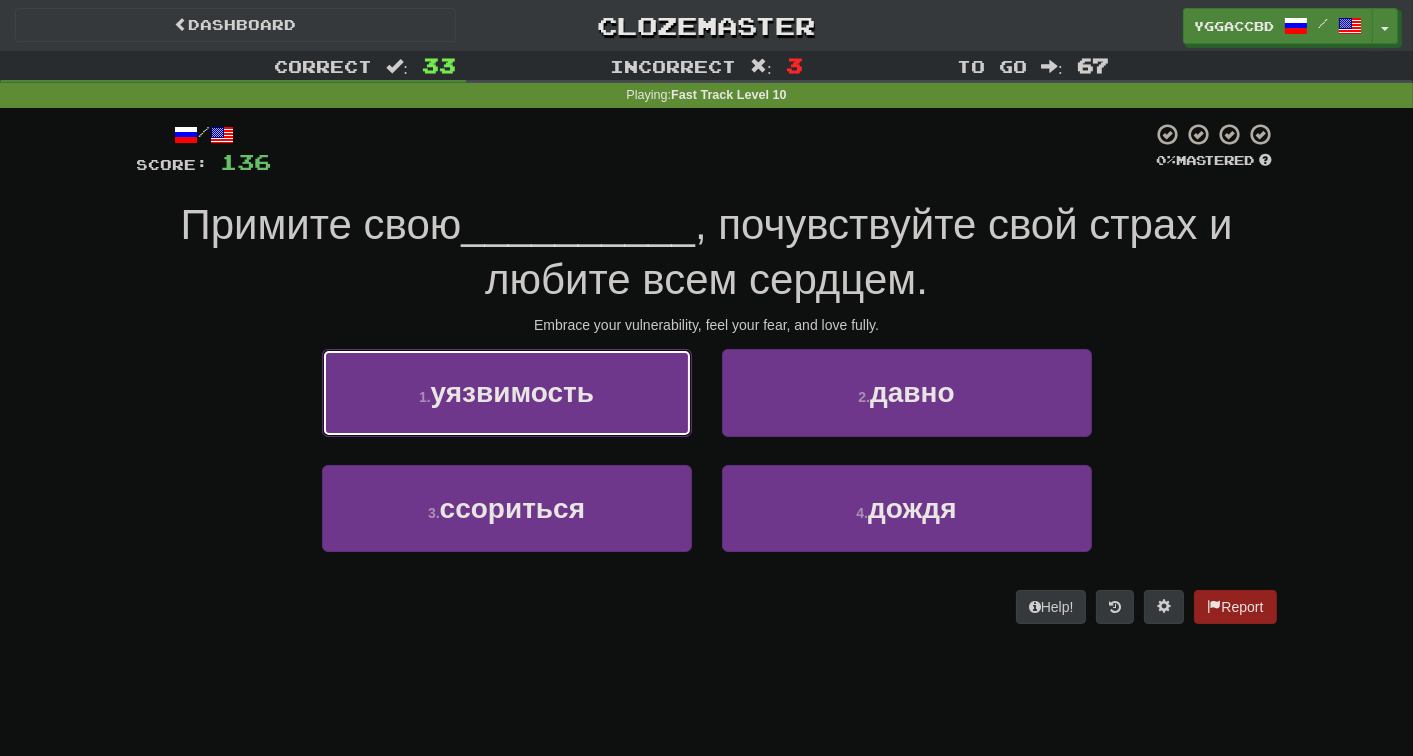 click on "уязвимость" at bounding box center [512, 392] 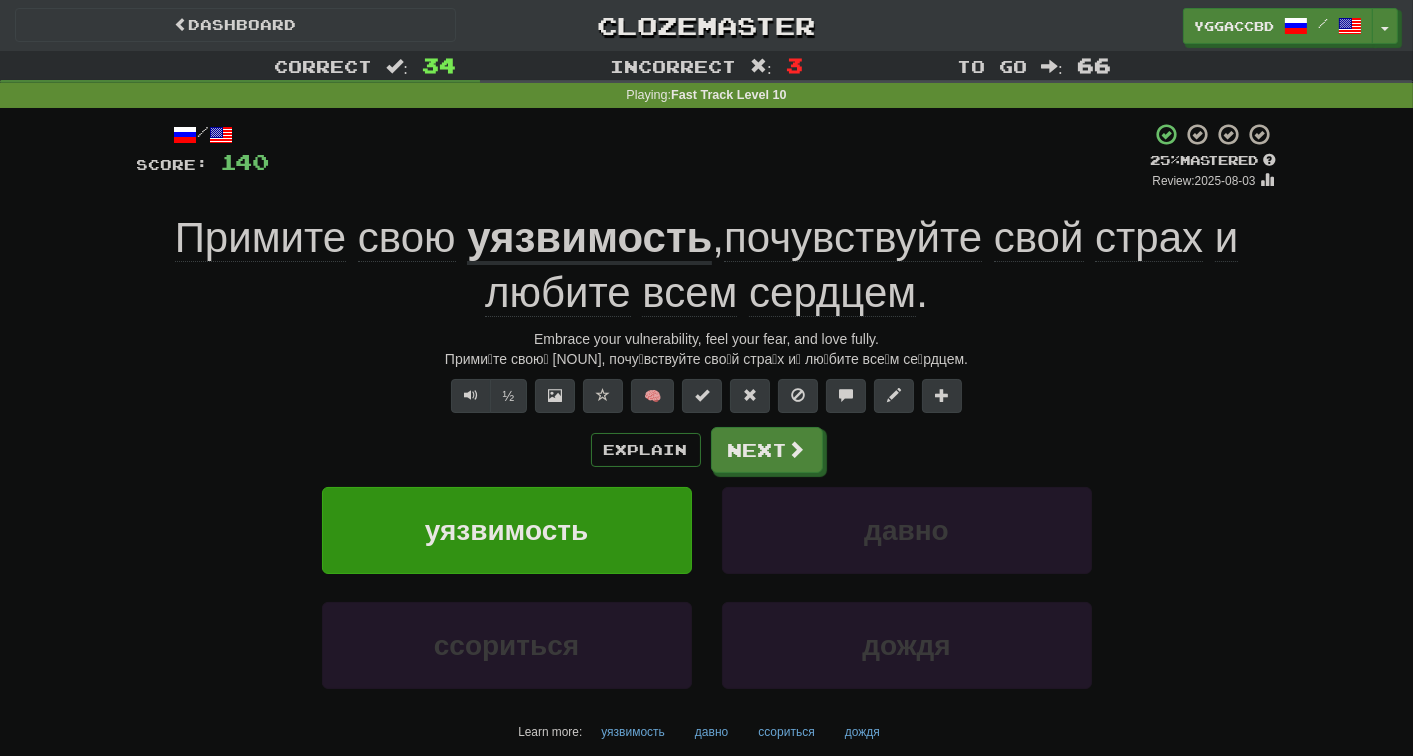 click on "уязвимость давно" at bounding box center [707, 544] 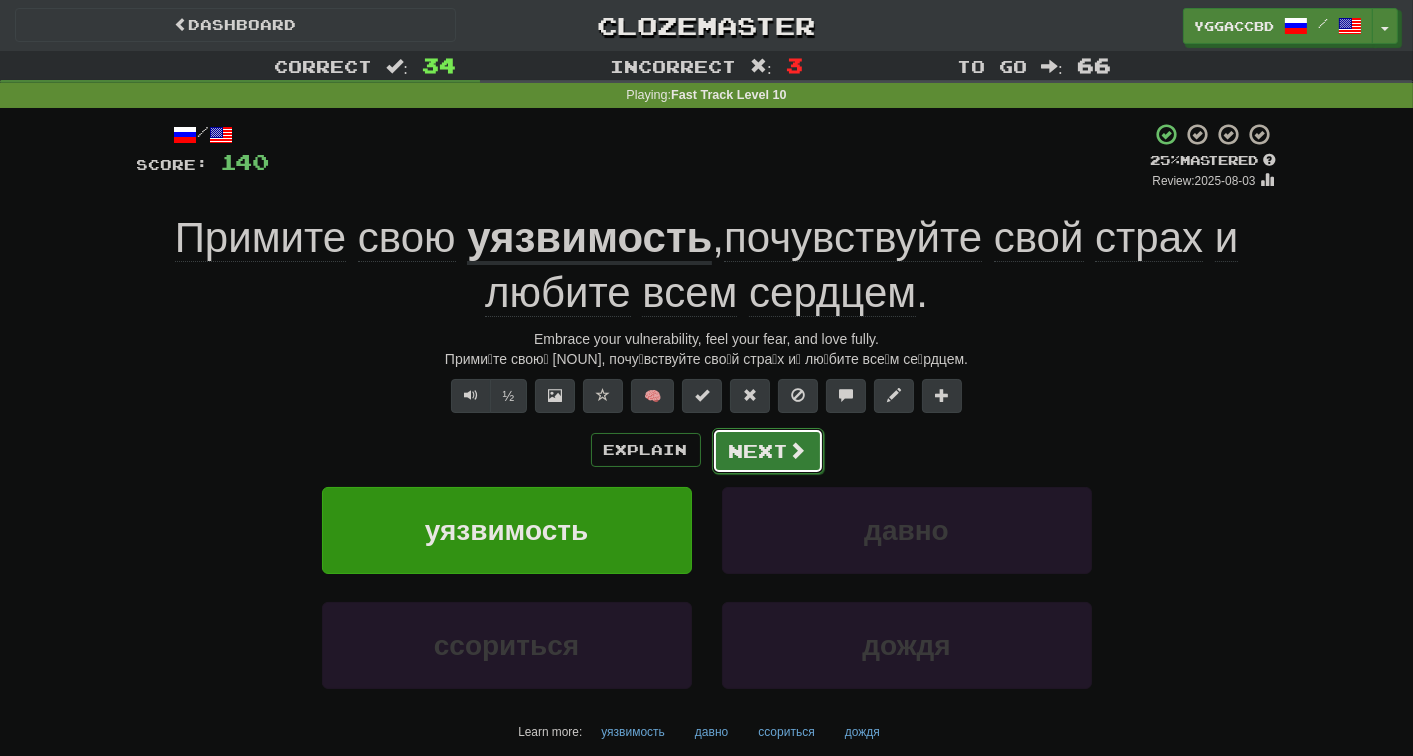 click on "Next" at bounding box center (768, 451) 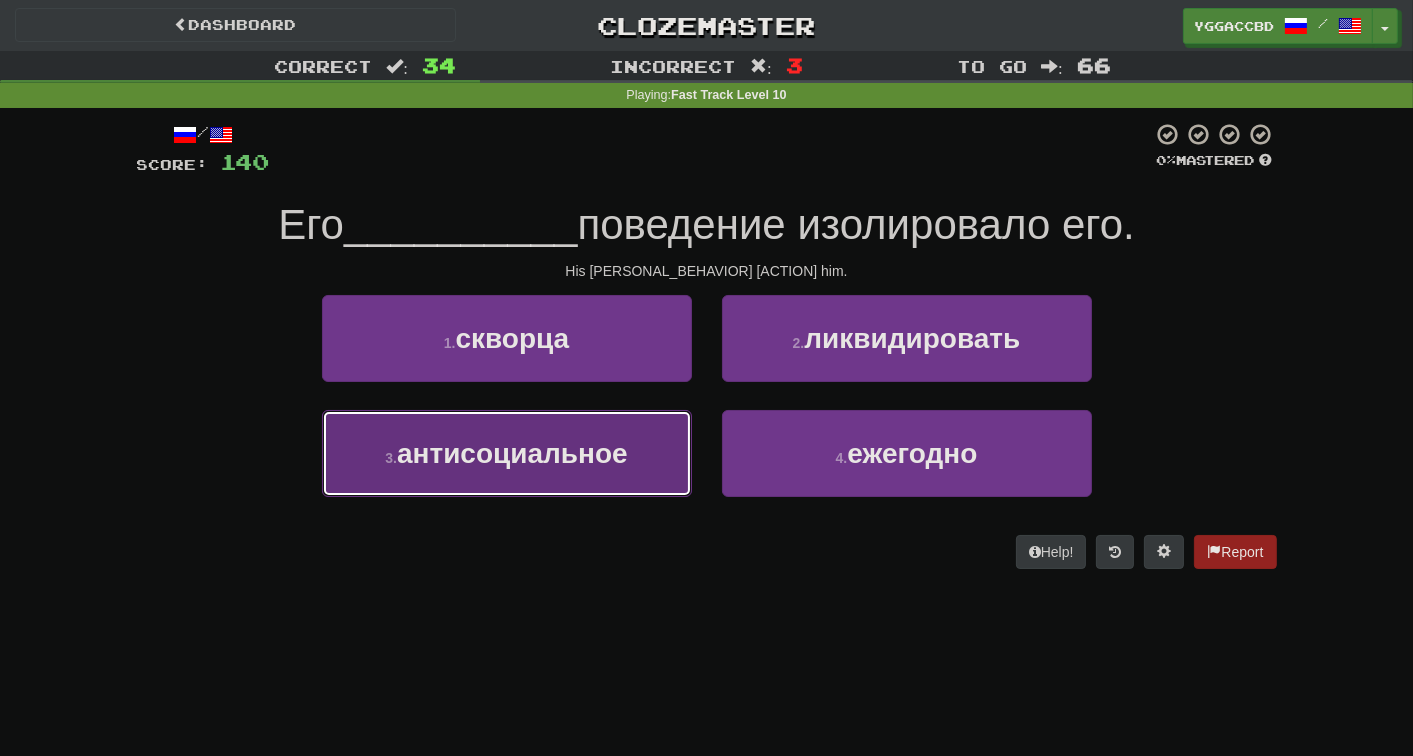 click on "антисоциальное" at bounding box center [512, 453] 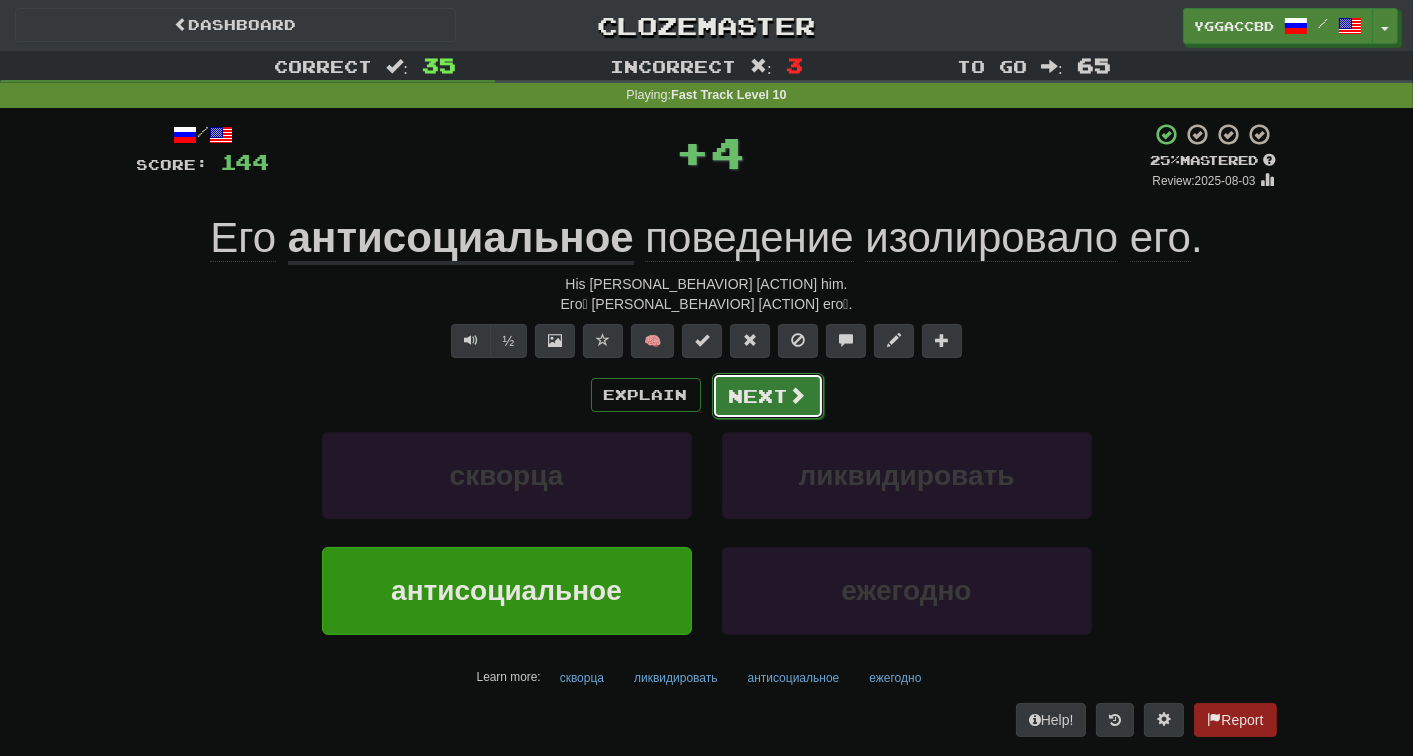 click on "Next" at bounding box center [768, 396] 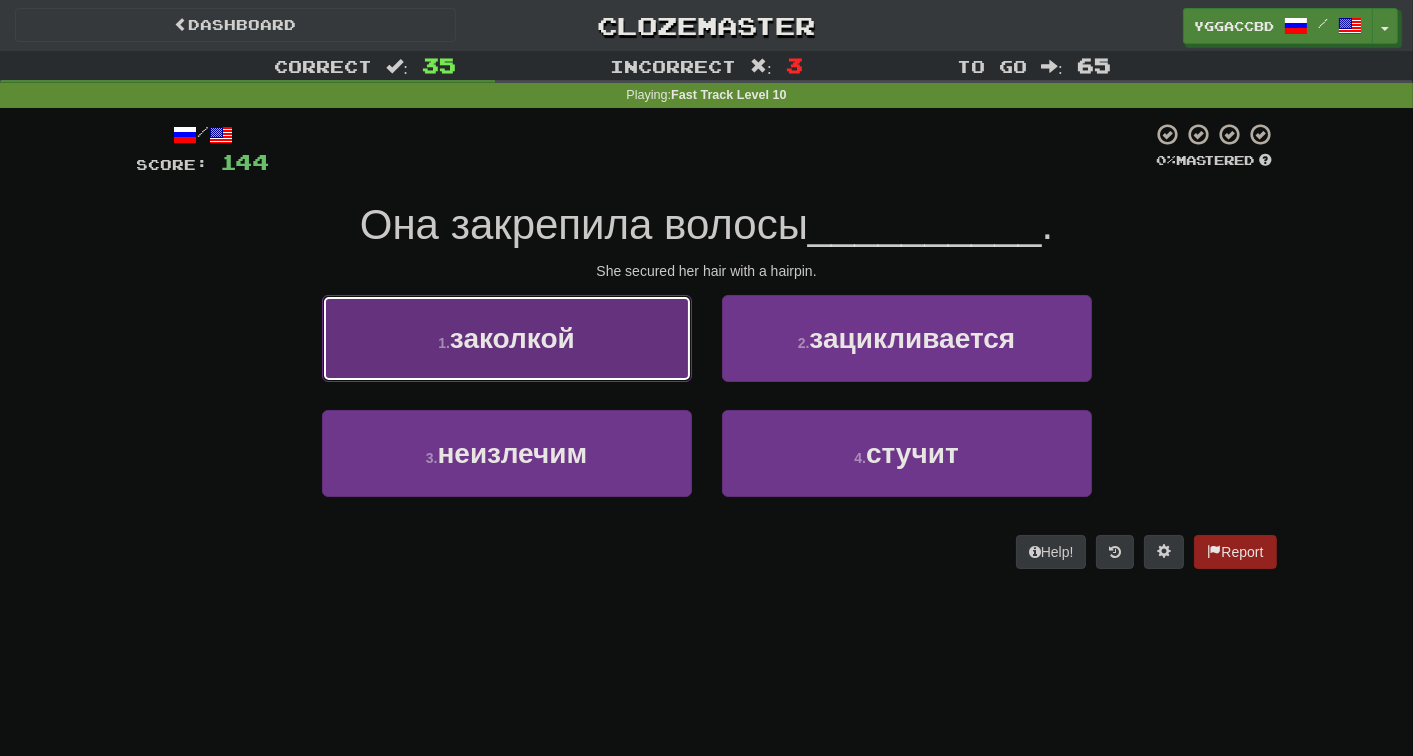 click on "1 .  заколкой" at bounding box center (507, 338) 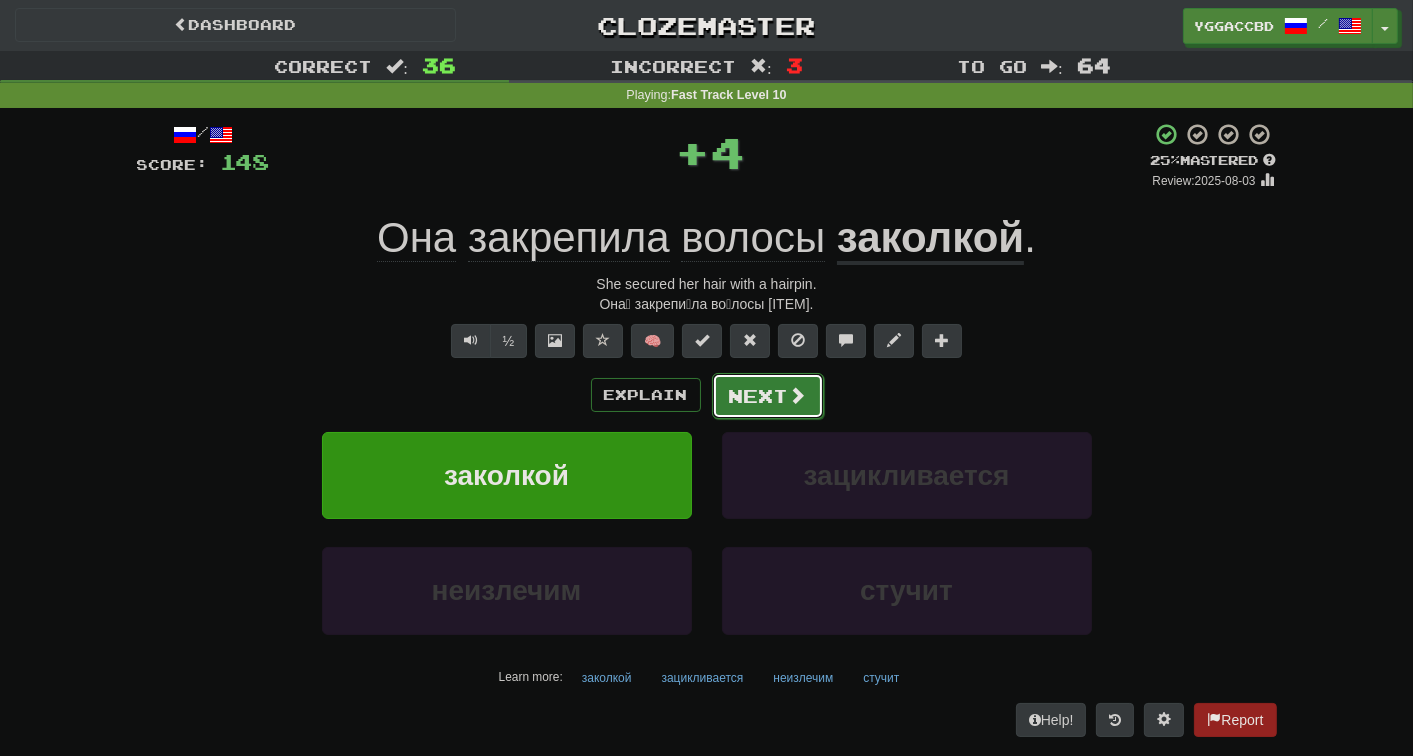click on "Next" at bounding box center (768, 396) 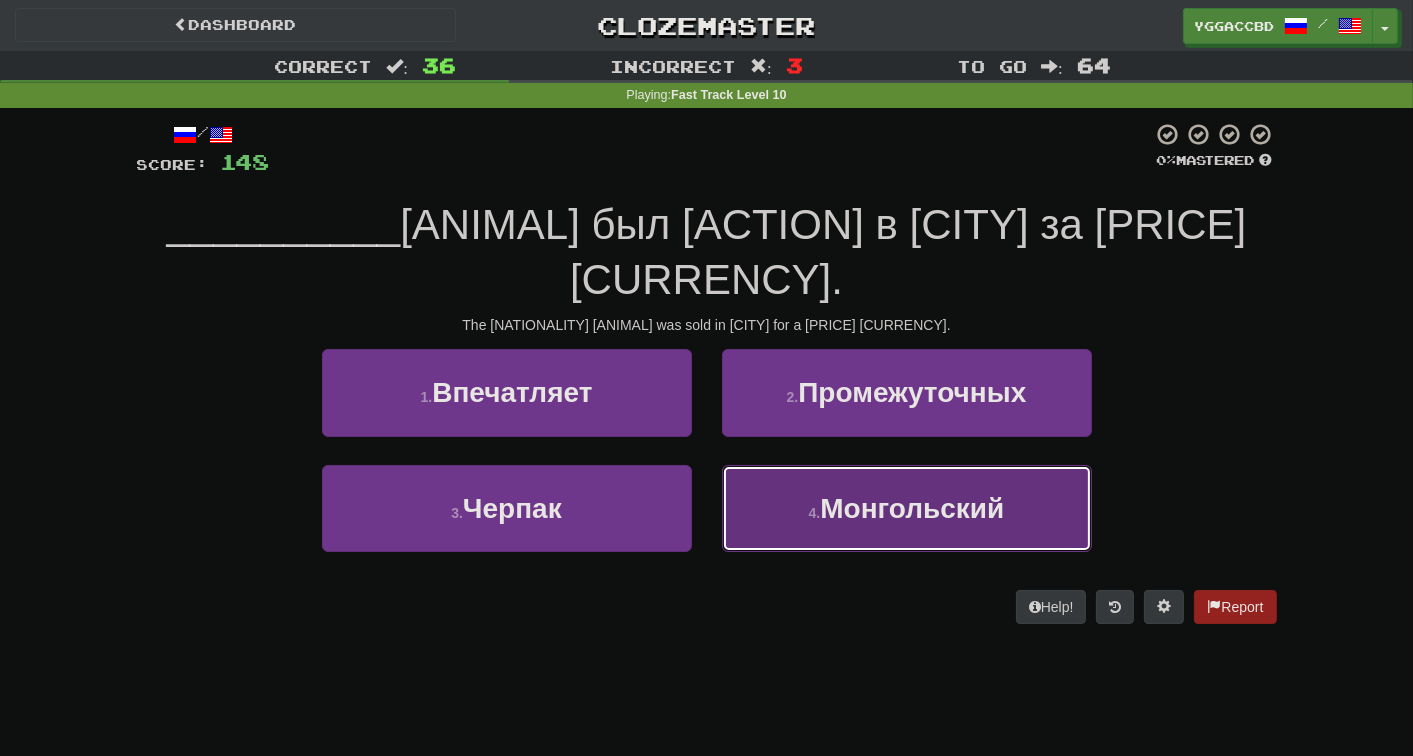 click on "4 .  [NATIONALITY]" at bounding box center [907, 508] 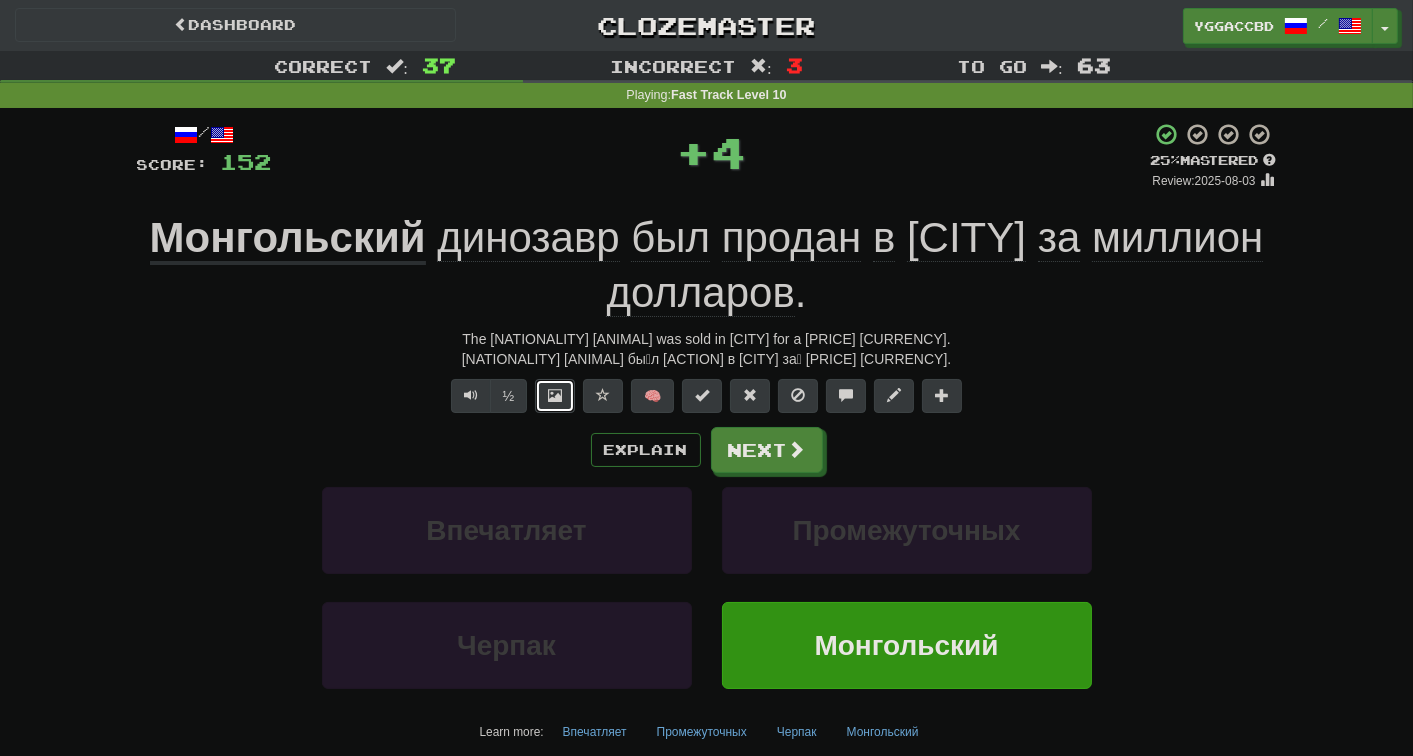click at bounding box center (555, 395) 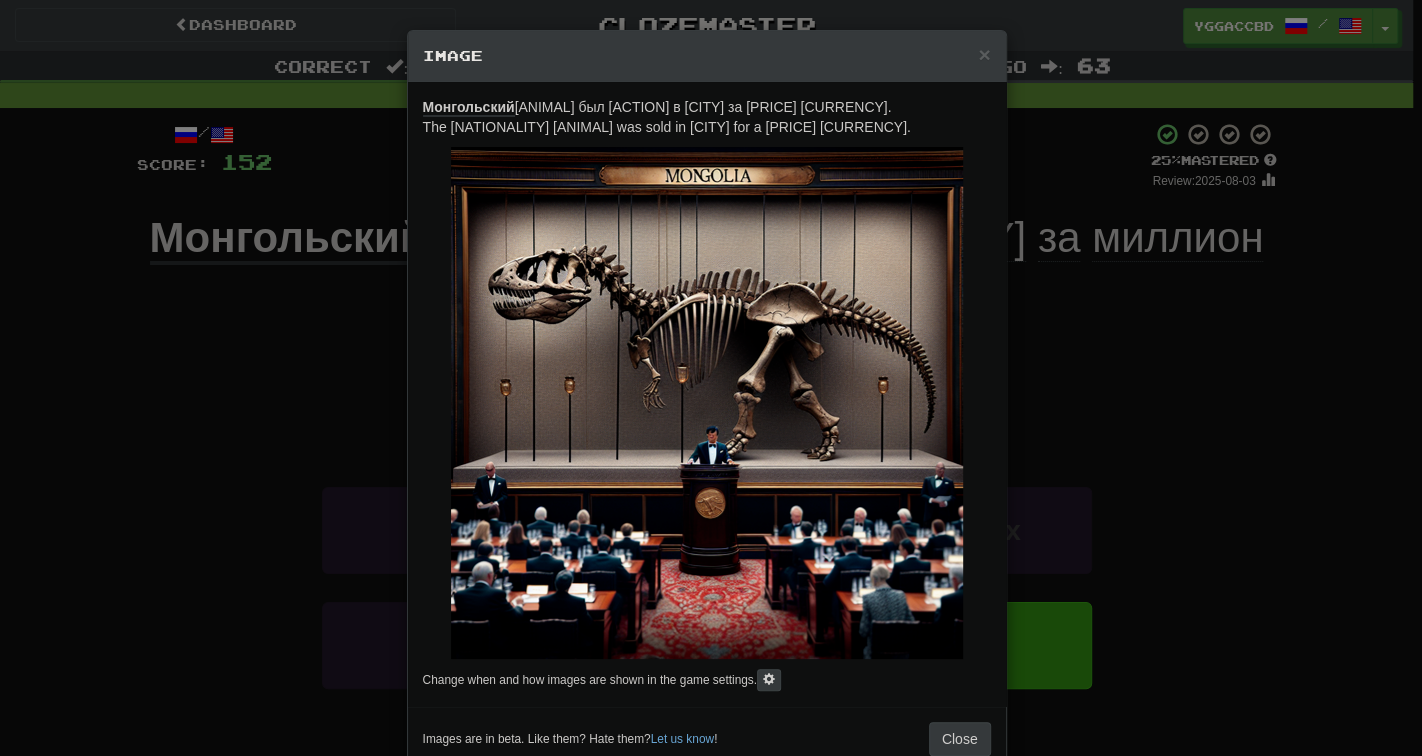 click on "× Image Монгольский  динозавр был продан в [CITY] за миллион долларов. The Mongolian dinosaur was sold in [CITY] for a million dollars. Change when and how images are shown in the game settings.  Images are in beta. Like them? Hate them?  Let us know ! Close" at bounding box center [711, 378] 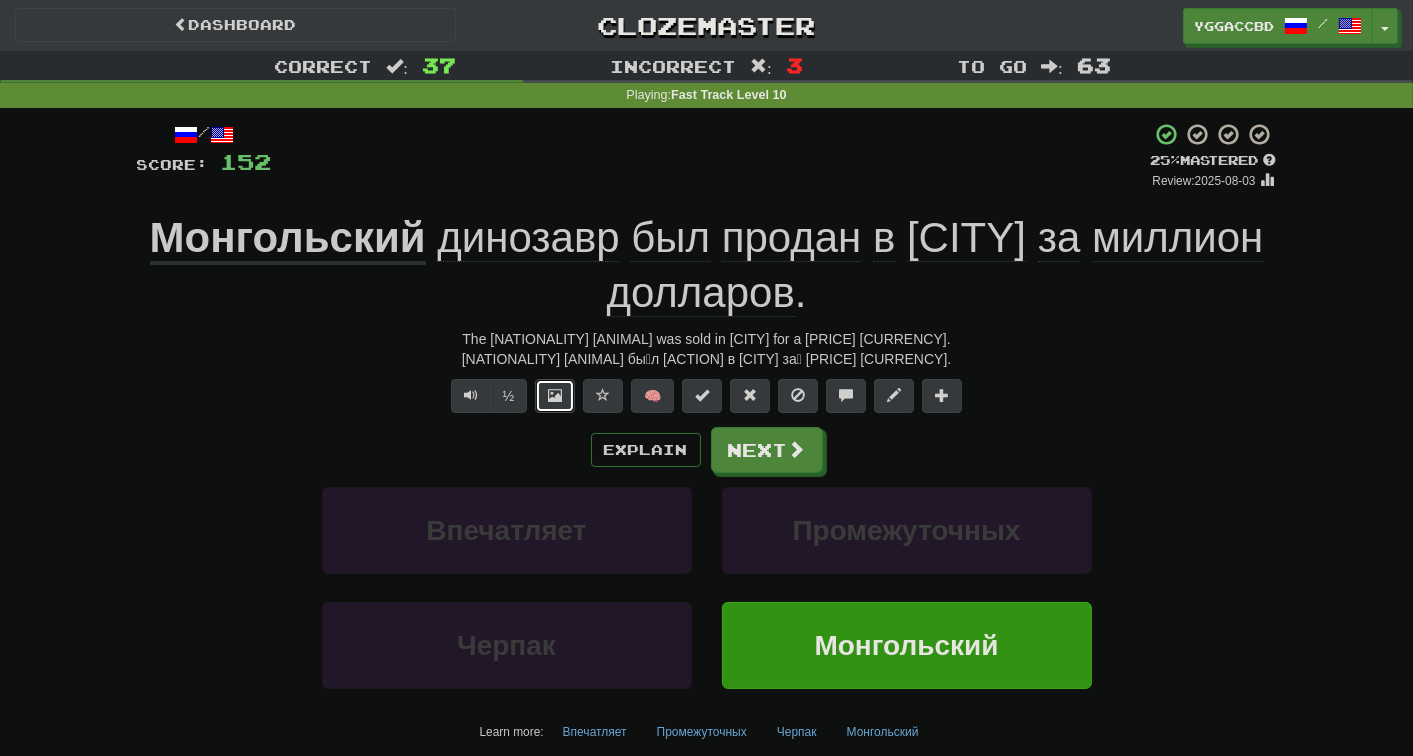 click at bounding box center (555, 395) 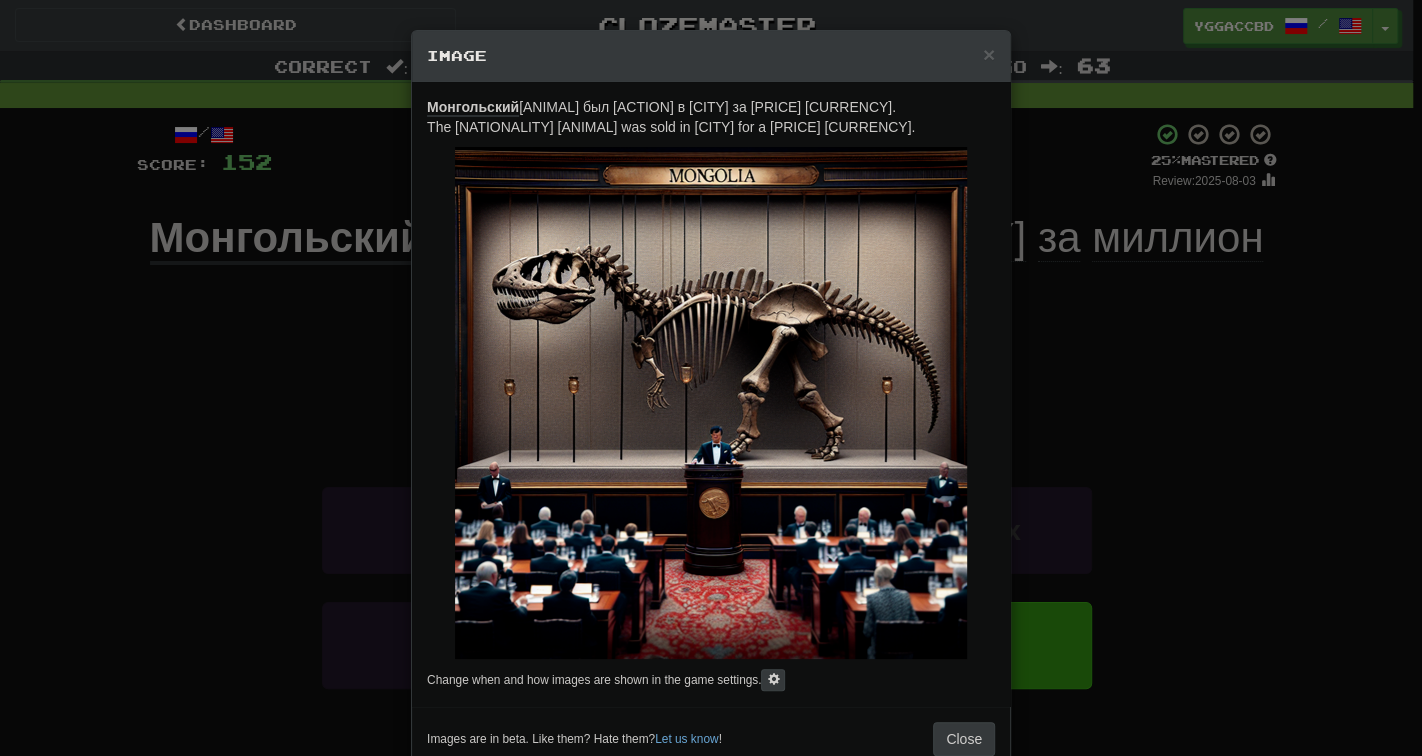 click on "× Image Монгольский  динозавр был продан в [CITY] за миллион долларов. The Mongolian dinosaur was sold in [CITY] for a million dollars. Change when and how images are shown in the game settings.  Images are in beta. Like them? Hate them?  Let us know ! Close" at bounding box center (711, 378) 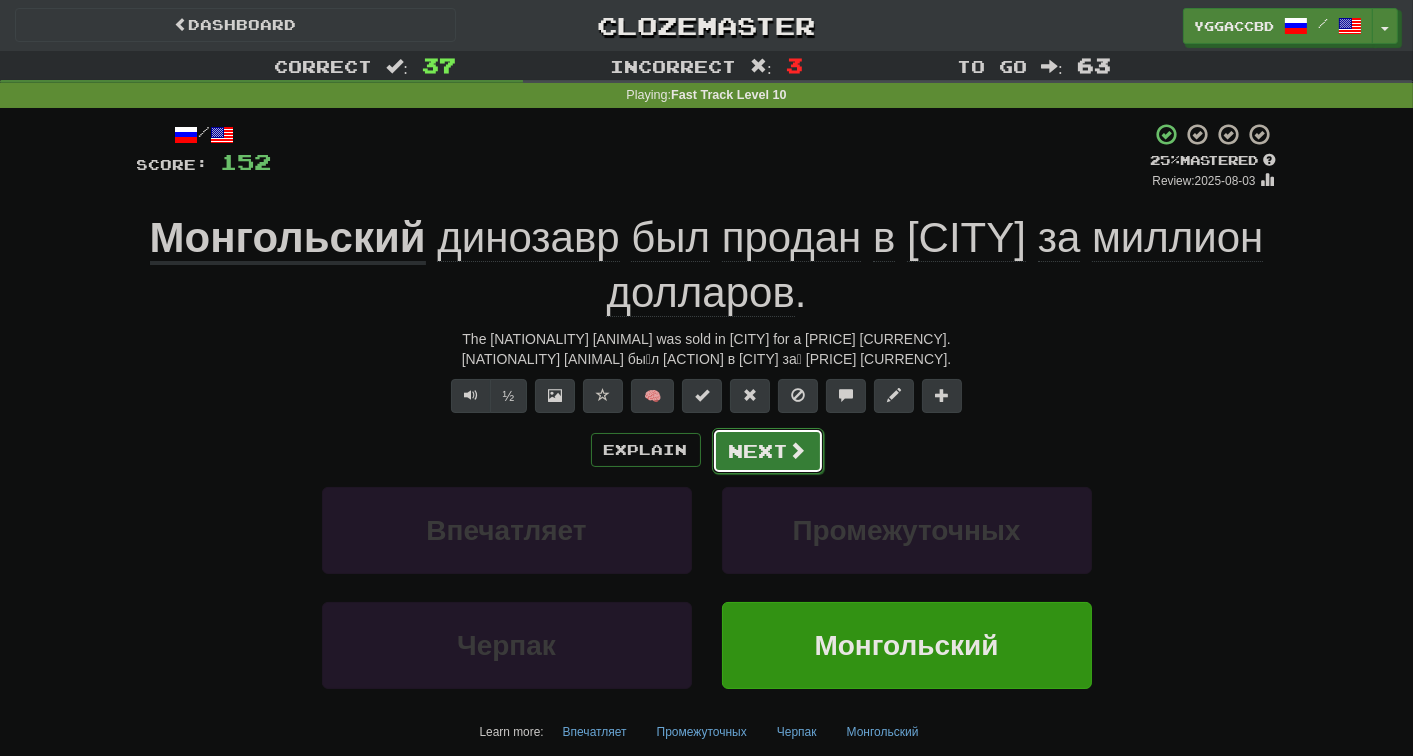 click on "Next" at bounding box center [768, 451] 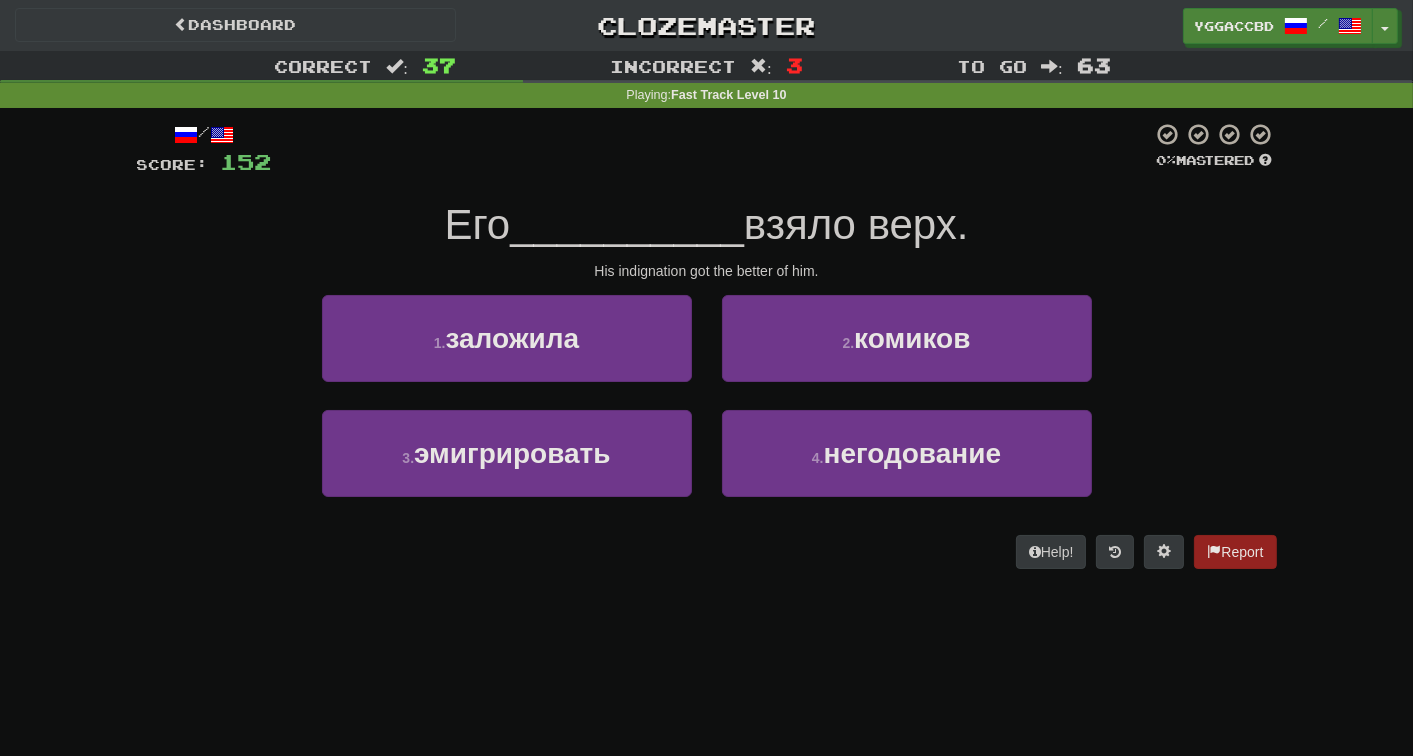 click on "3 .  эмигрировать 4 .  негодование" at bounding box center [707, 467] 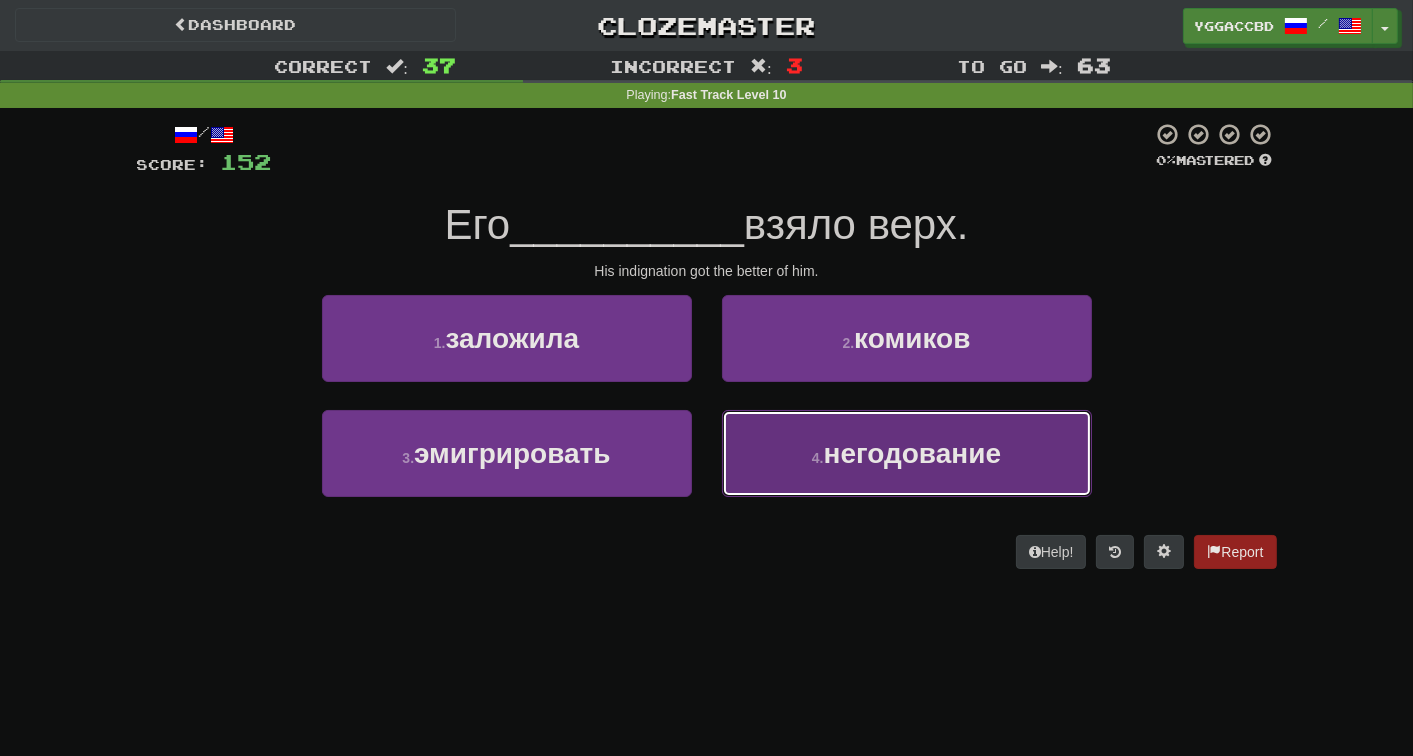 click on "негодование" at bounding box center [913, 453] 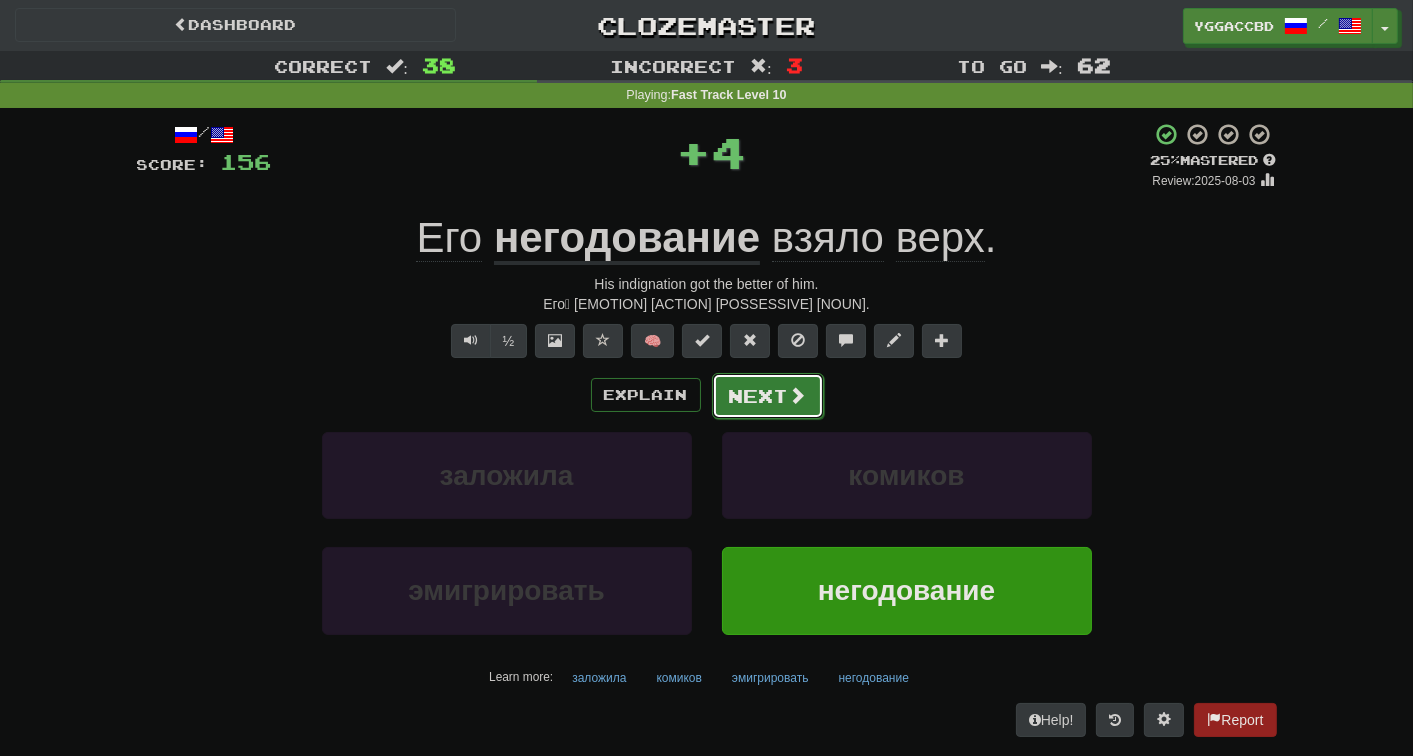 click on "Next" at bounding box center (768, 396) 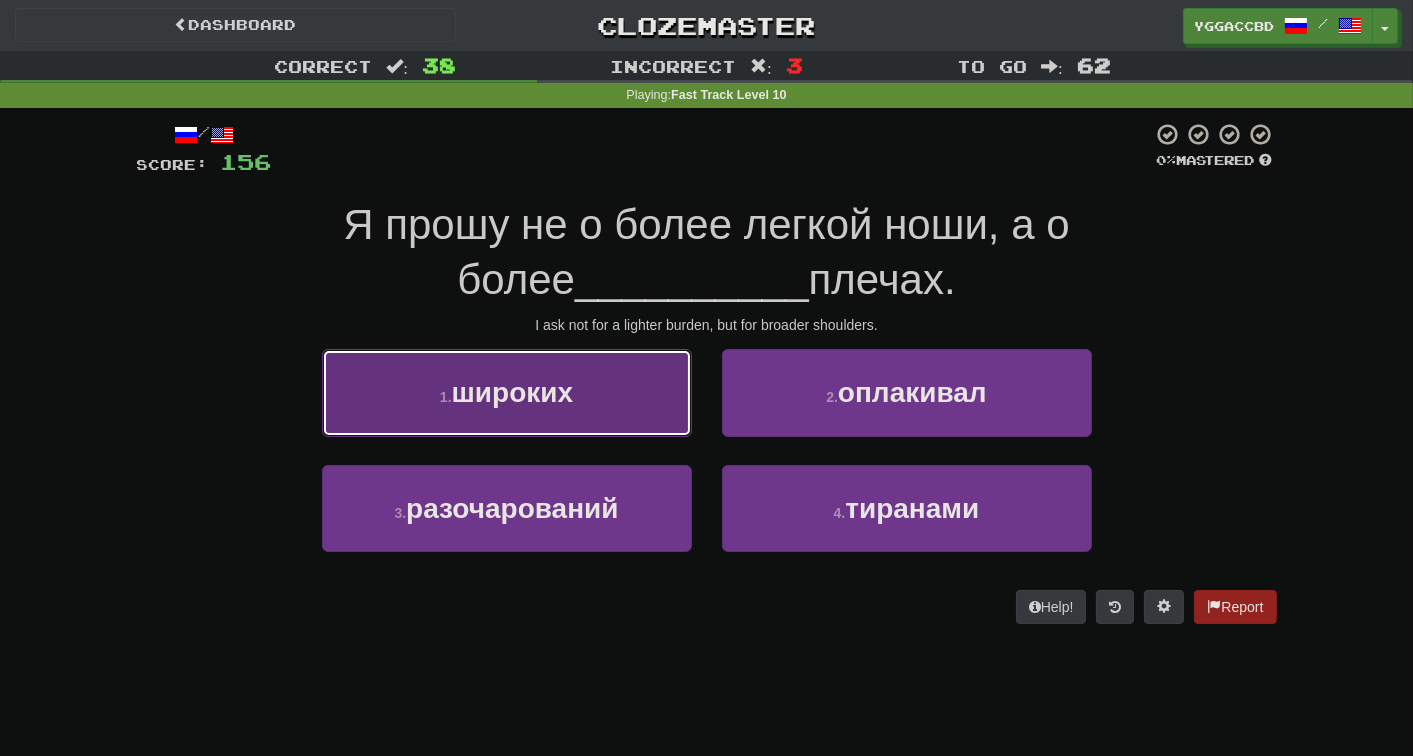 click on "1 .  широких" at bounding box center [507, 392] 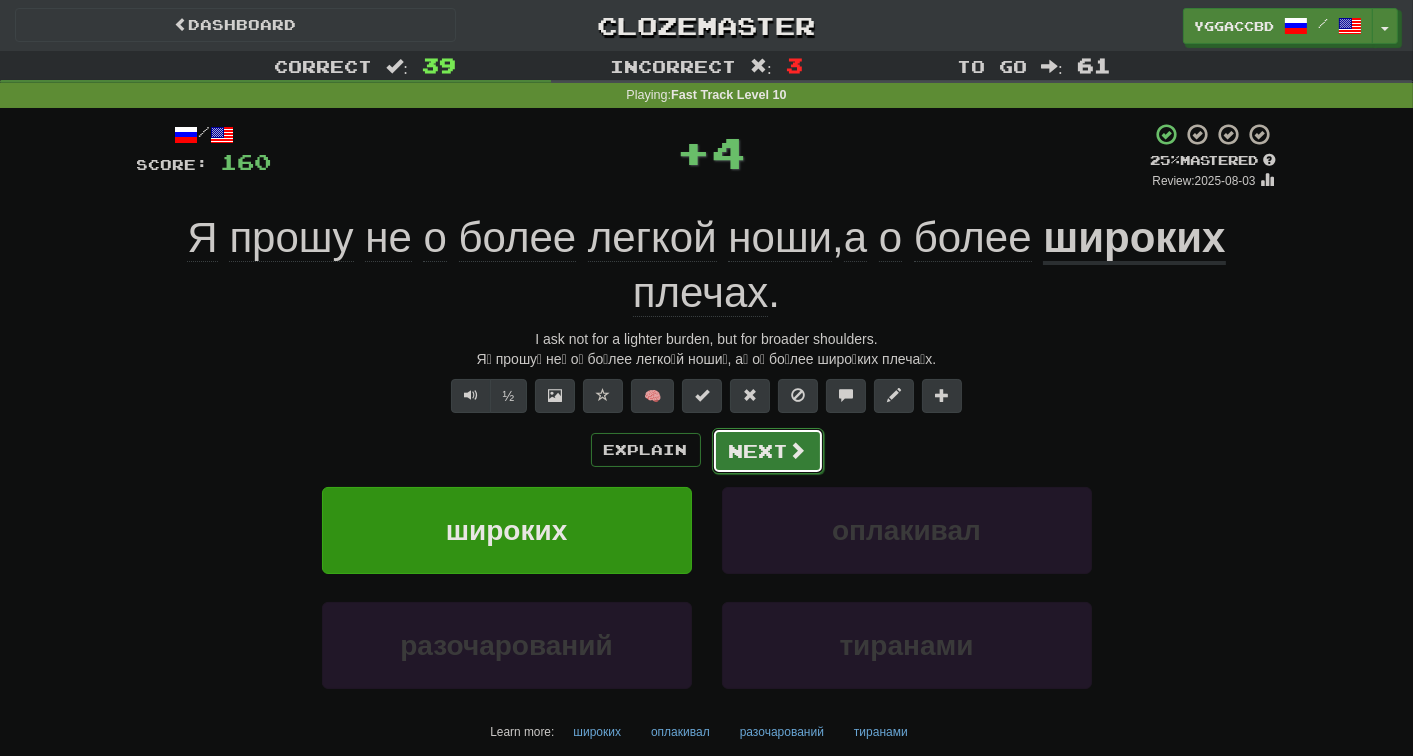 click on "Next" at bounding box center (768, 451) 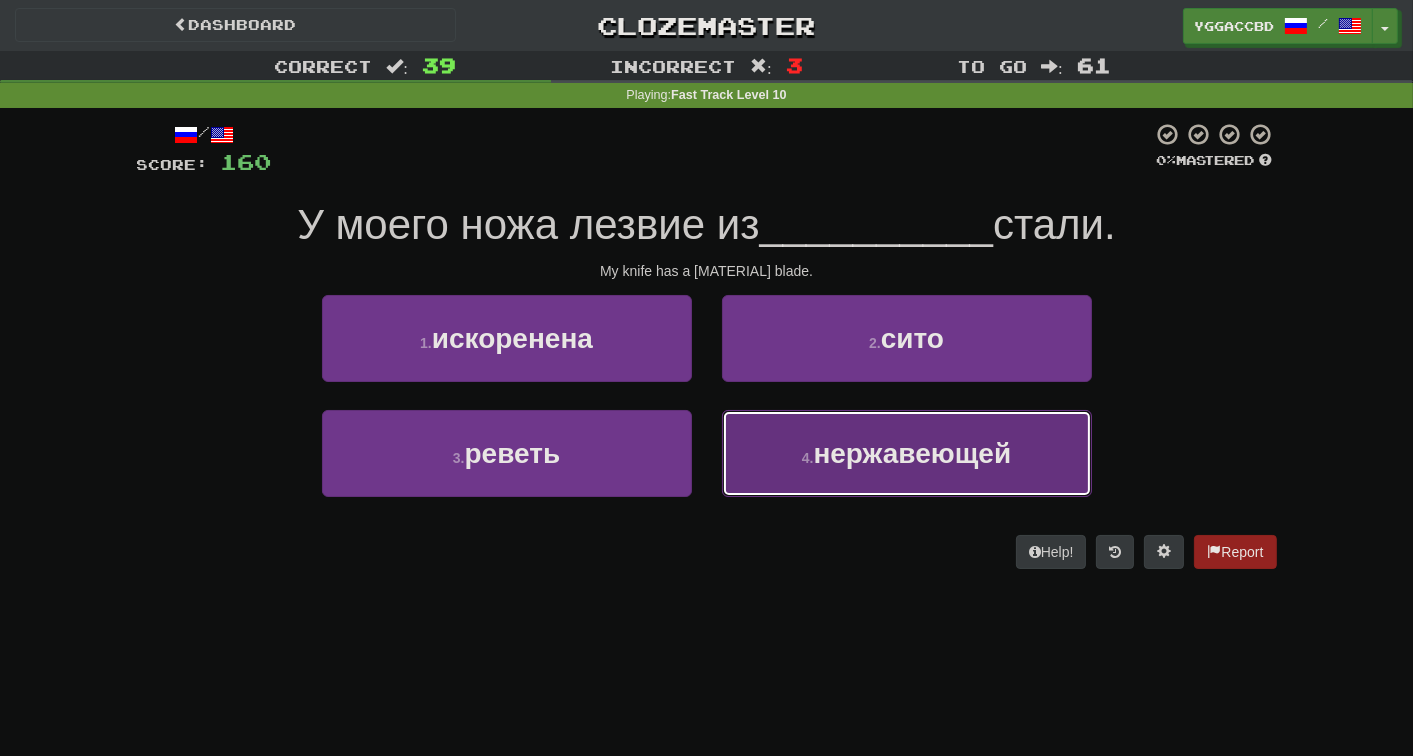 click on "4 .  нержавеющей" at bounding box center (907, 453) 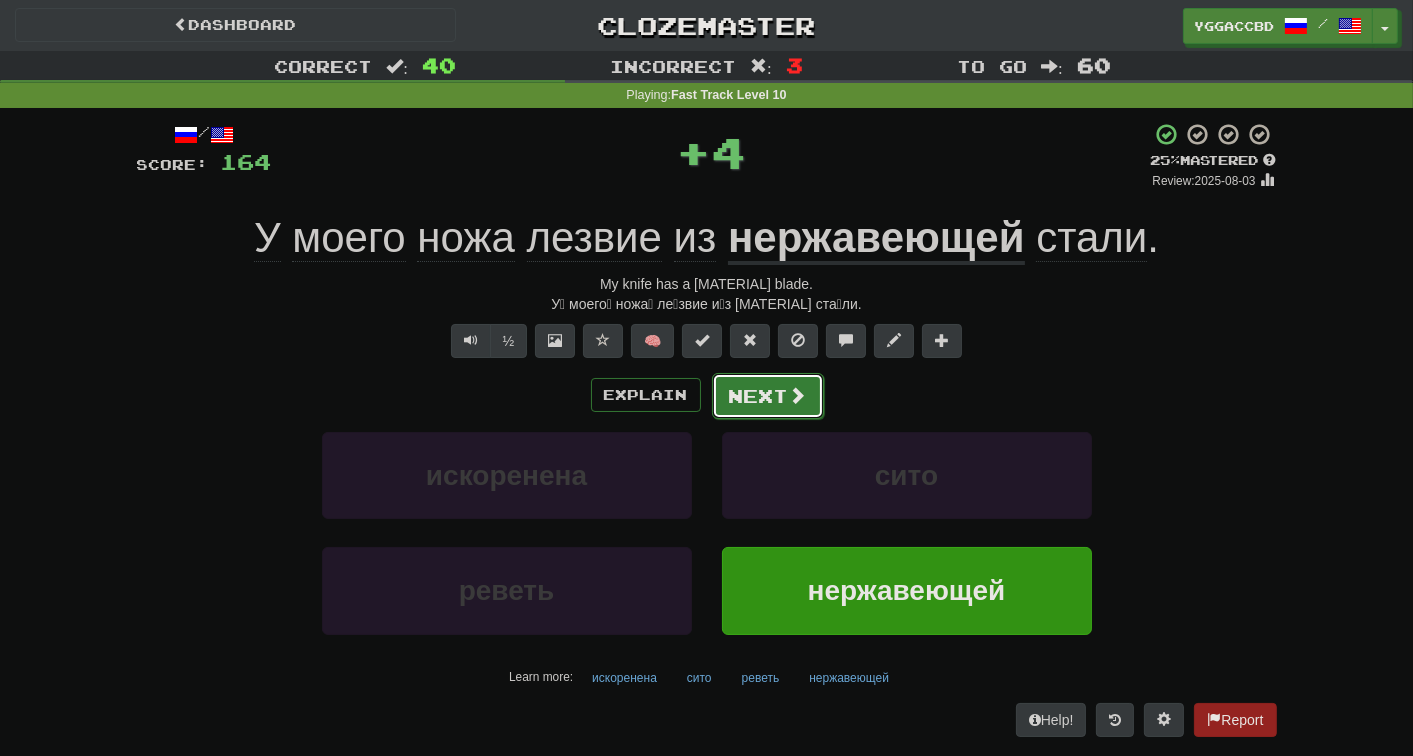 click at bounding box center [798, 395] 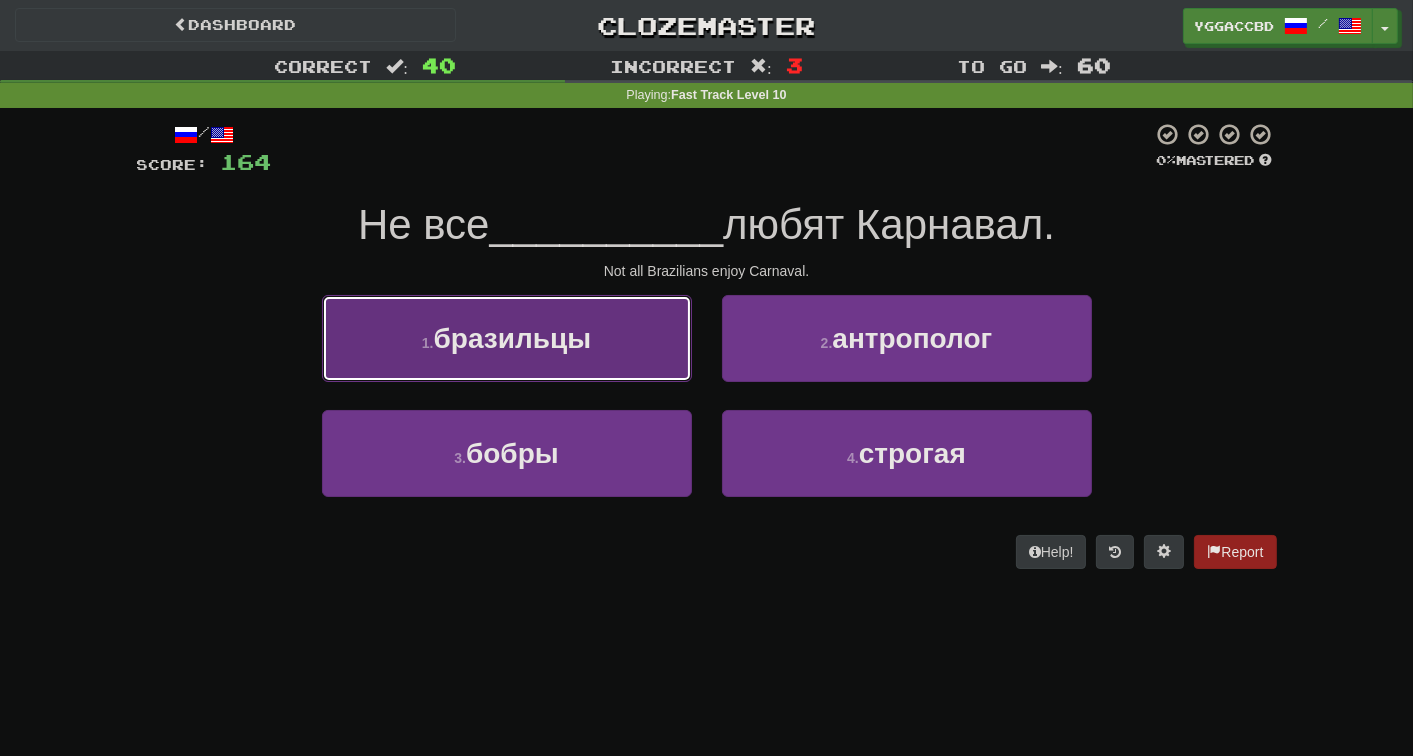 click on "1 .  [NATIONALITY]" at bounding box center [507, 338] 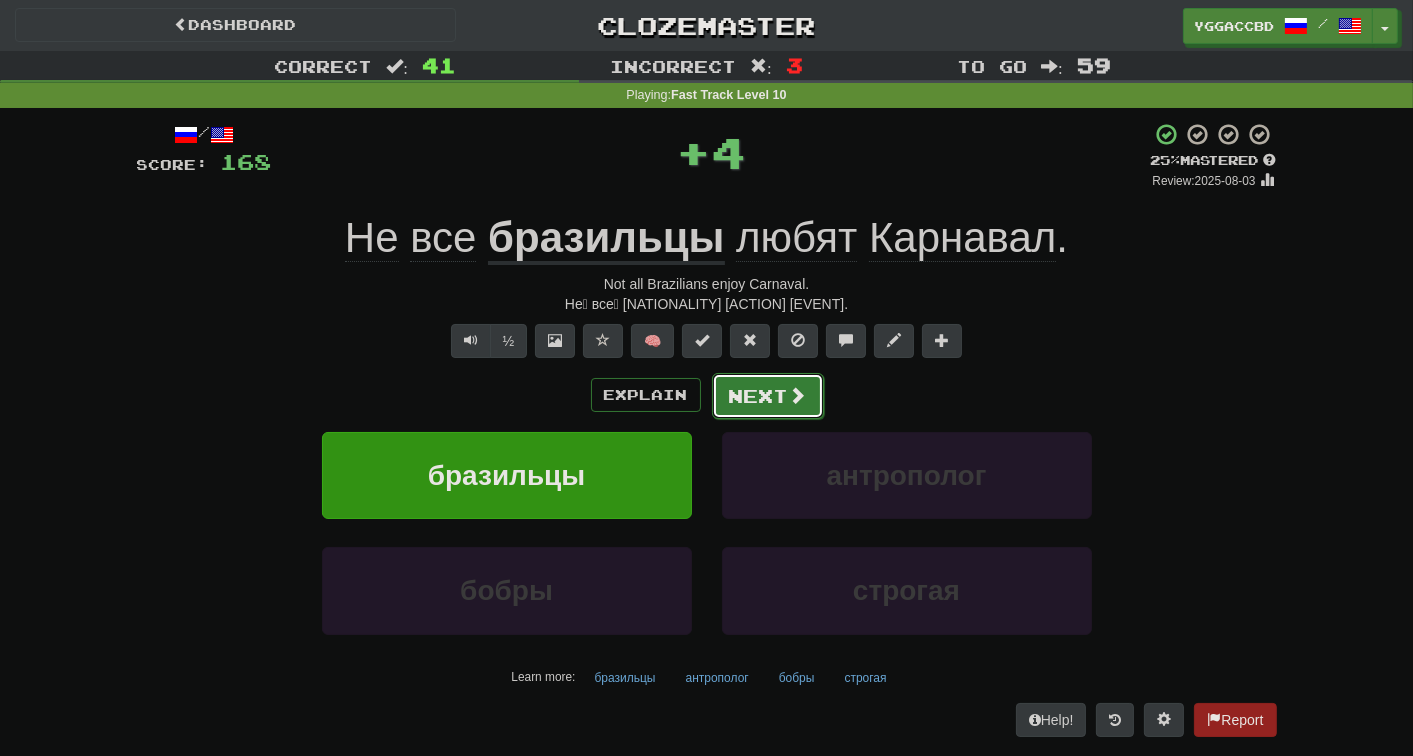 click at bounding box center (798, 395) 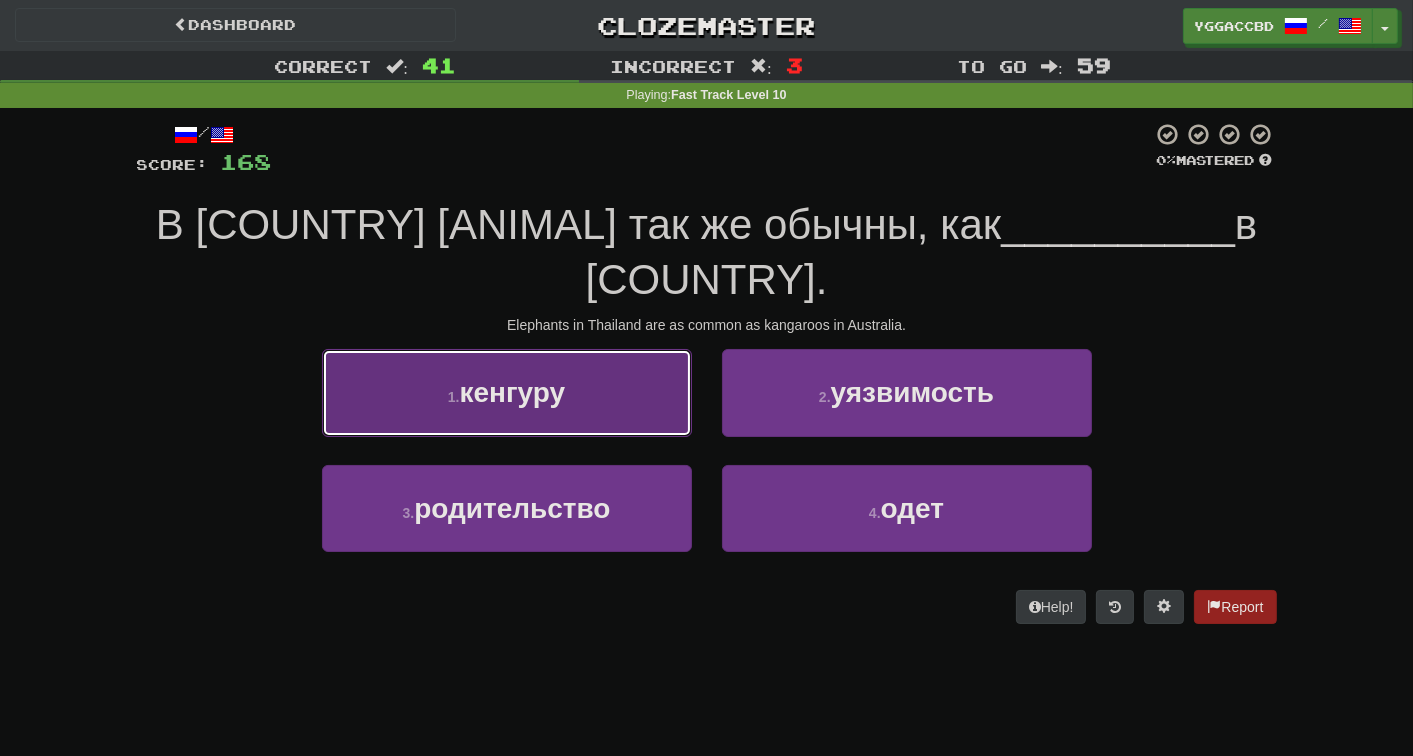 click on "1 .  кенгуру" at bounding box center (507, 392) 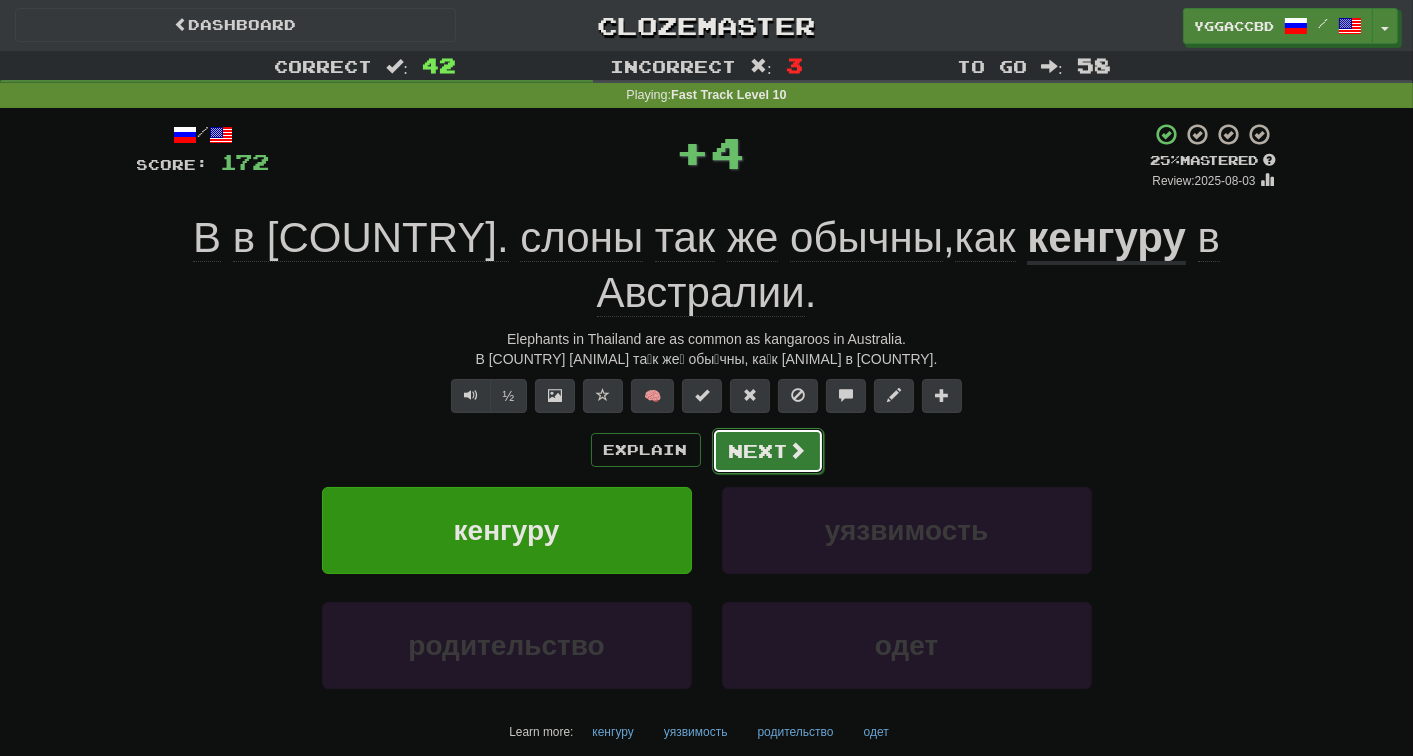 click on "Next" at bounding box center [768, 451] 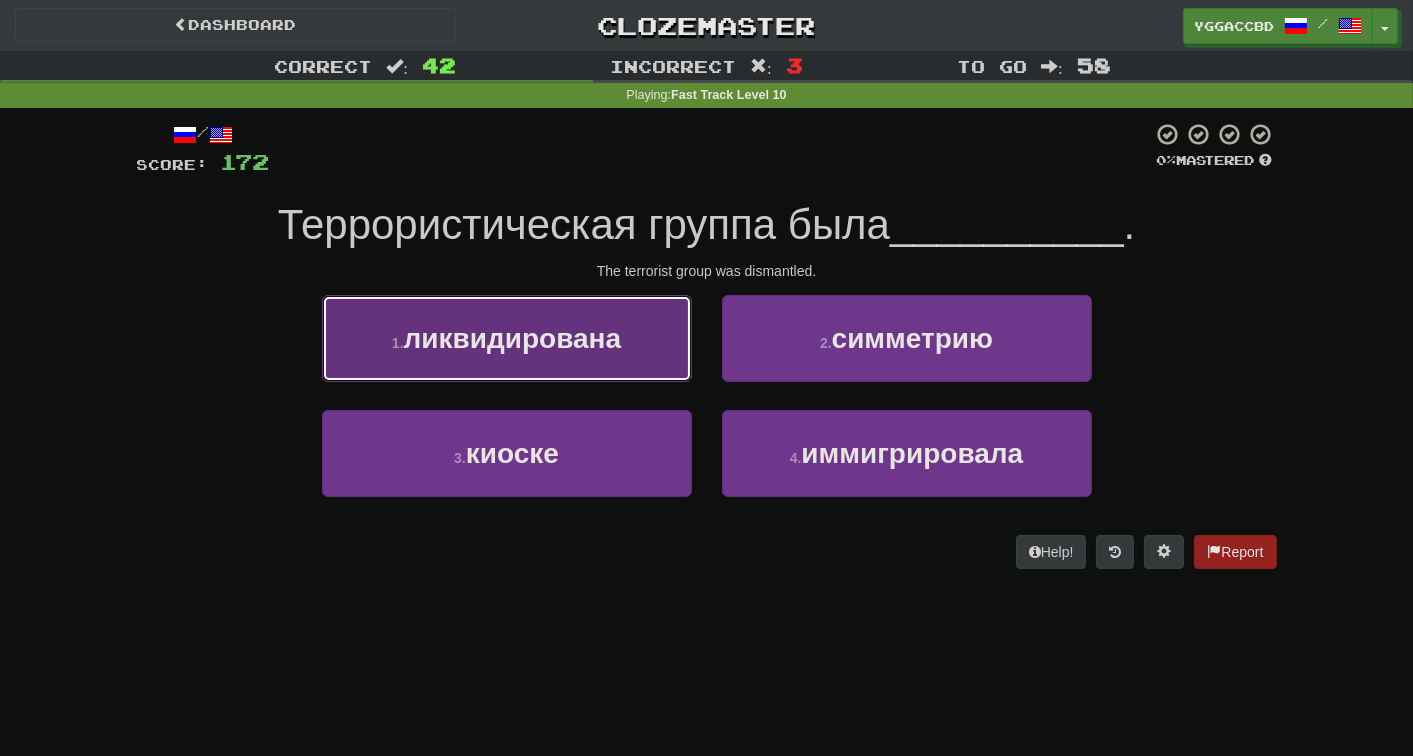 click on "1 .  ликвидирована" at bounding box center (507, 338) 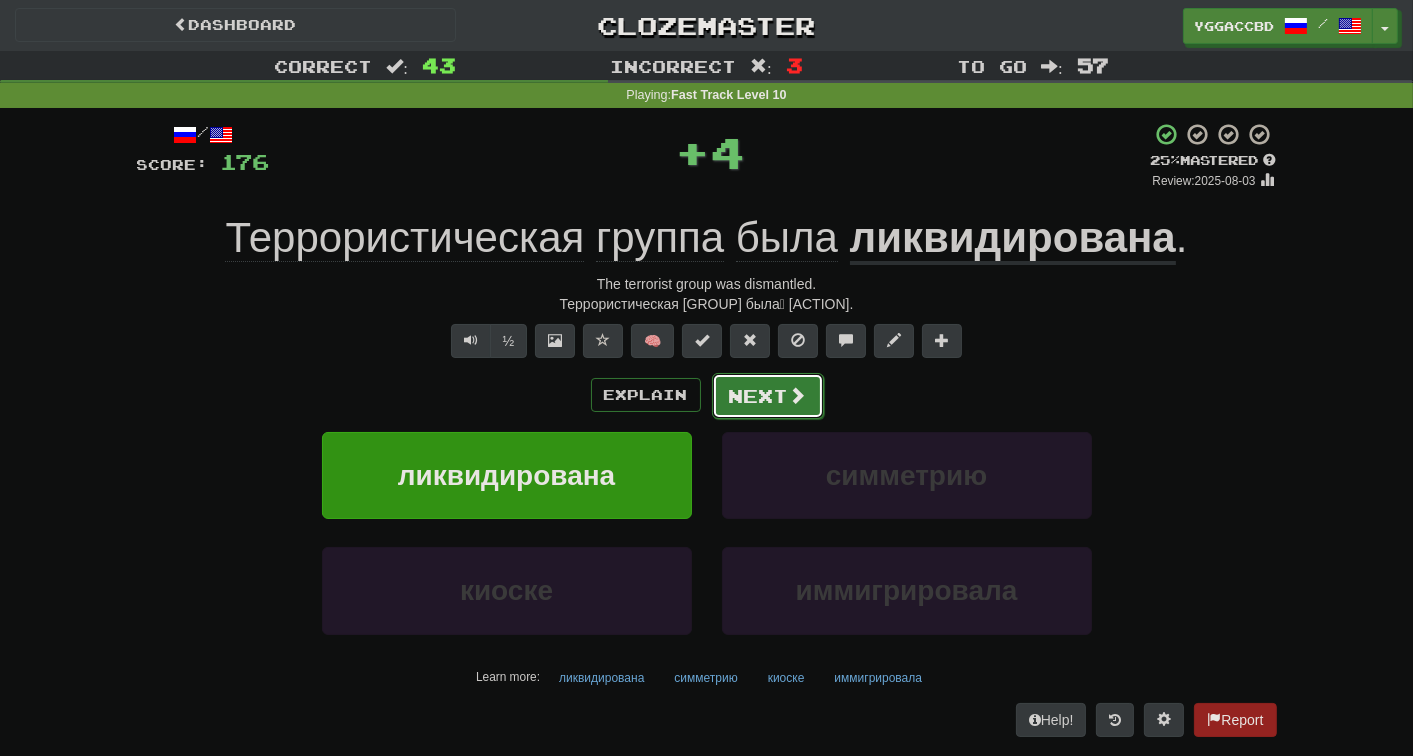 click at bounding box center (798, 395) 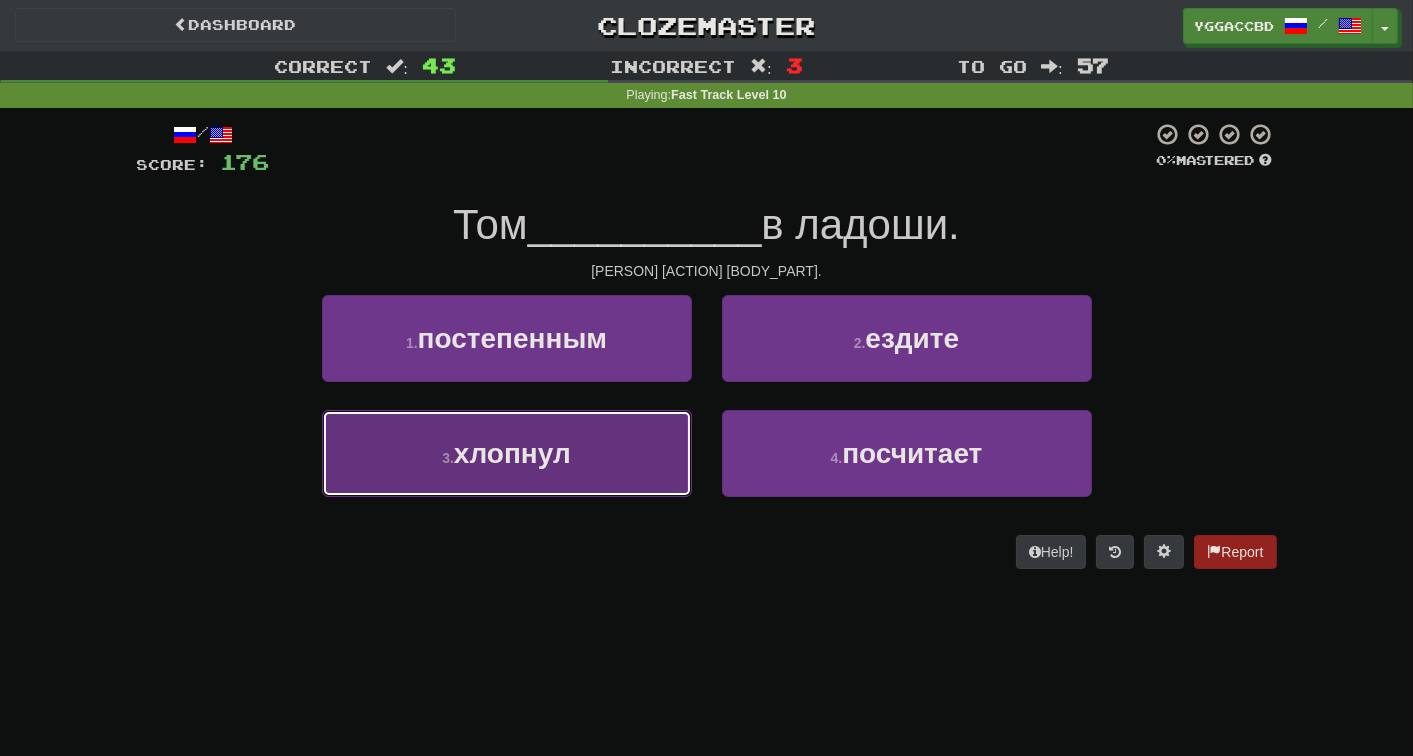 click on "хлопнул" at bounding box center [512, 453] 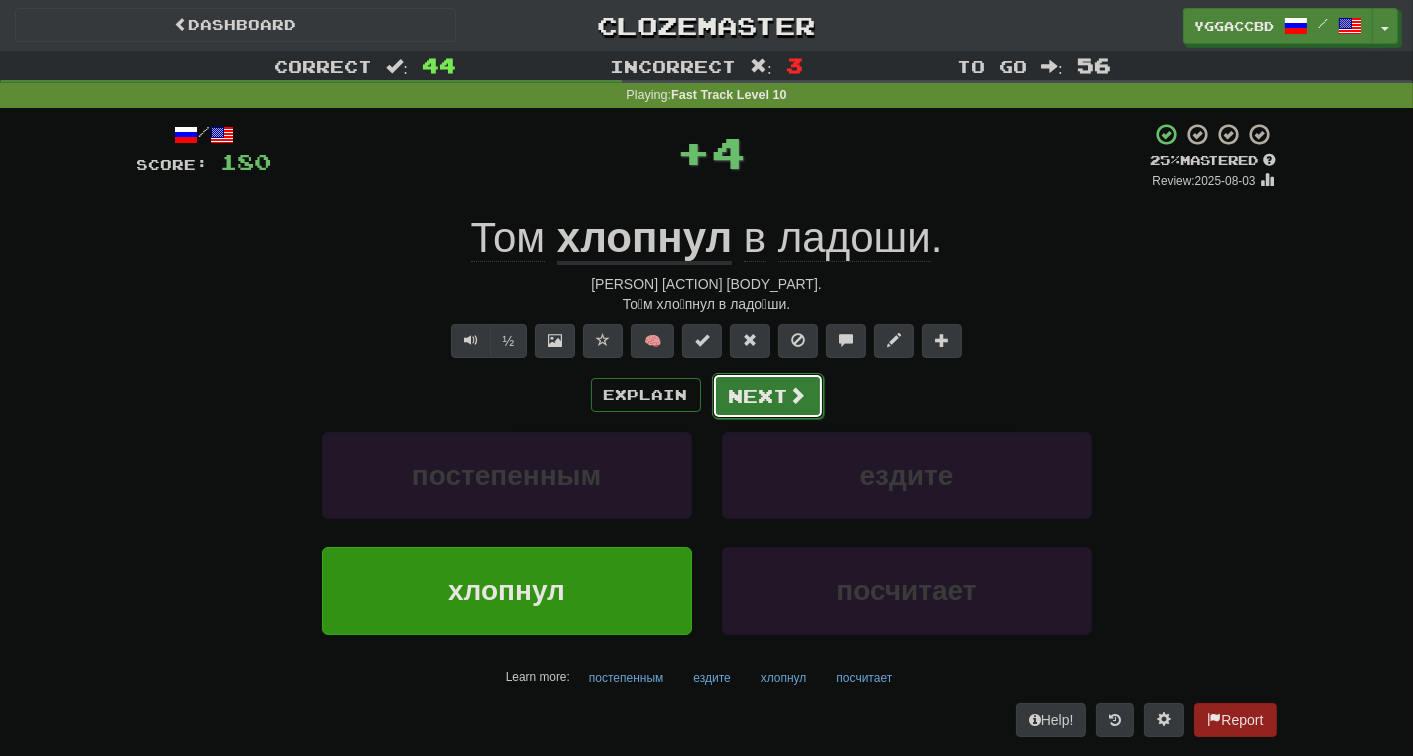 click on "Next" at bounding box center [768, 396] 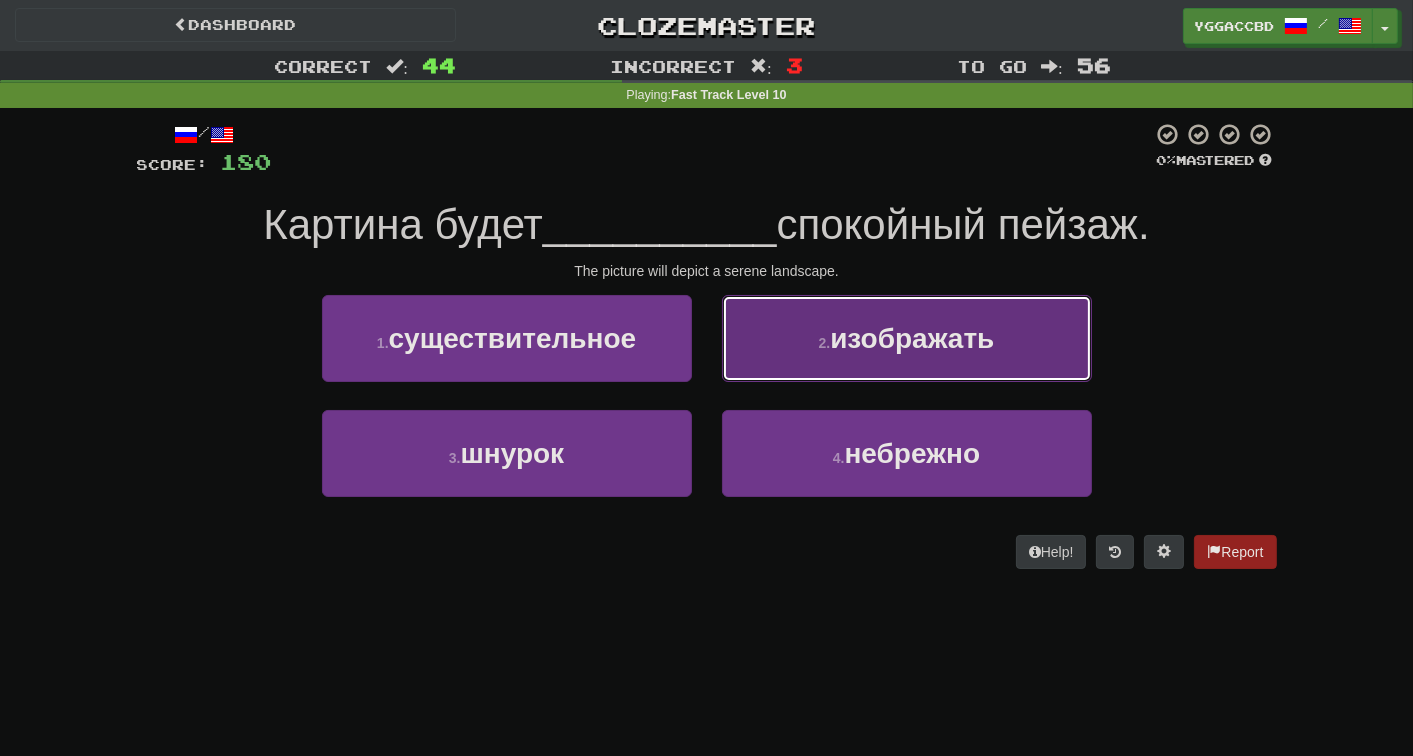 click on "изображать" at bounding box center [912, 338] 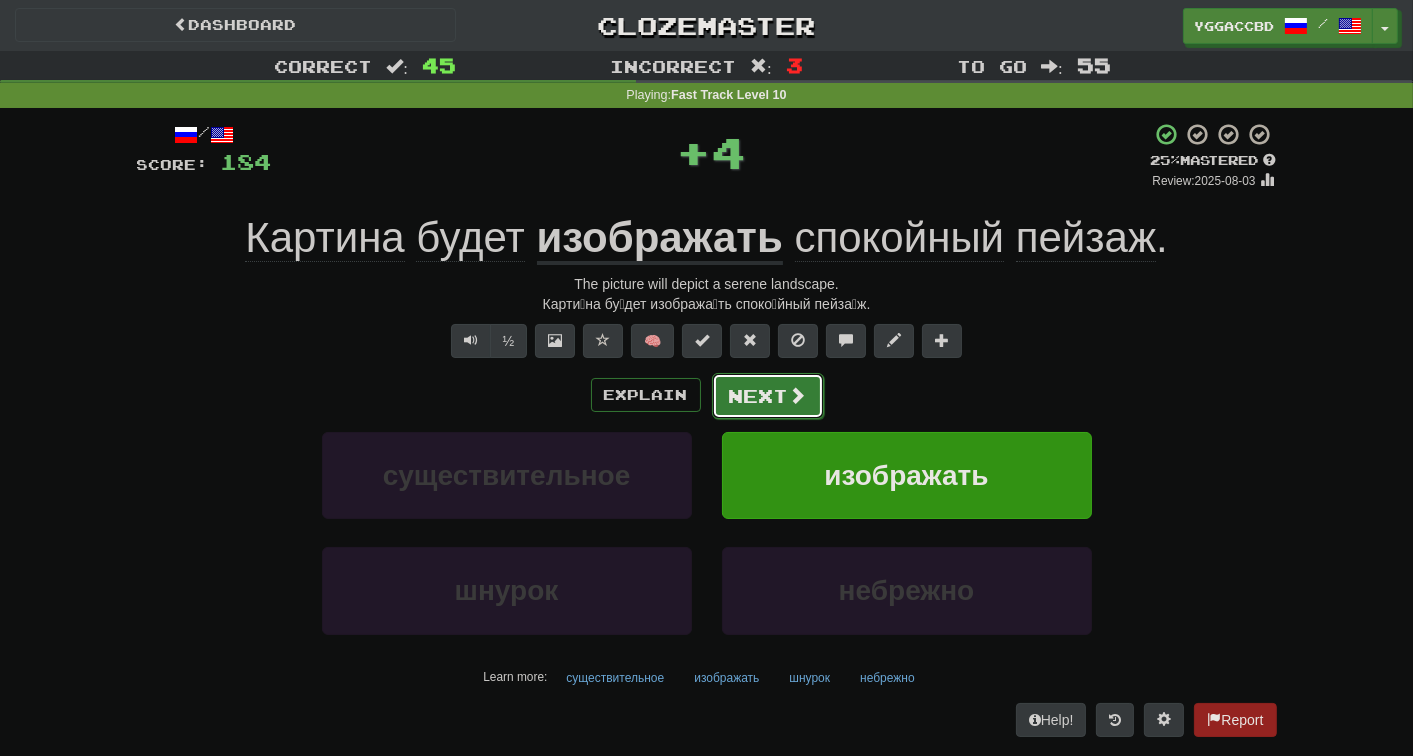 click on "Next" at bounding box center [768, 396] 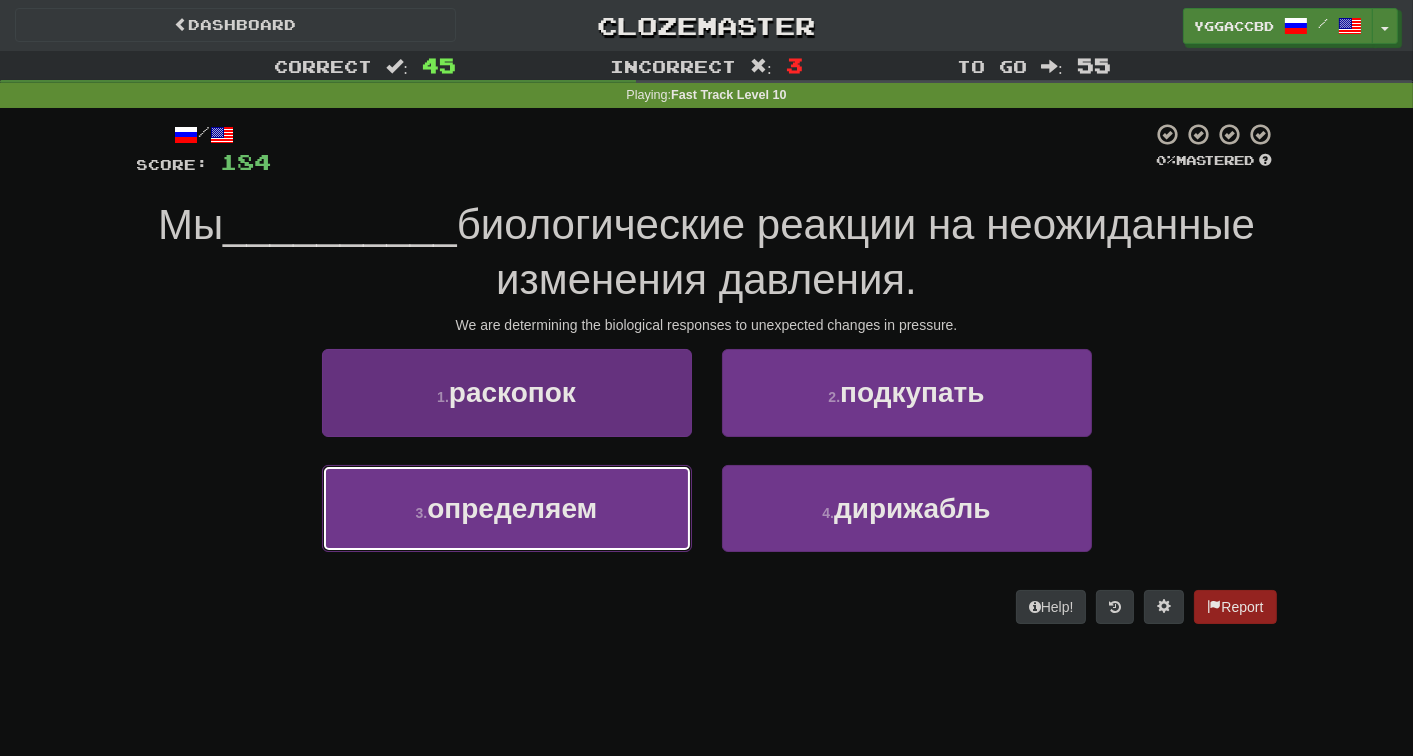 click on "определяем" at bounding box center (512, 508) 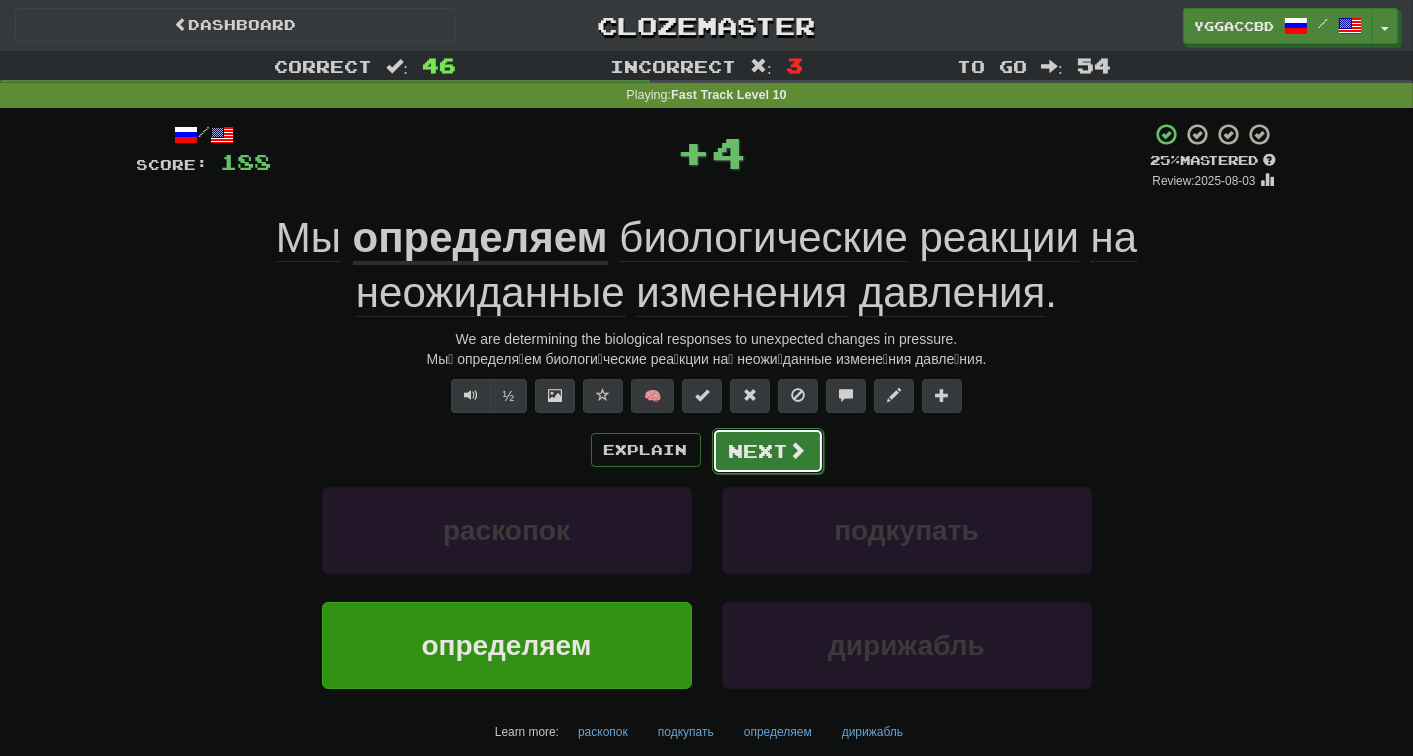 click on "Next" at bounding box center (768, 451) 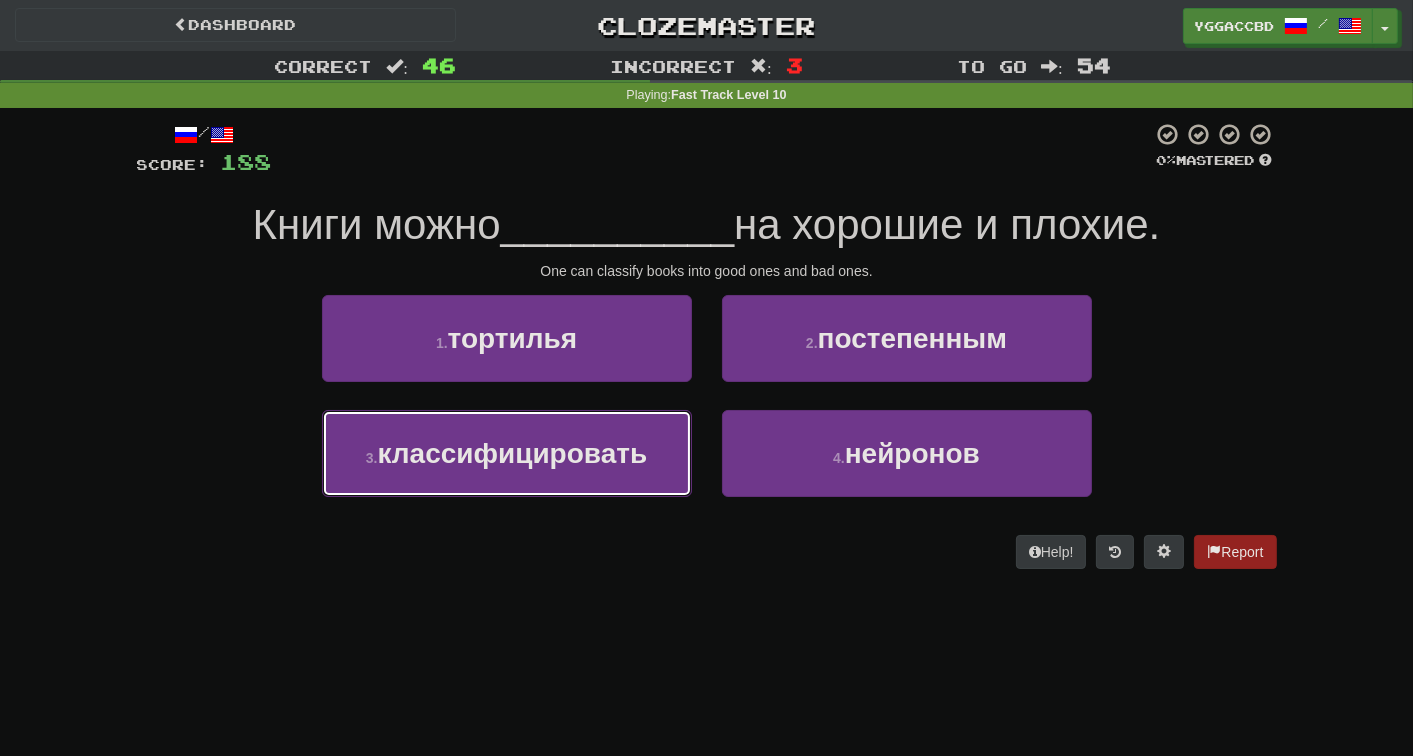 drag, startPoint x: 643, startPoint y: 461, endPoint x: 677, endPoint y: 417, distance: 55.605755 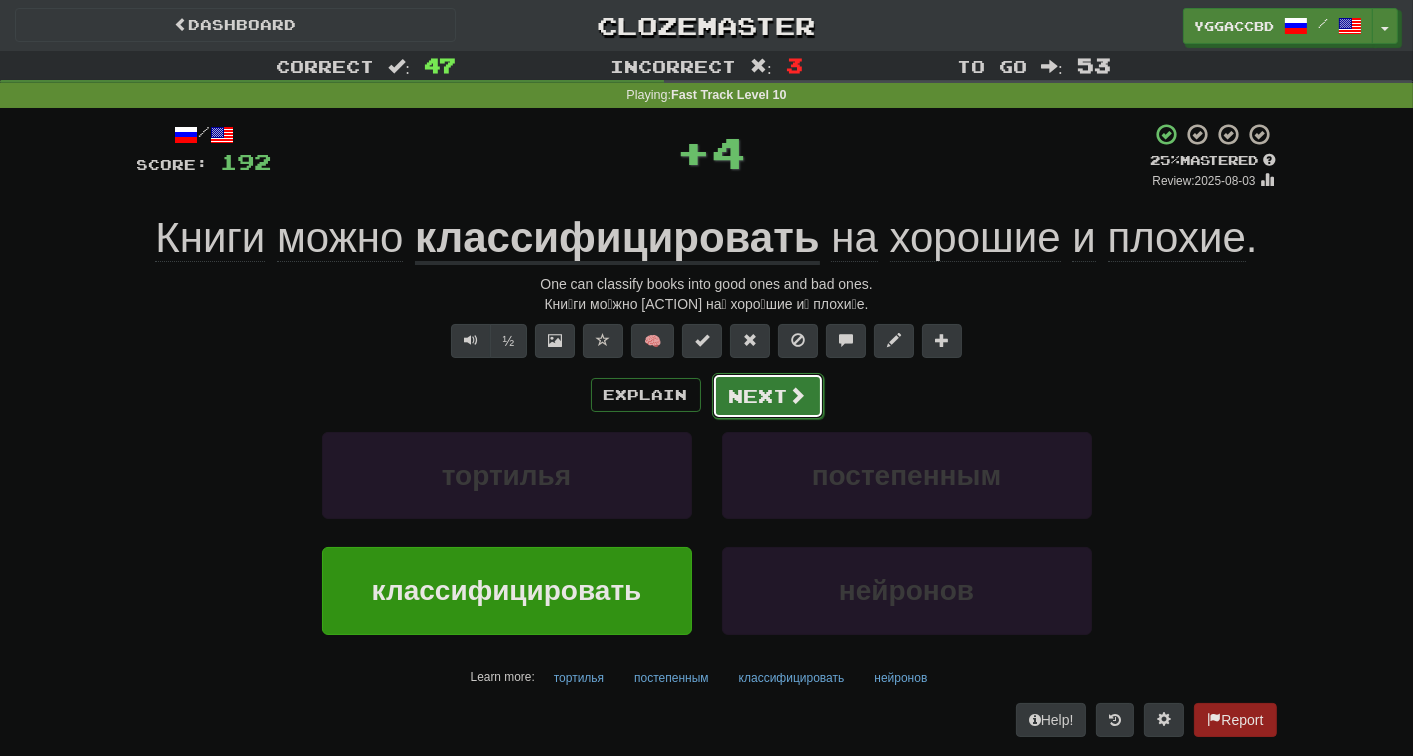 click on "Next" at bounding box center (768, 396) 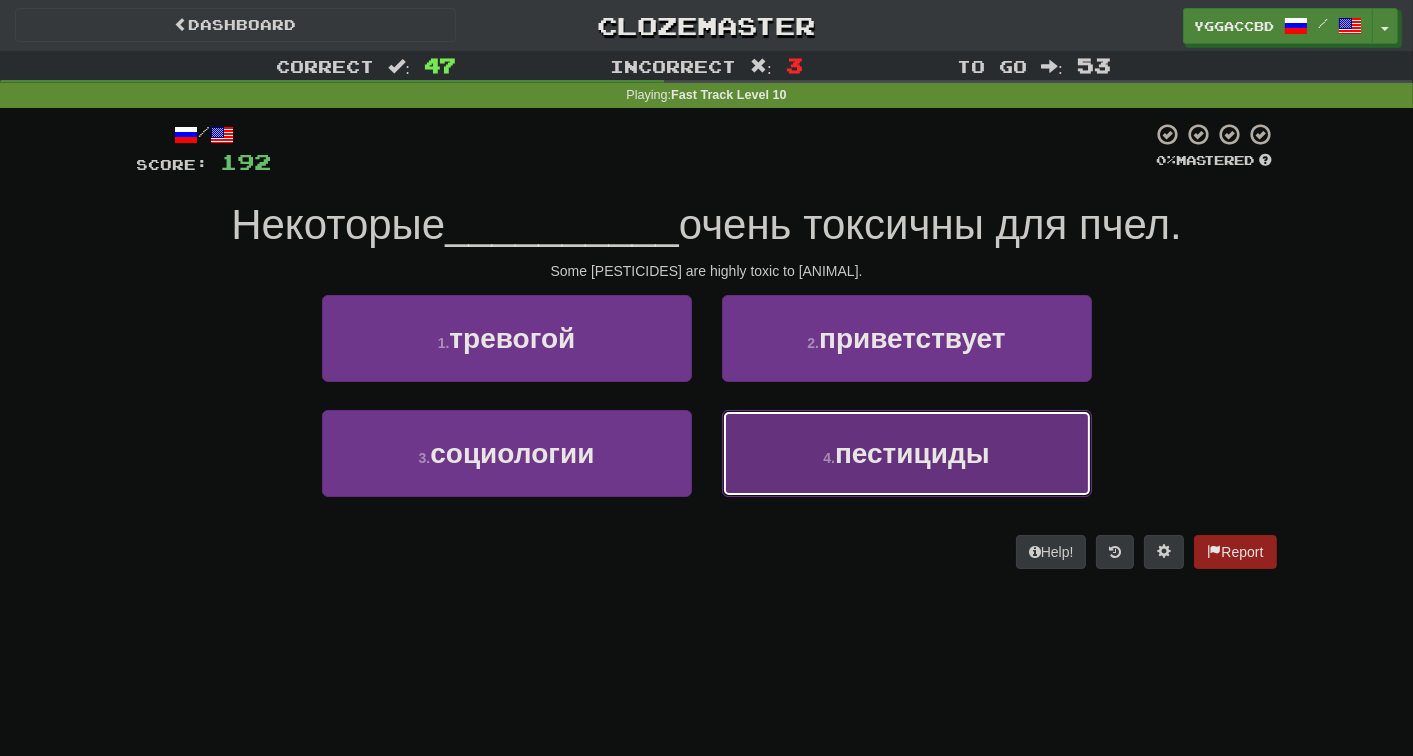 click on "пестициды" at bounding box center (912, 453) 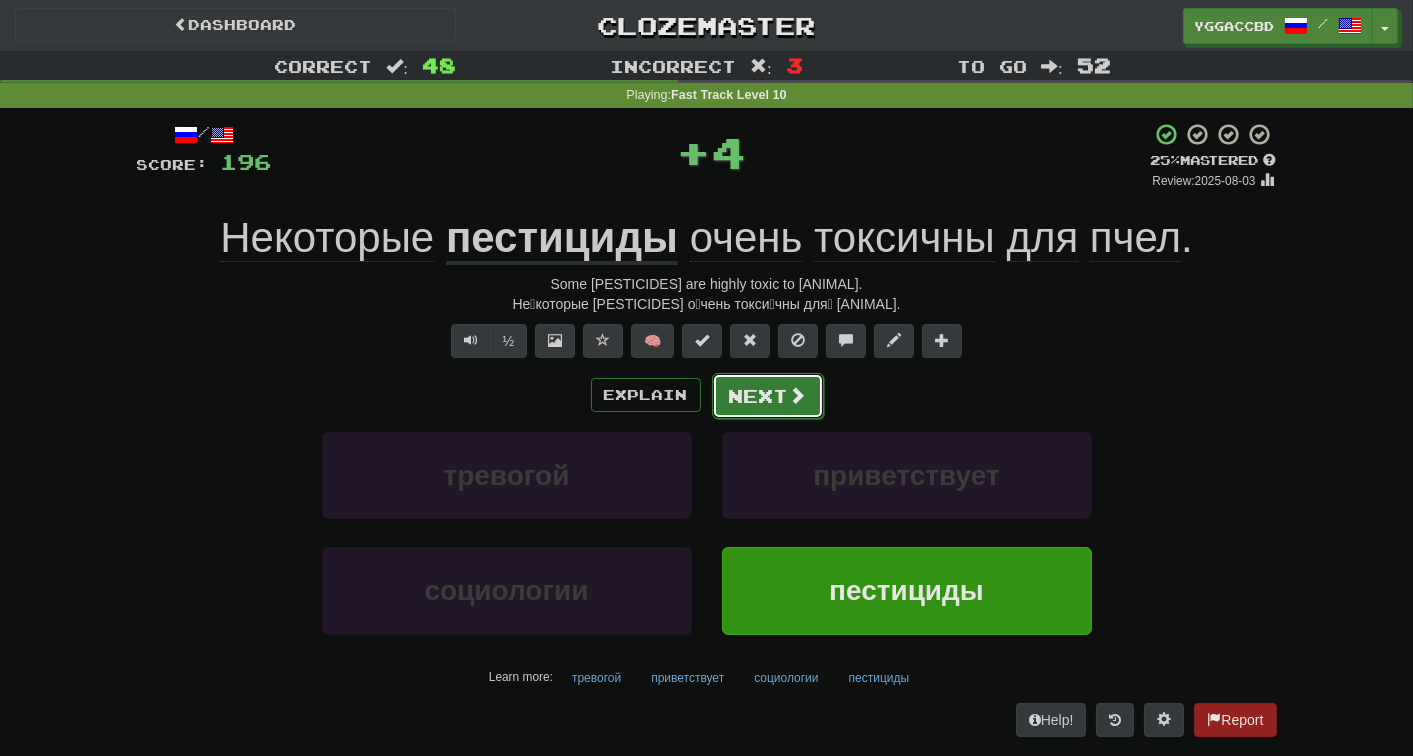 click on "Next" at bounding box center [768, 396] 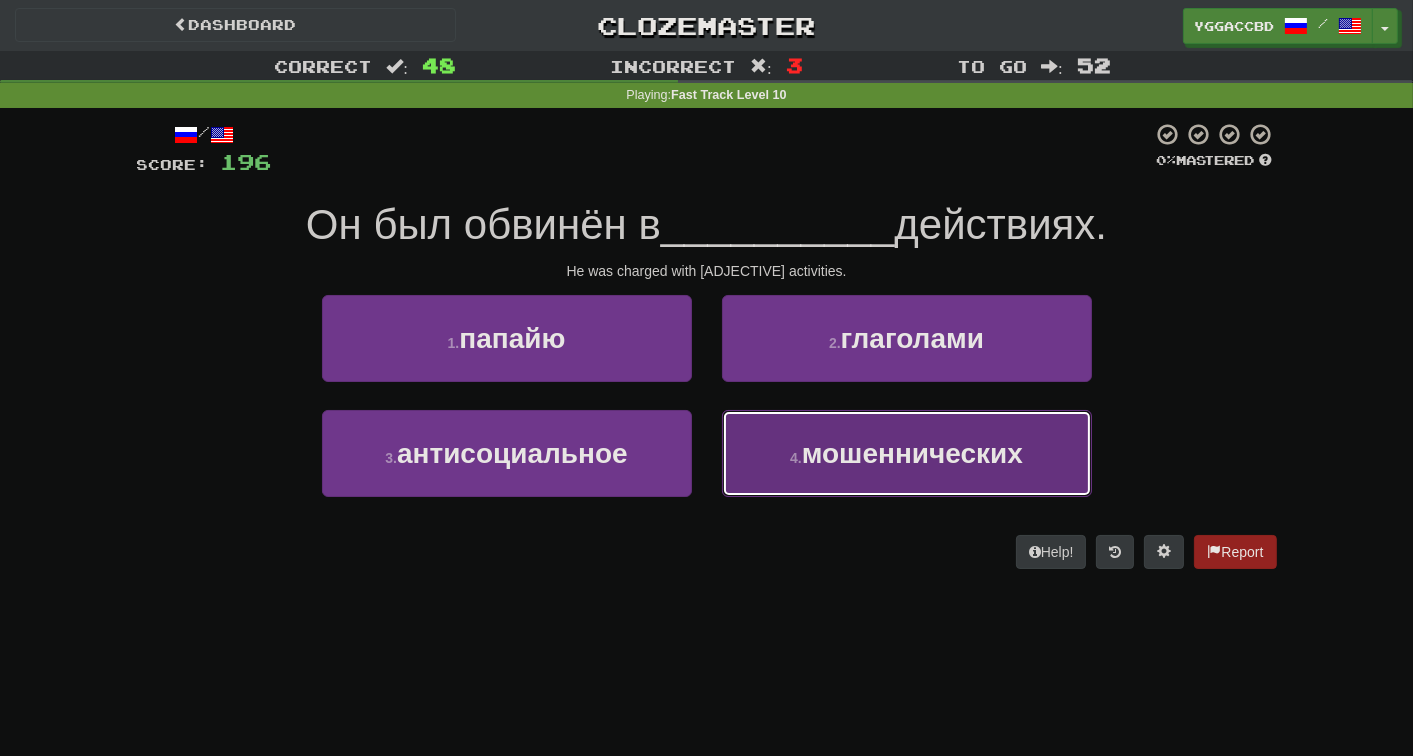 click on "мошеннических" at bounding box center (912, 453) 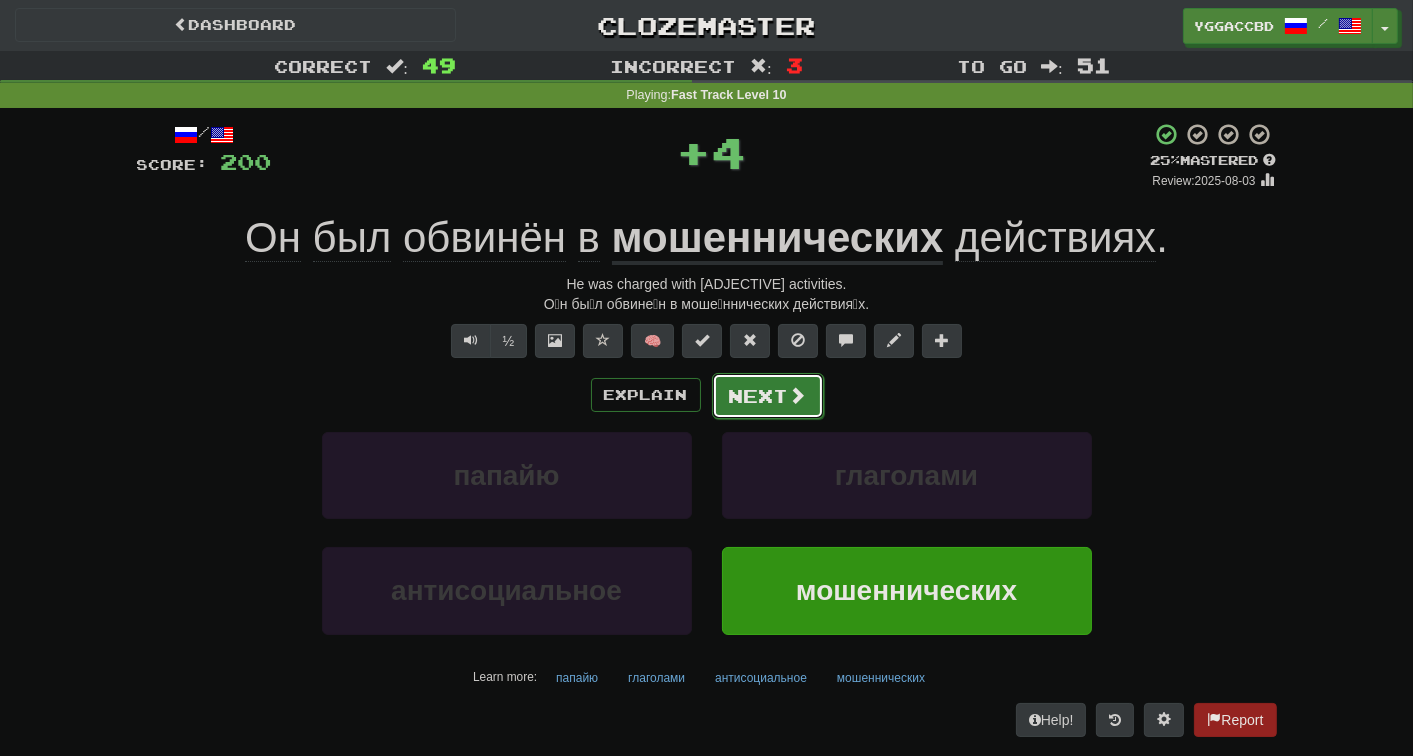 click on "Next" at bounding box center (768, 396) 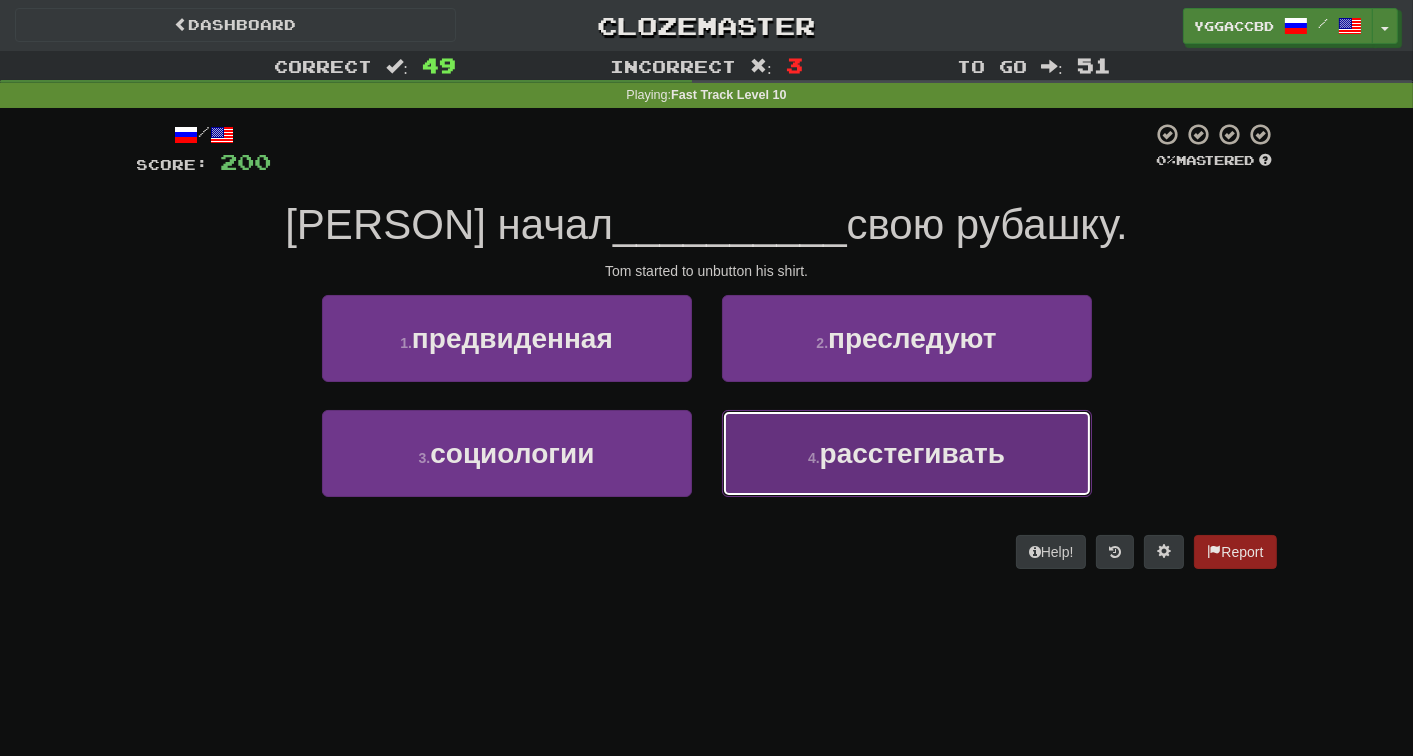 click on "расстегивать" at bounding box center (912, 453) 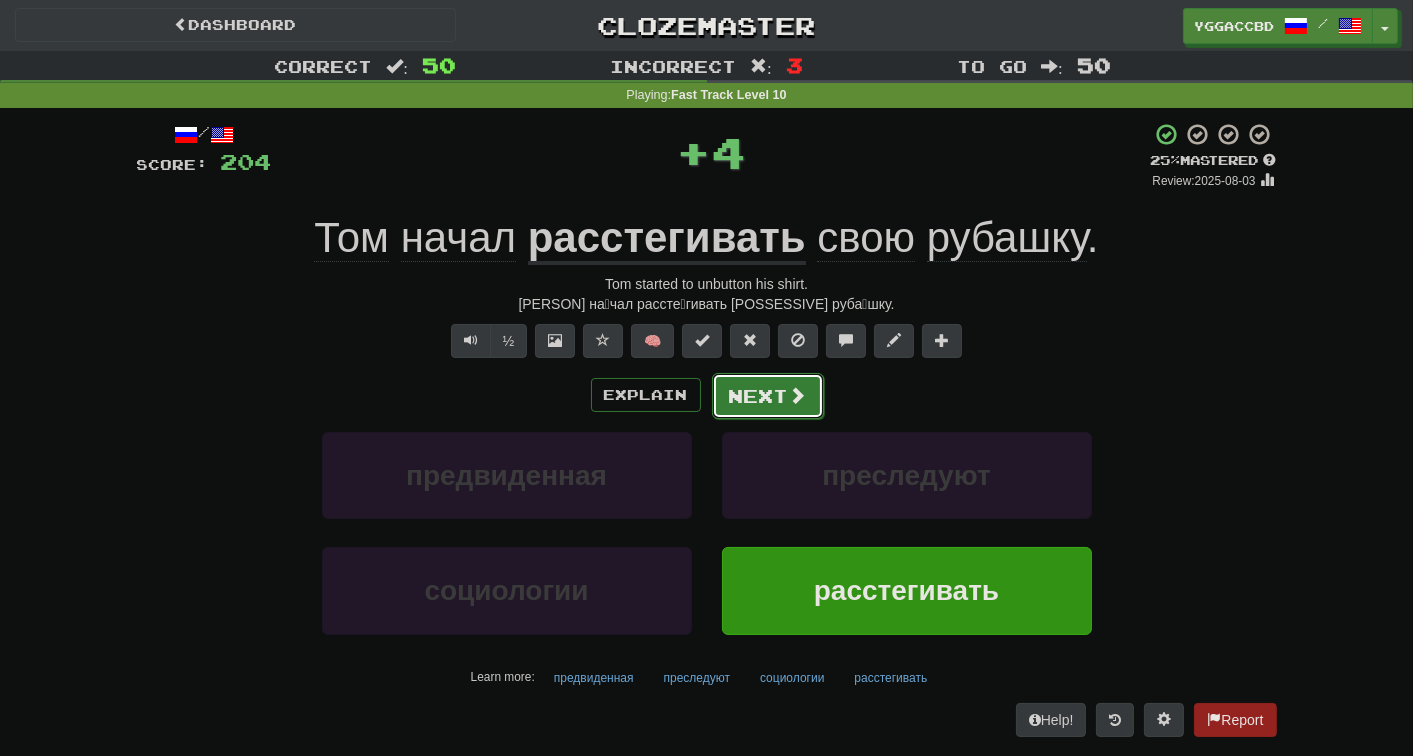 click on "Next" at bounding box center (768, 396) 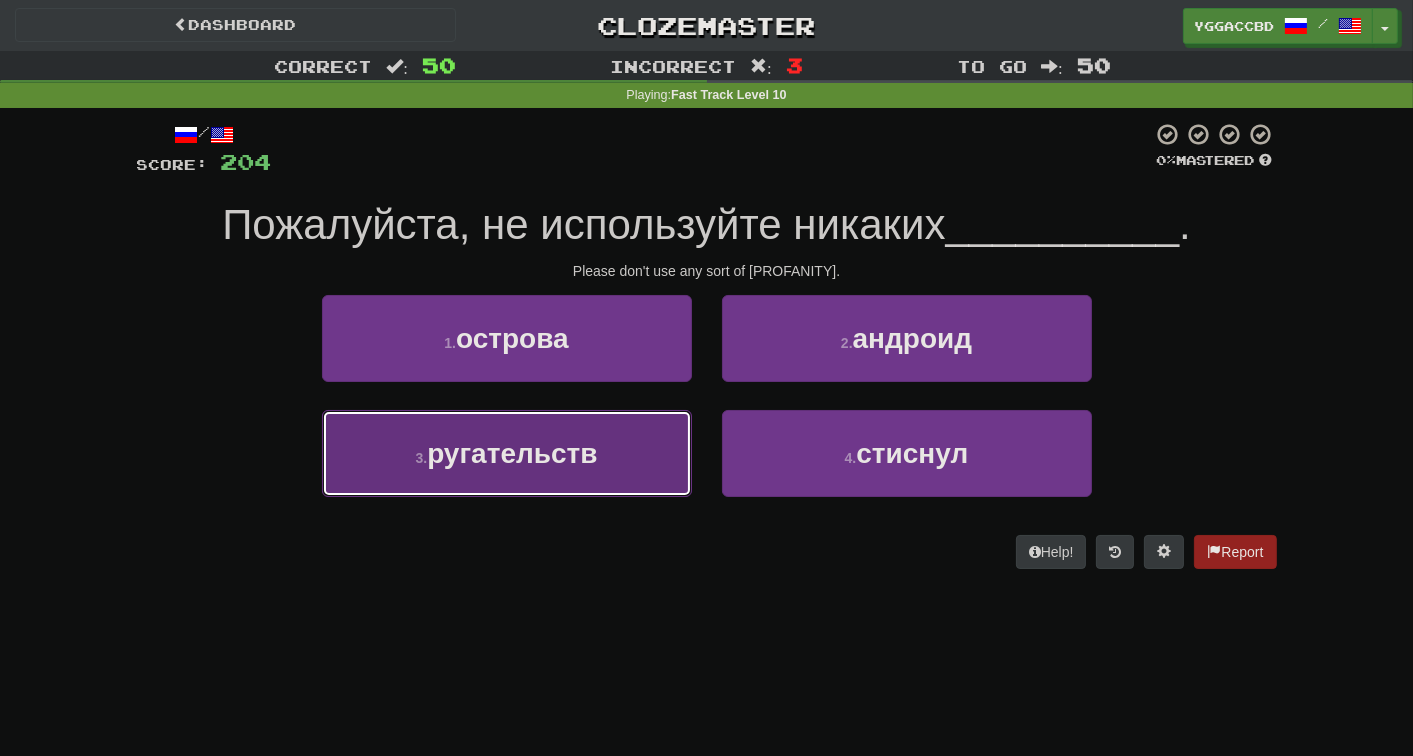 click on "3 .  ругательств" at bounding box center [507, 453] 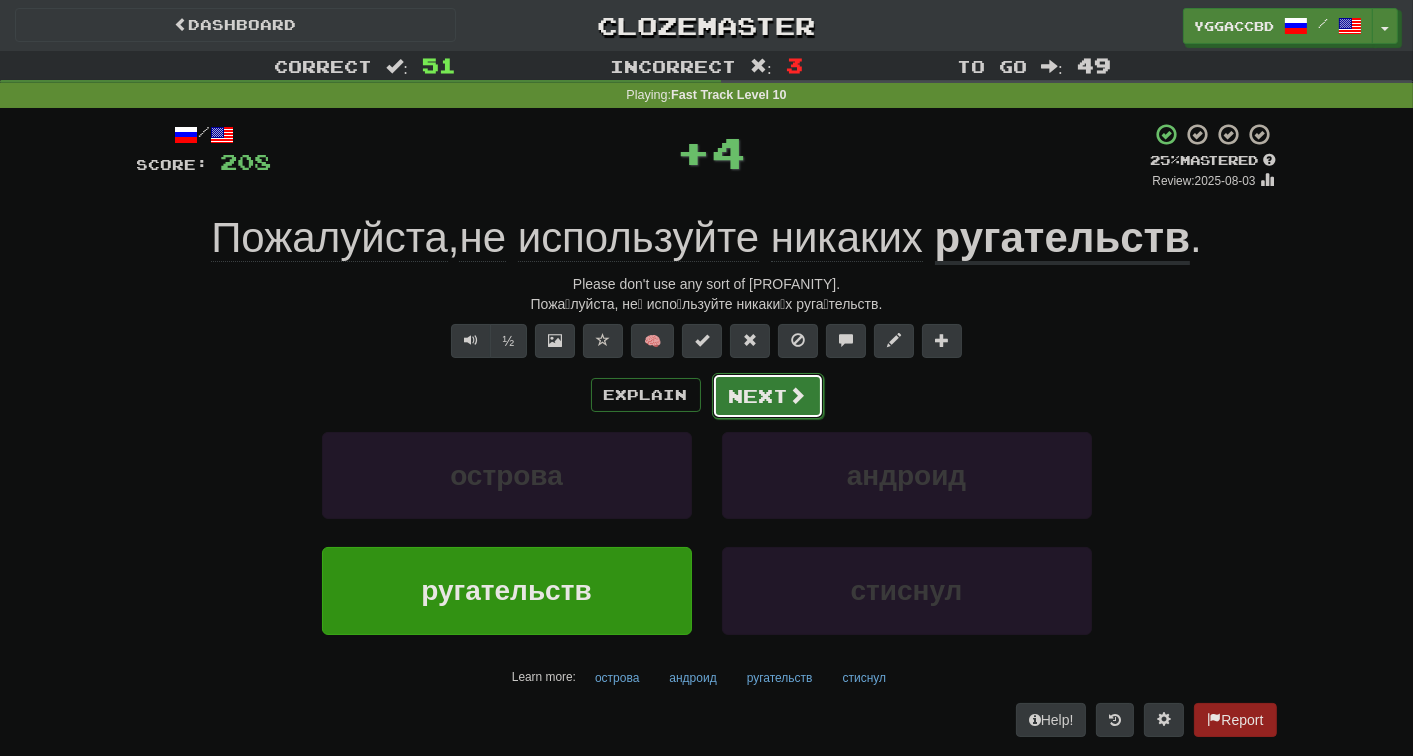 click on "Next" at bounding box center (768, 396) 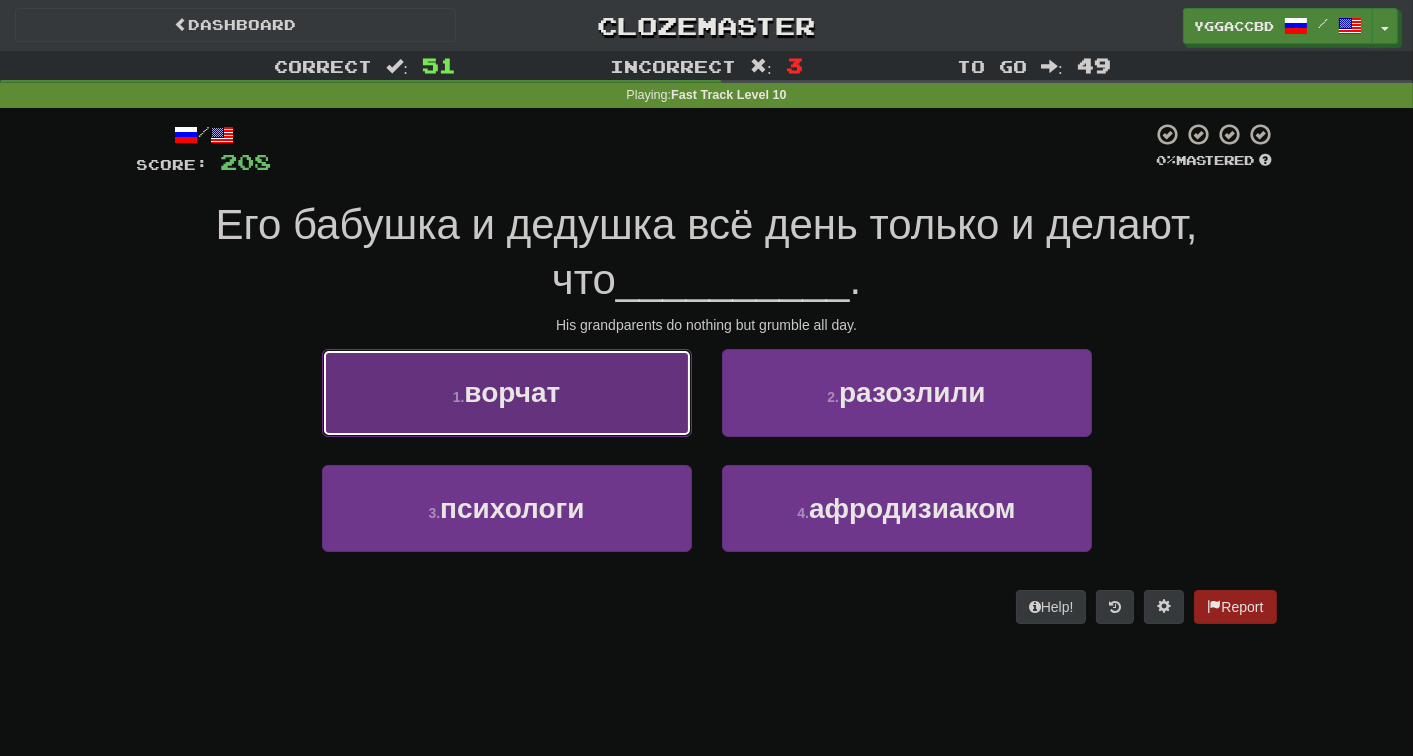 click on "1 .  ворчат" at bounding box center (507, 392) 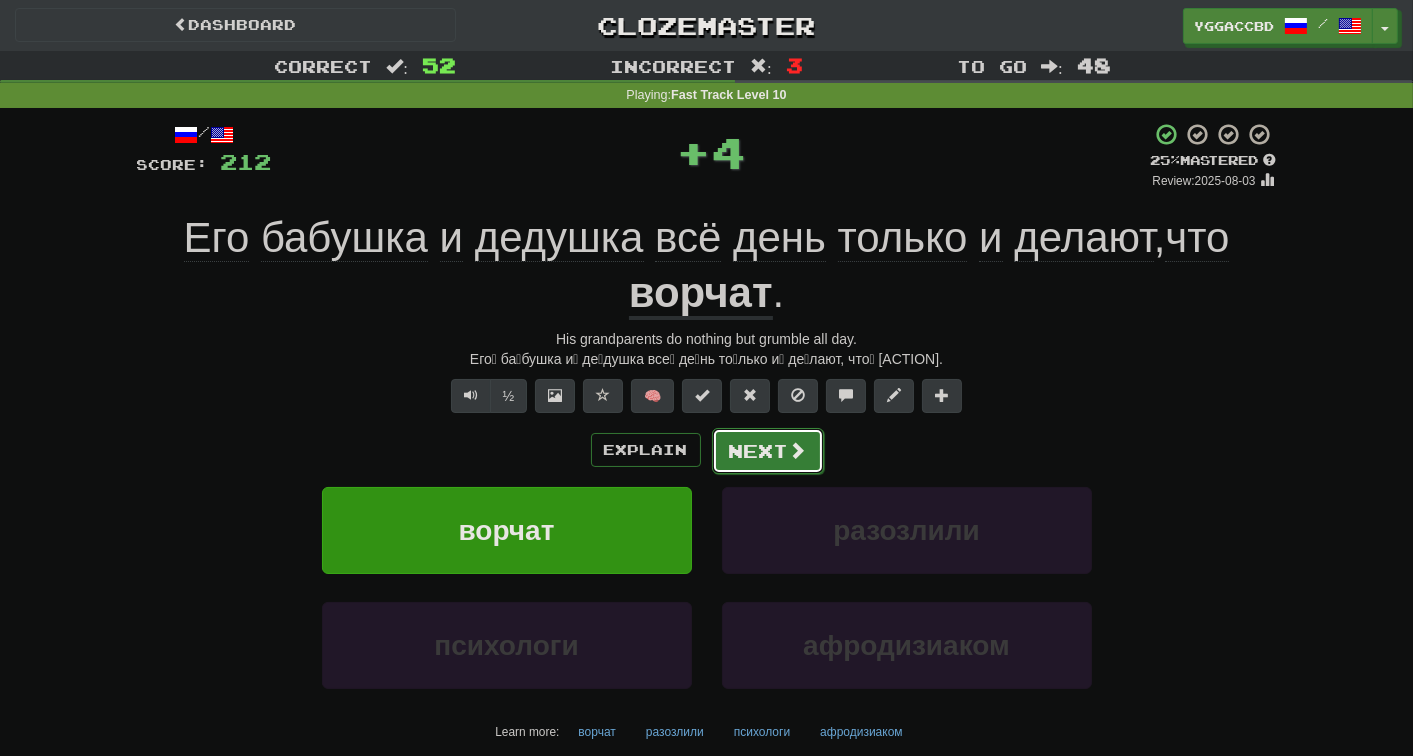 click on "Next" at bounding box center (768, 451) 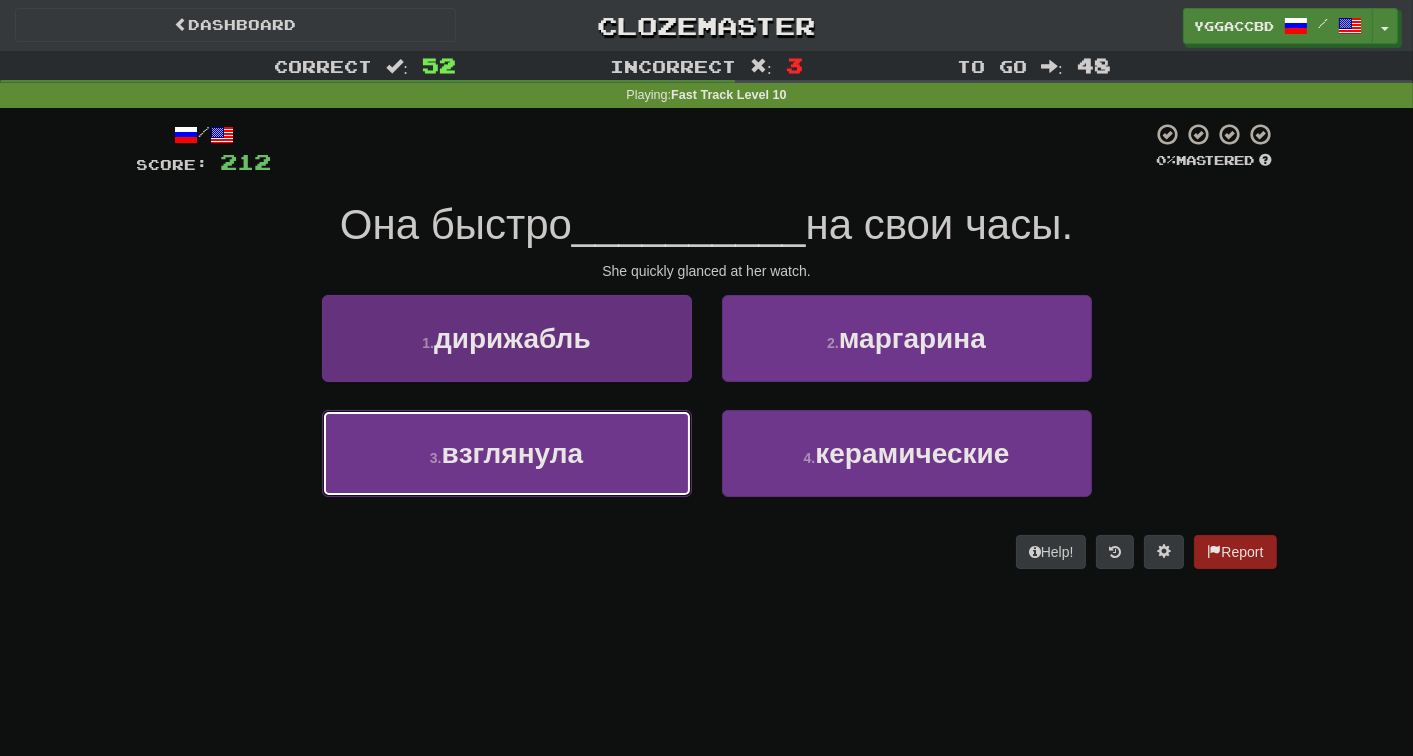 click on "3 .  взглянула" at bounding box center (507, 453) 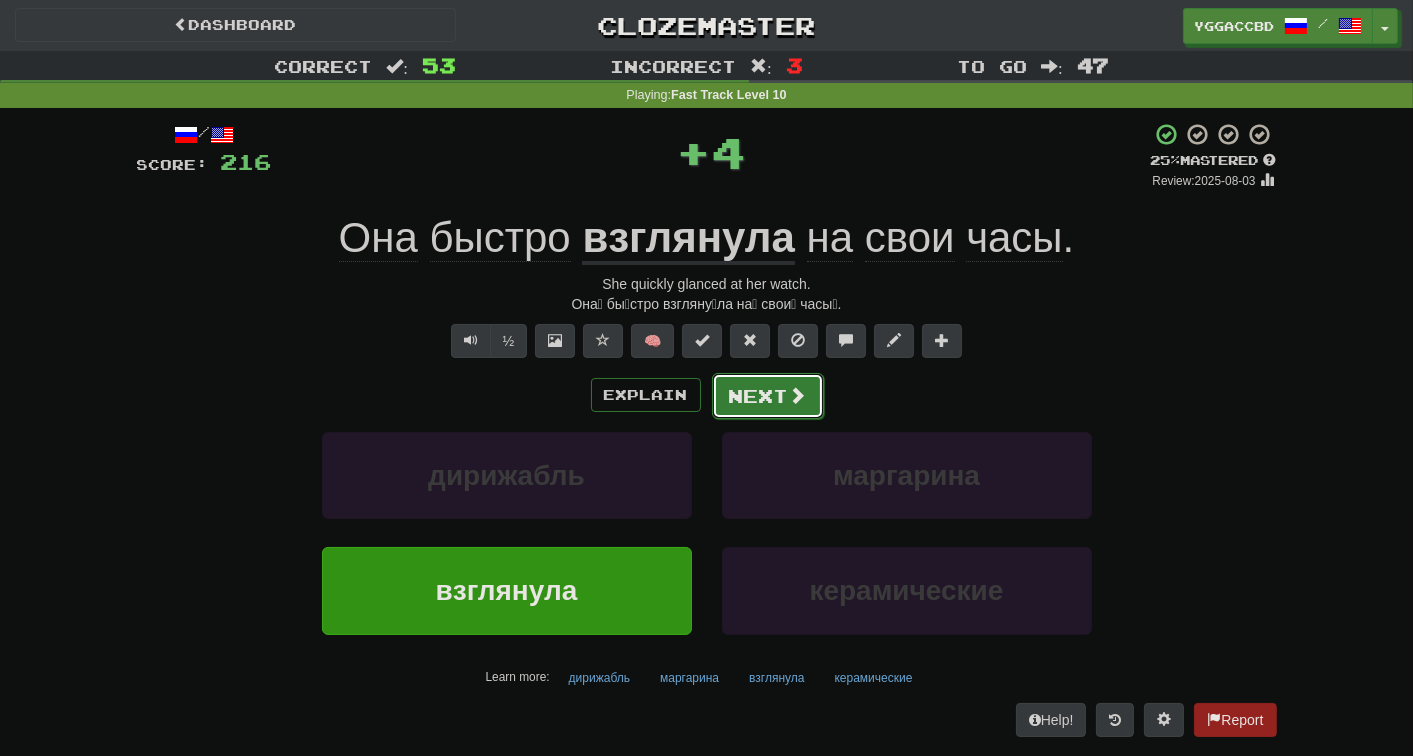 click on "Next" at bounding box center [768, 396] 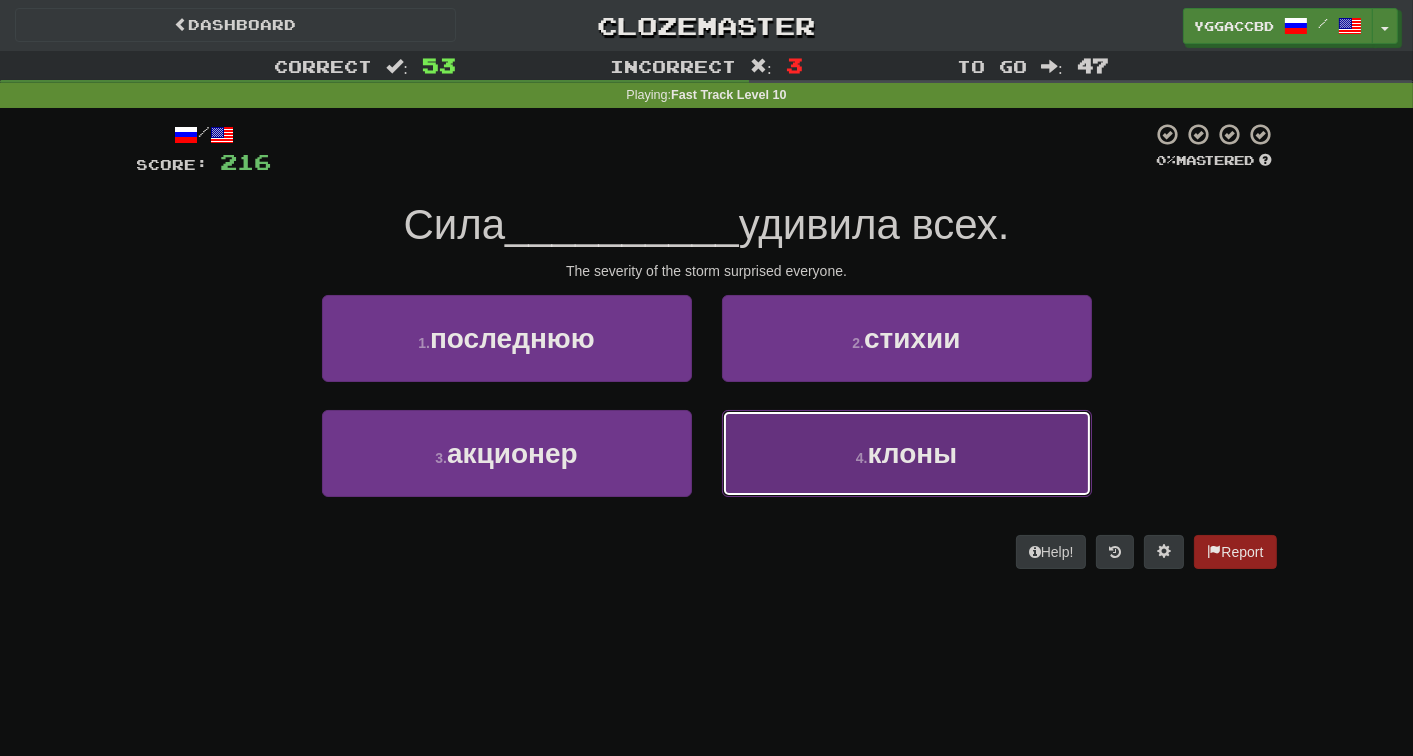 click on "клоны" at bounding box center (912, 453) 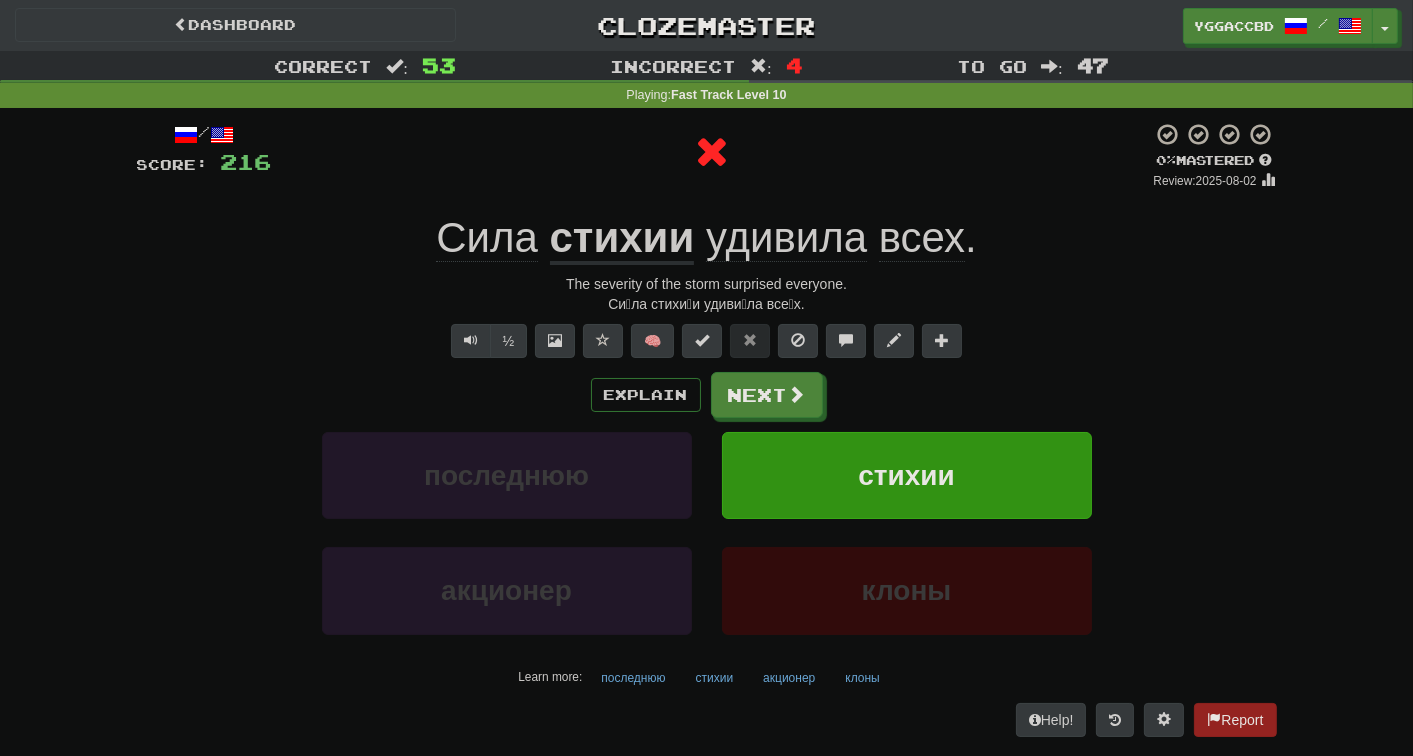 click on "стихии" at bounding box center [622, 239] 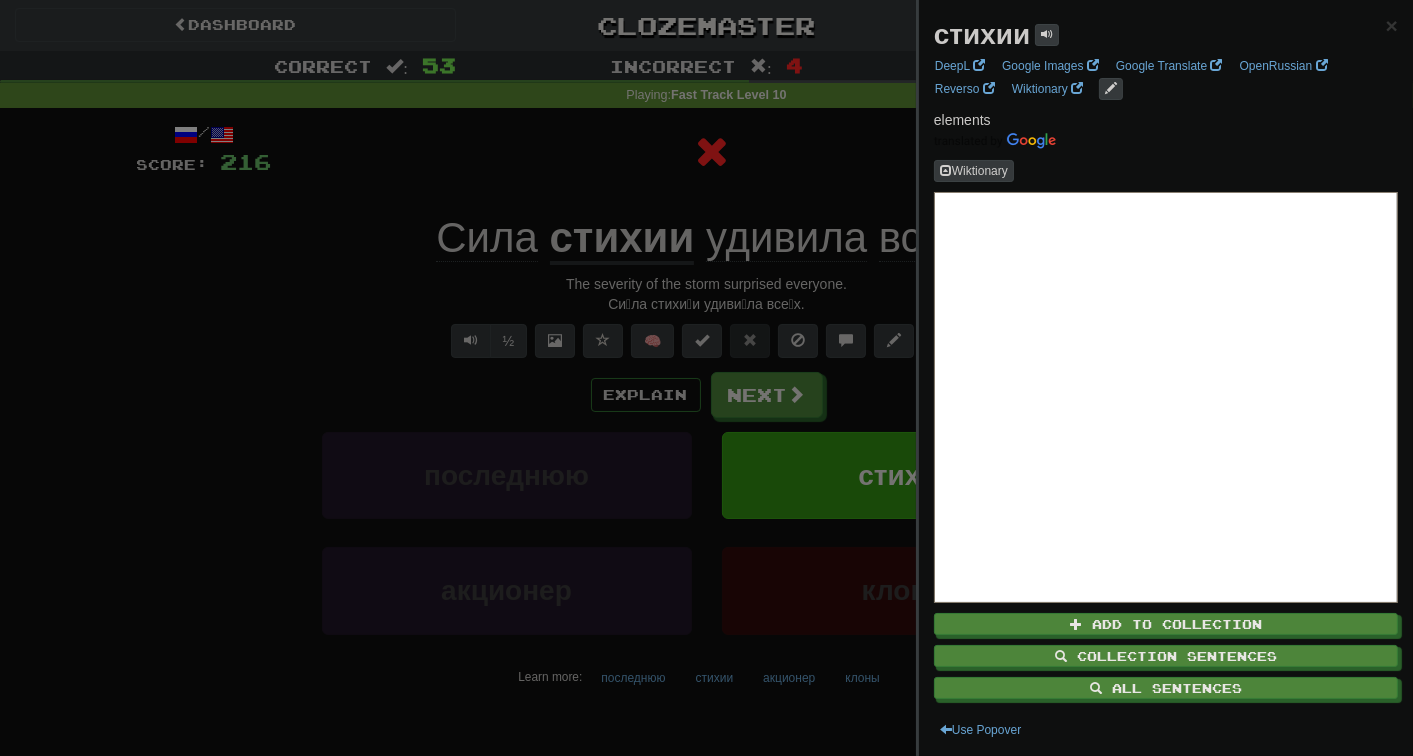 click at bounding box center (706, 378) 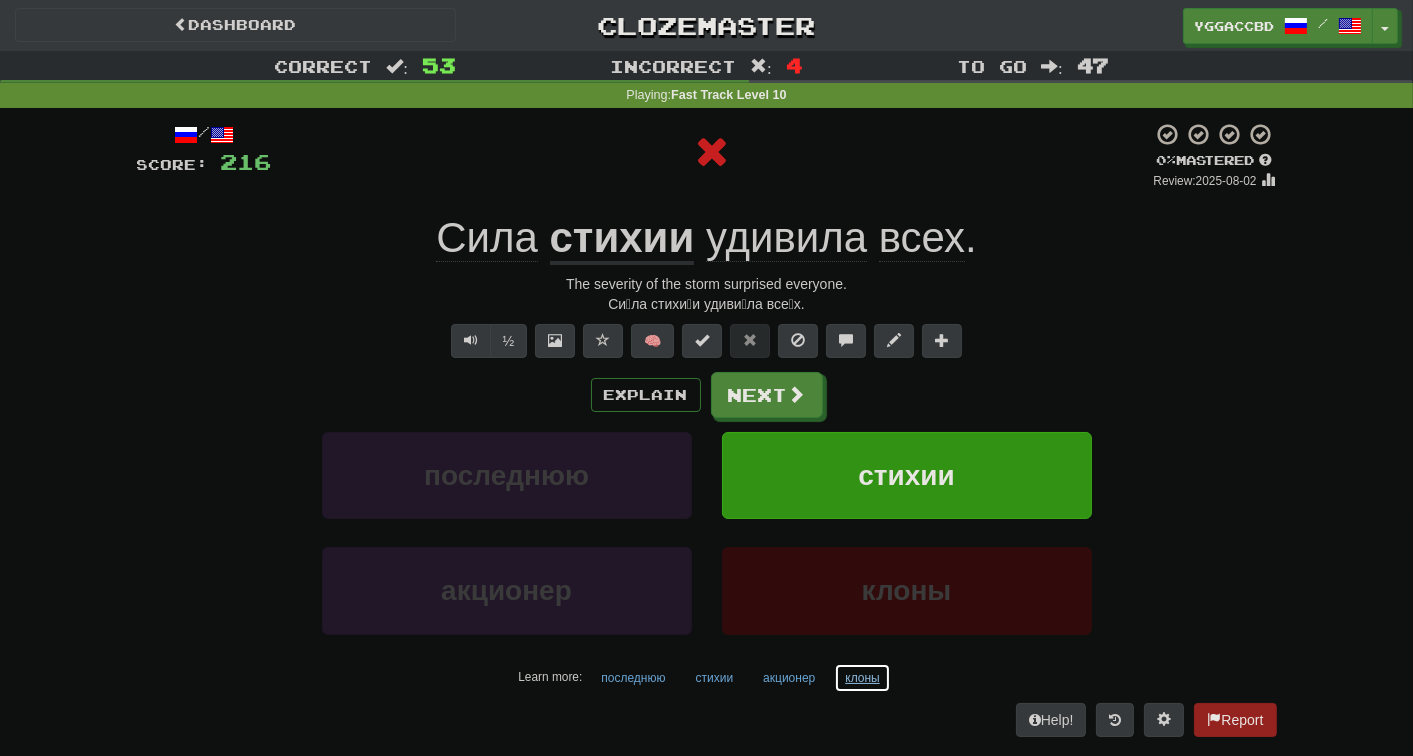 click on "клоны" at bounding box center [862, 678] 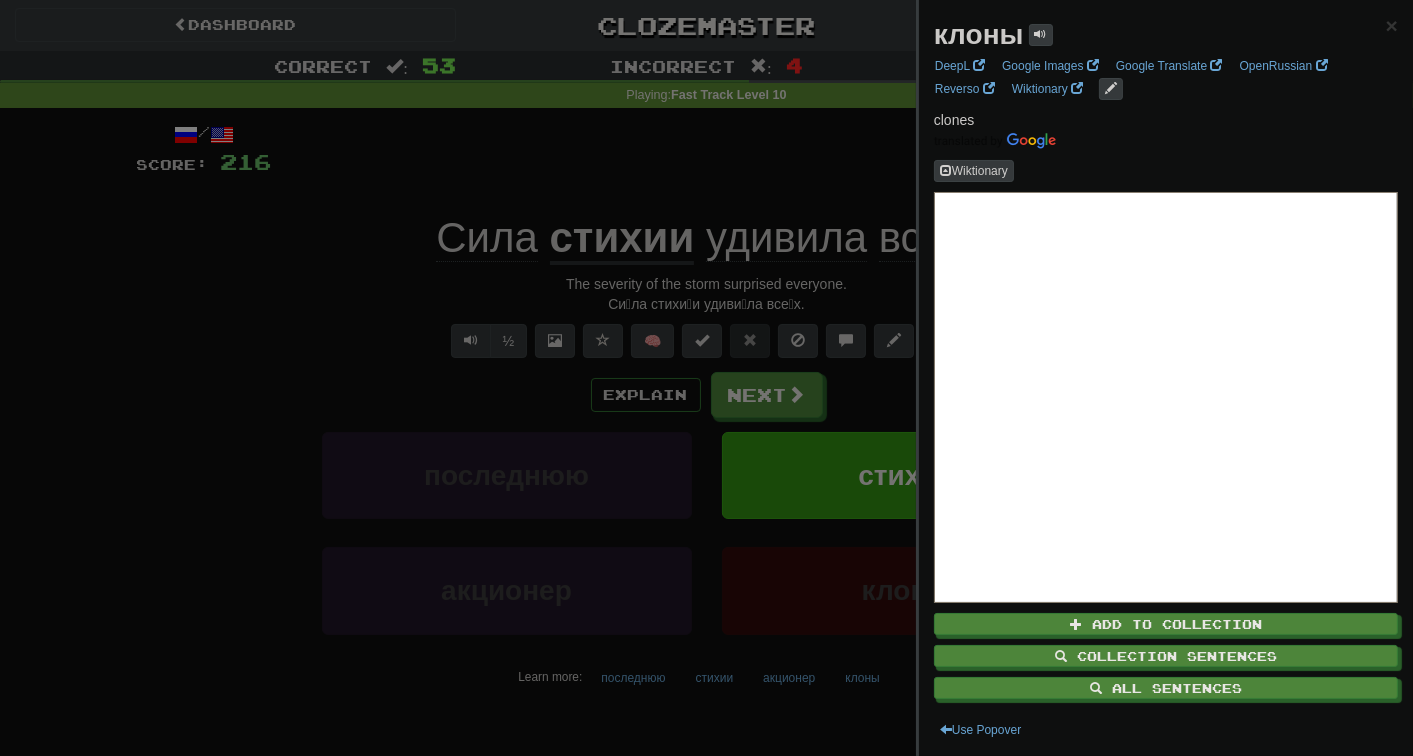 click at bounding box center [706, 378] 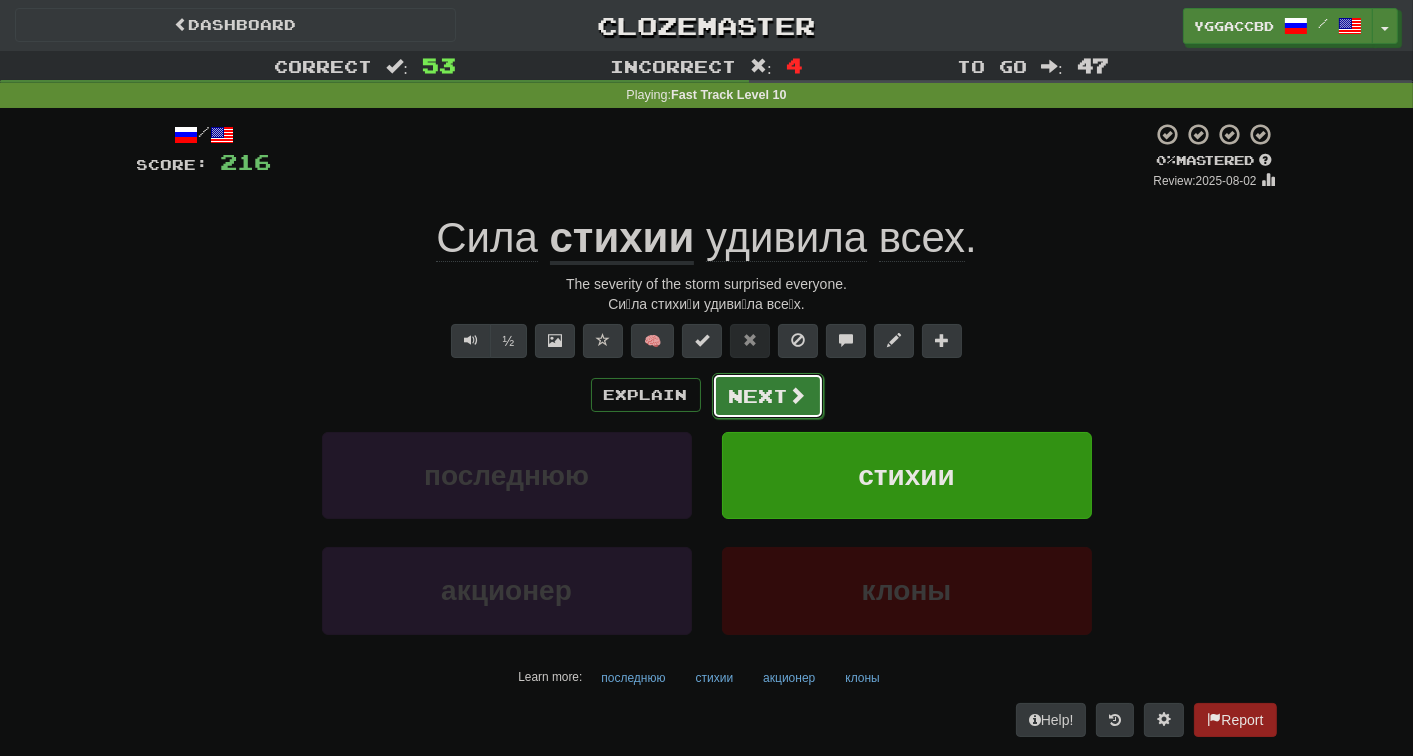 click on "Next" at bounding box center [768, 396] 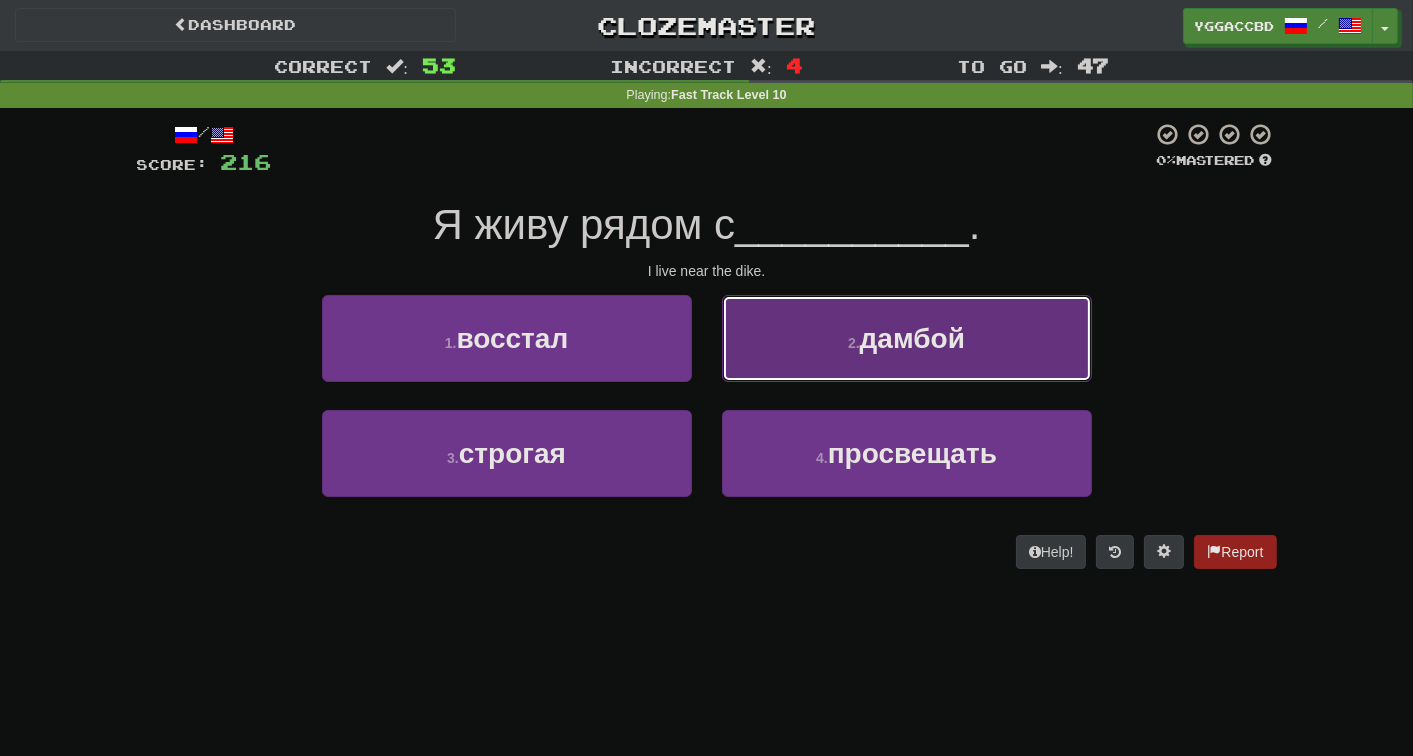 click on "2 .  дамбой" at bounding box center [907, 338] 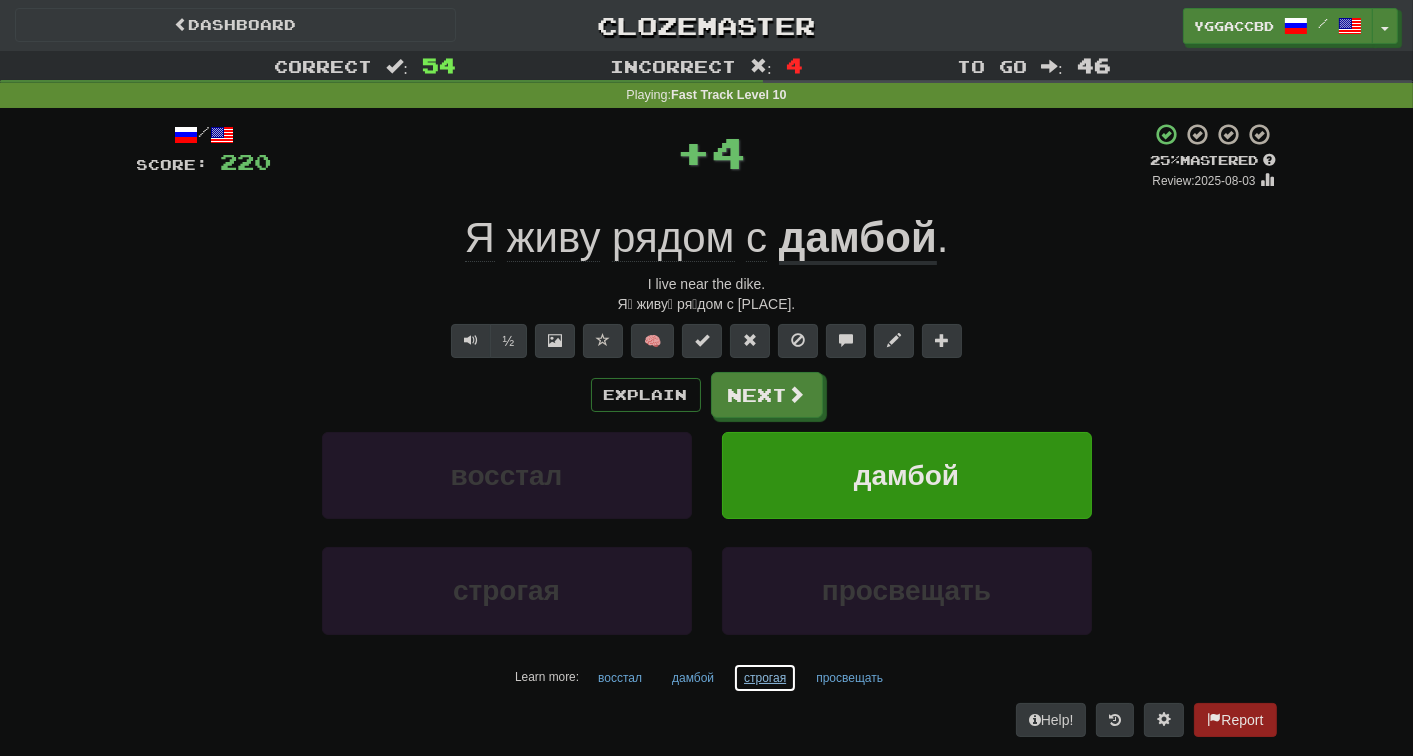 click on "строгая" at bounding box center (765, 678) 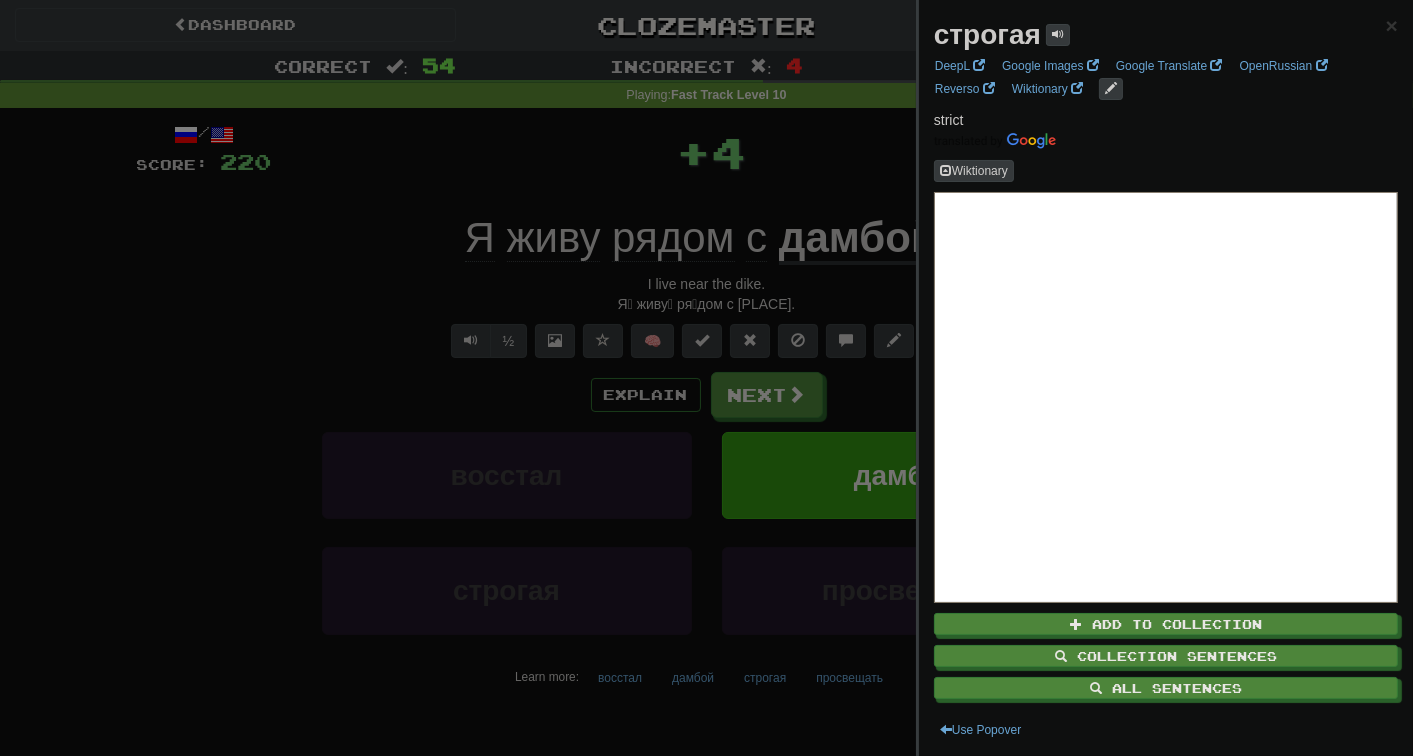 click at bounding box center [706, 378] 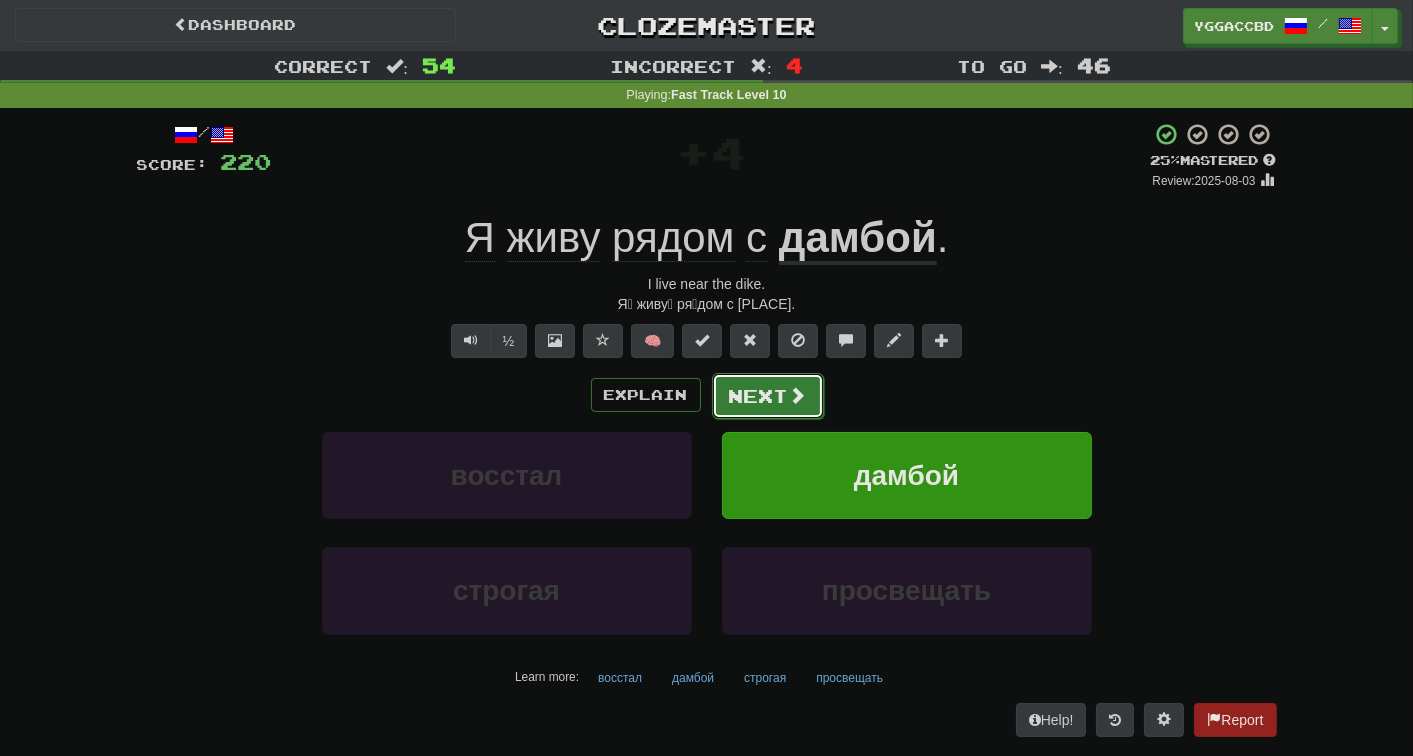 click on "Next" at bounding box center [768, 396] 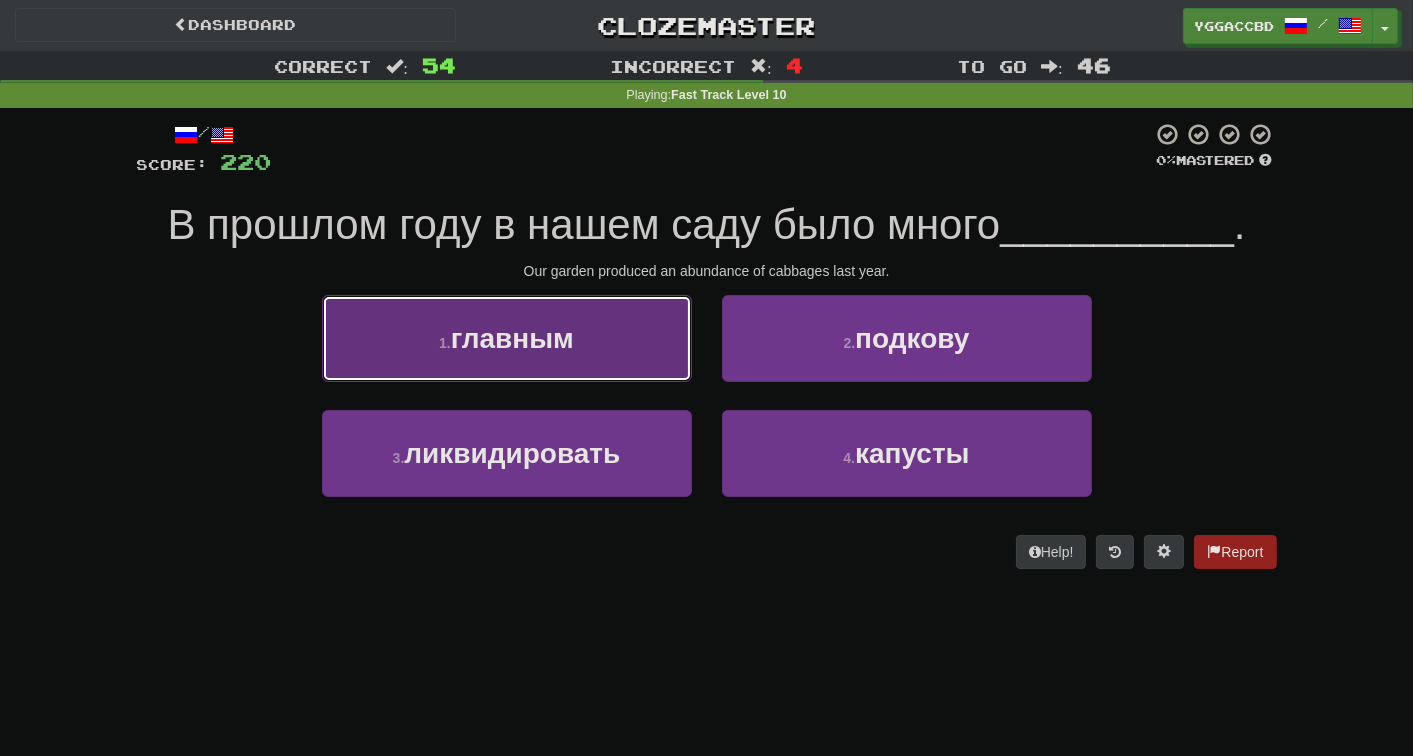 click on "1 .  главным" at bounding box center [507, 338] 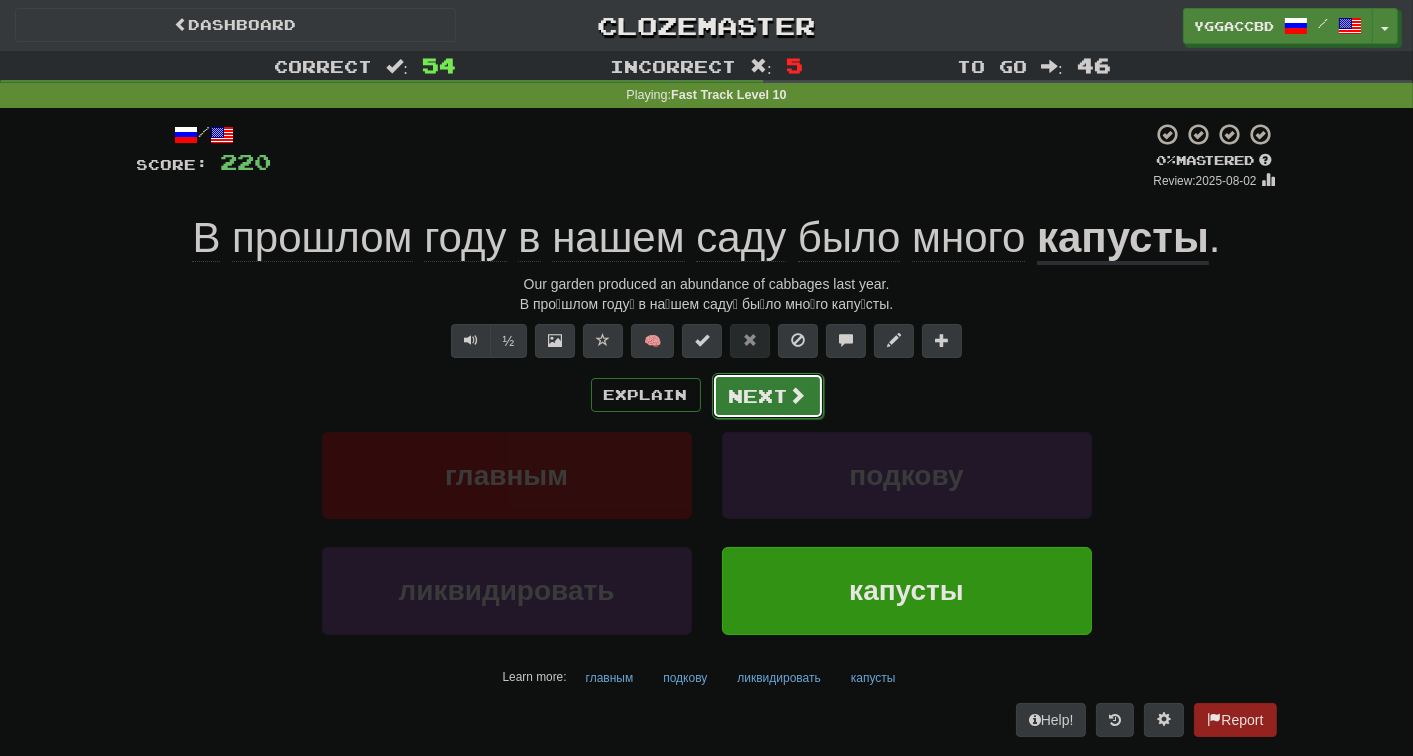 click on "Next" at bounding box center (768, 396) 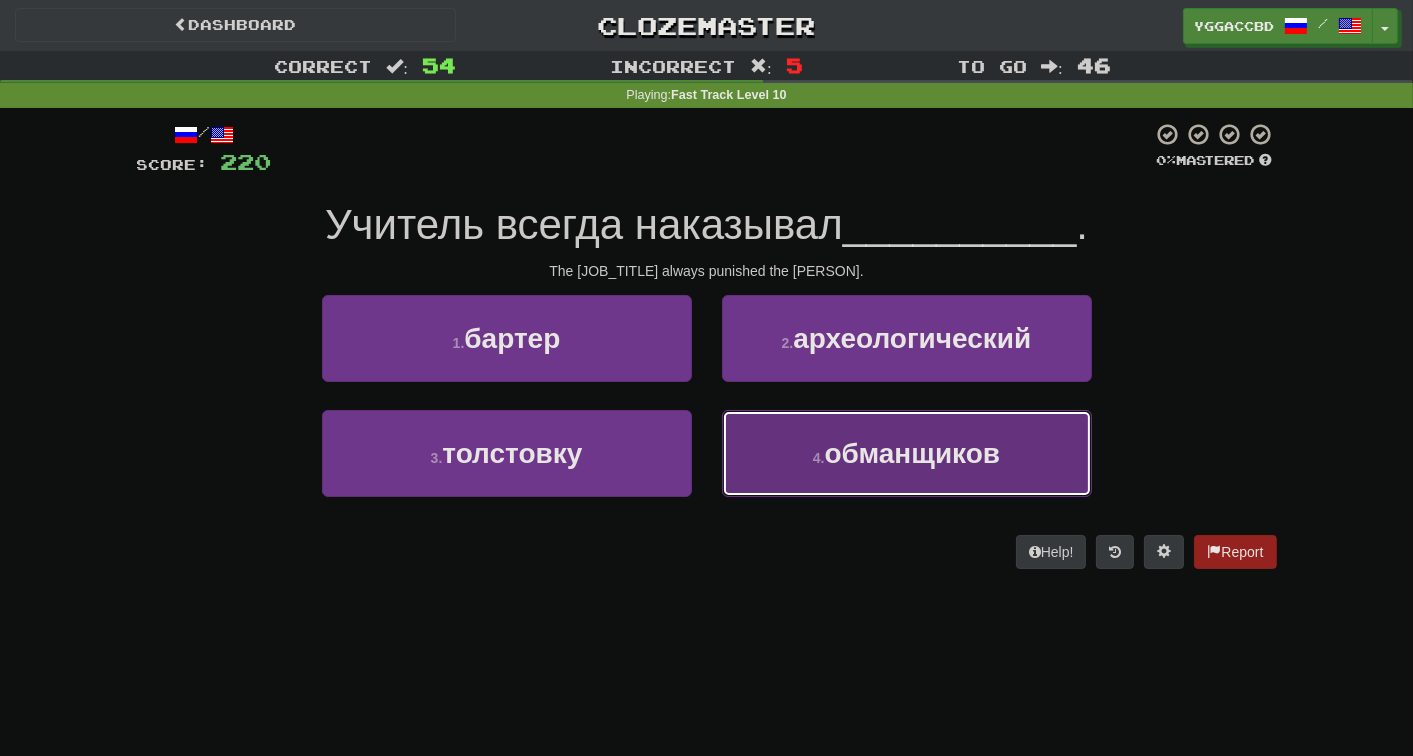 click on "обманщиков" at bounding box center [913, 453] 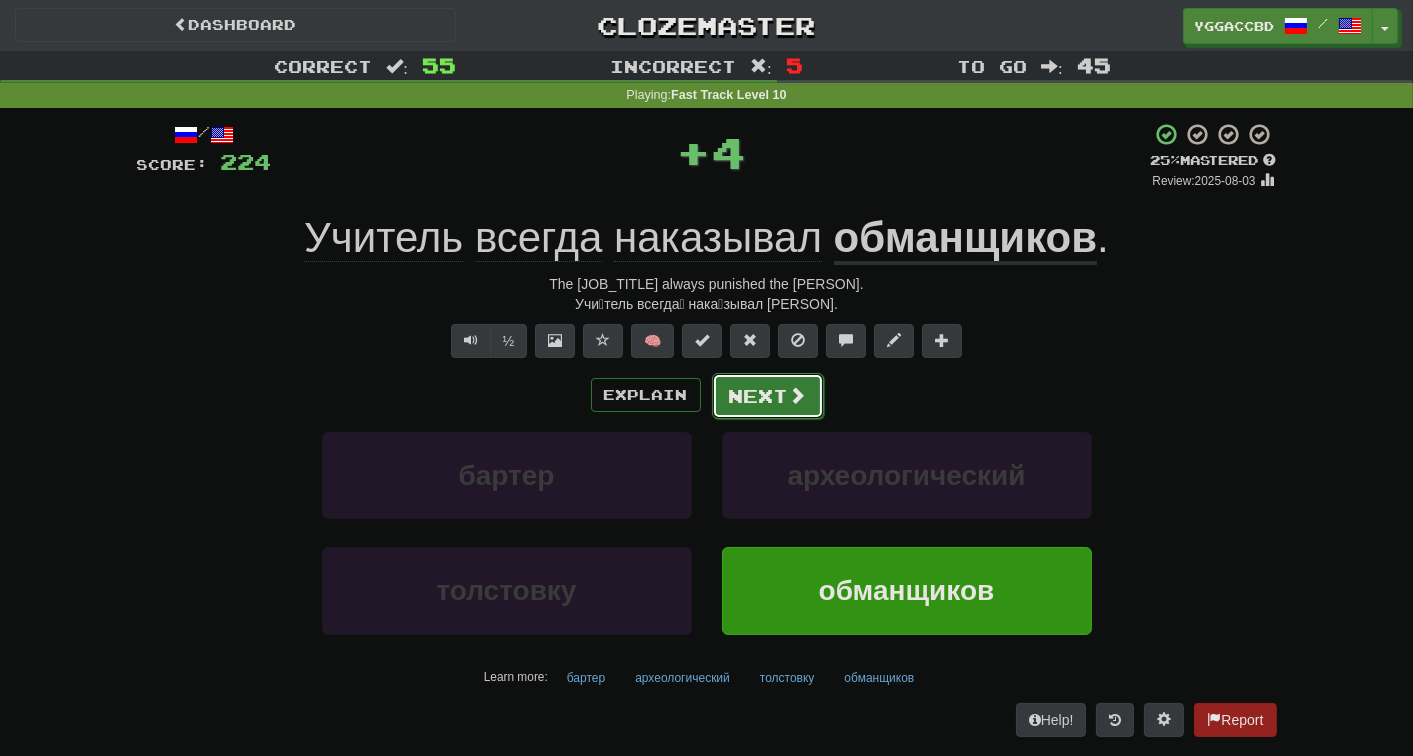 click at bounding box center [798, 395] 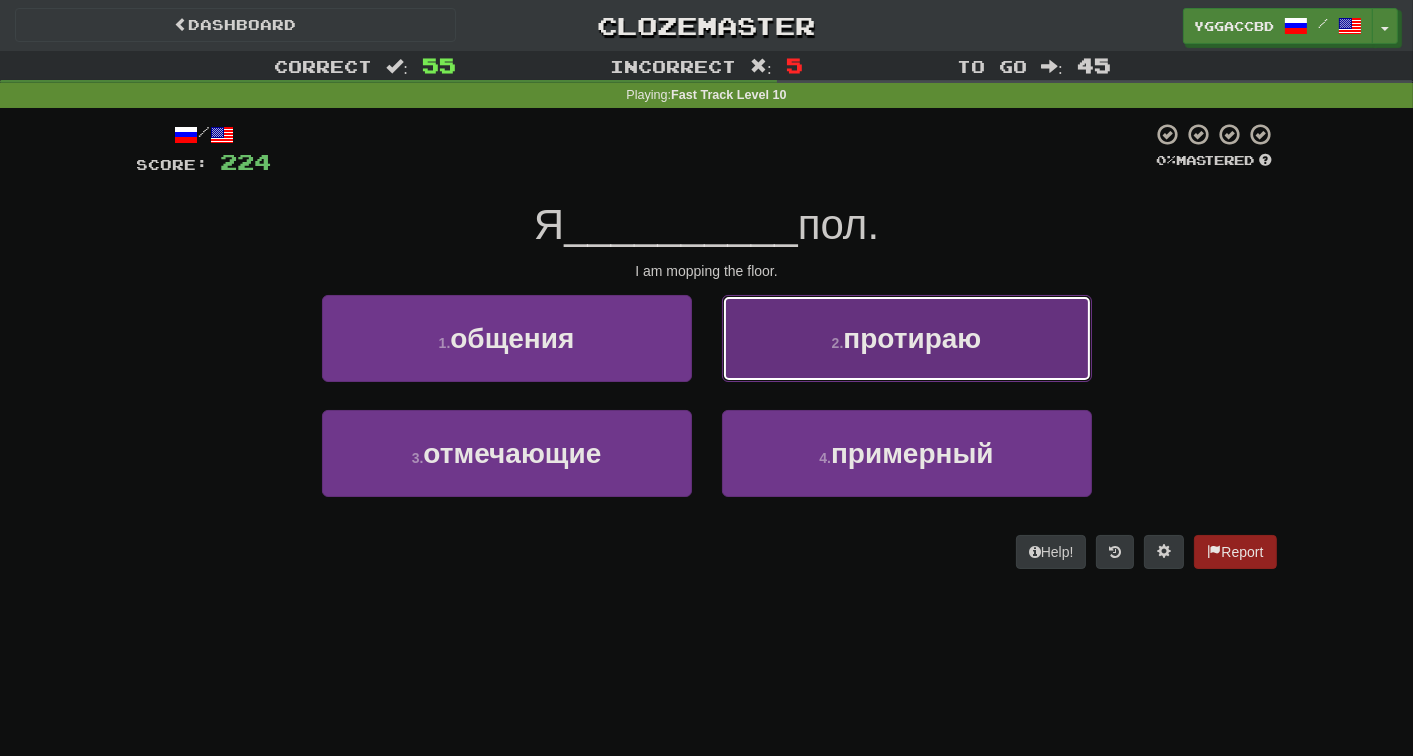 click on "2 .  протираю" at bounding box center (907, 338) 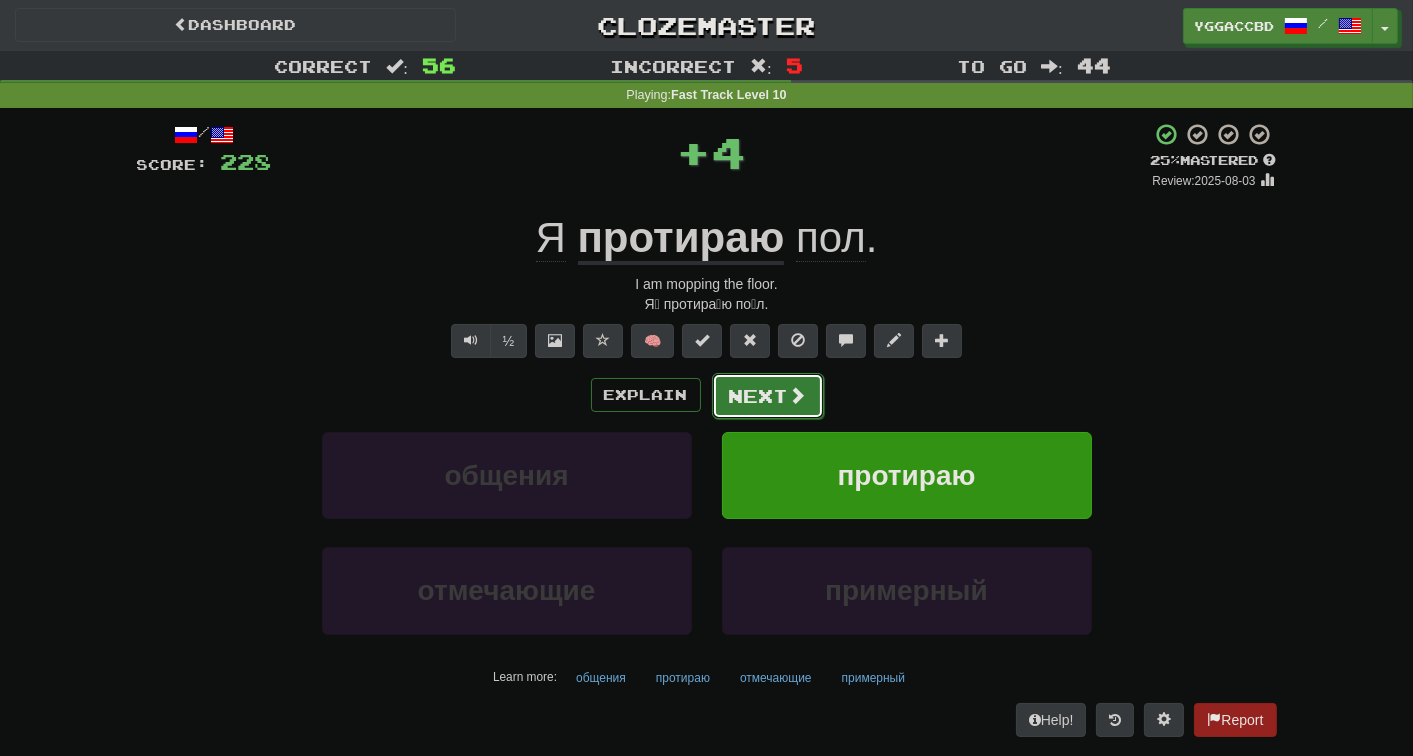 click on "Next" at bounding box center (768, 396) 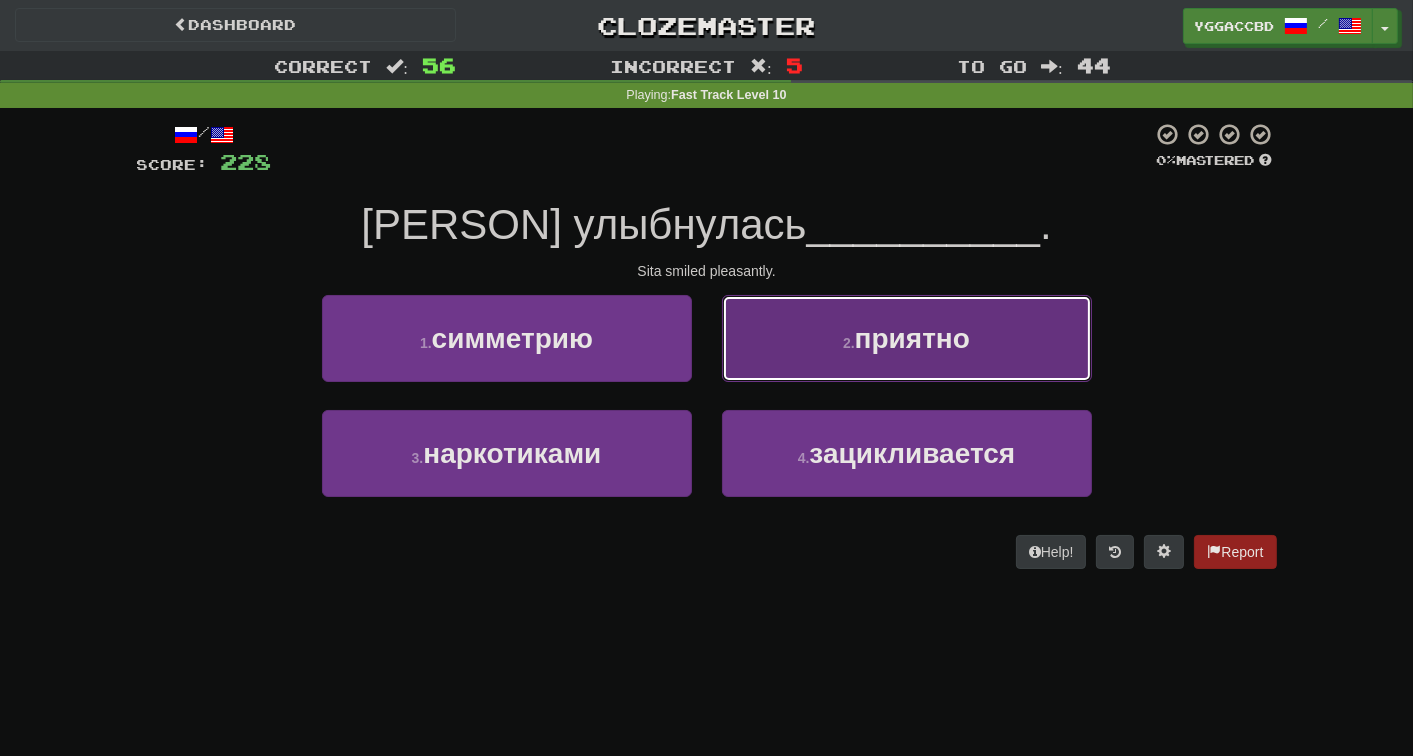 click on "2 .  приятно" at bounding box center (907, 338) 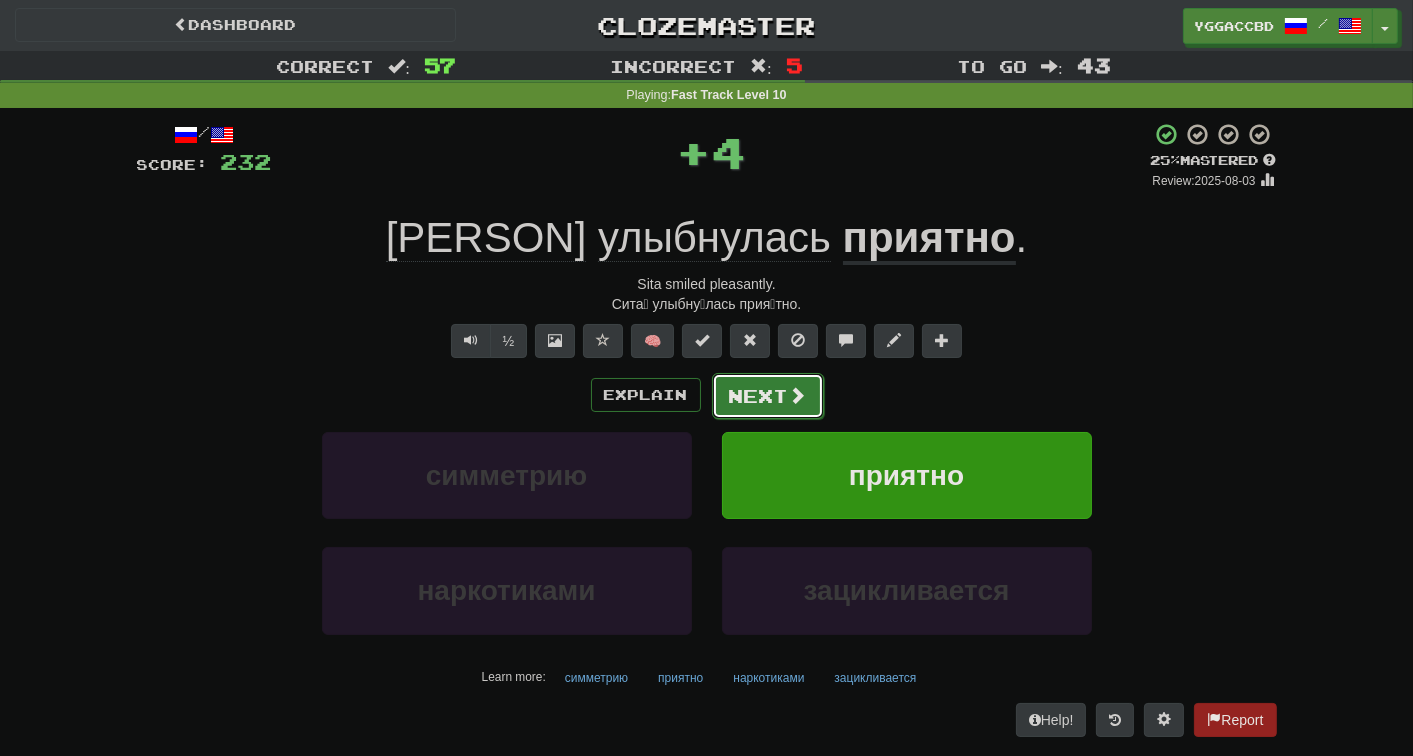 click on "Next" at bounding box center (768, 396) 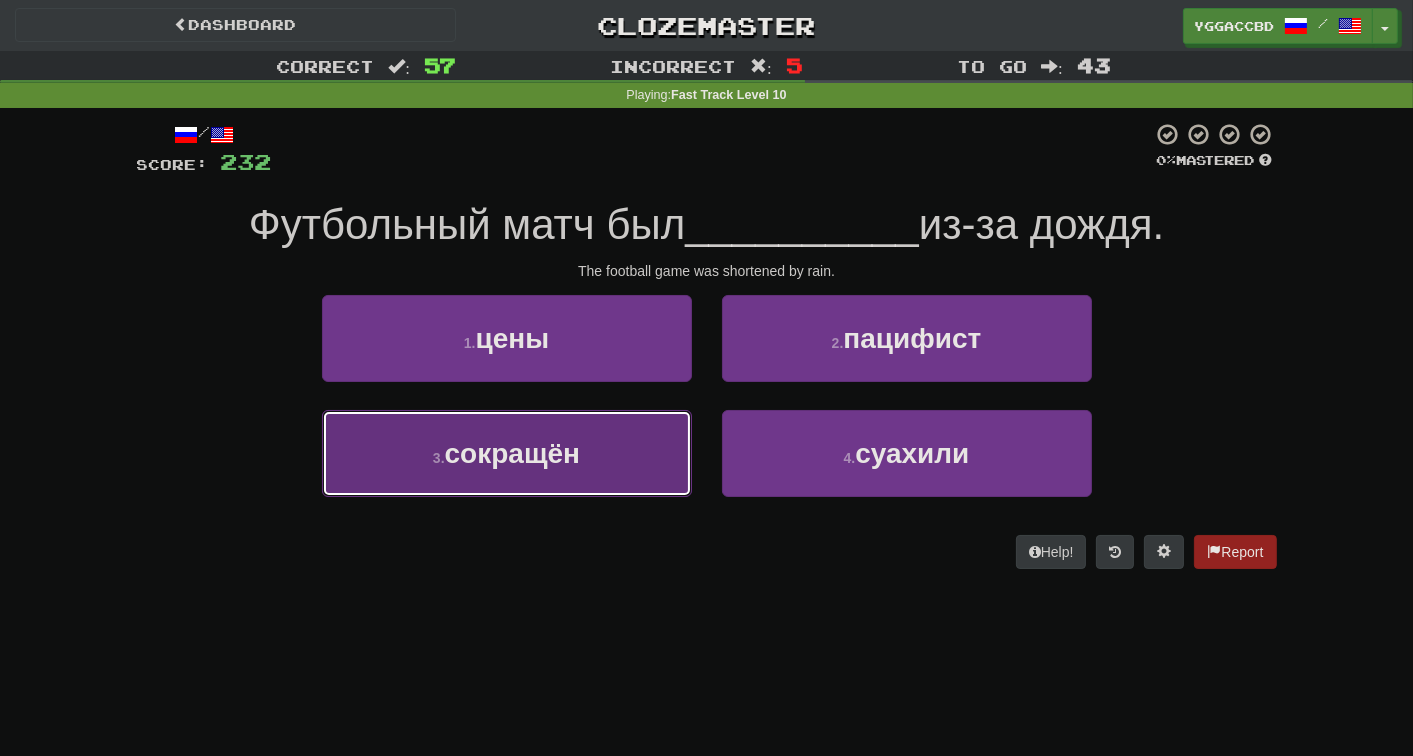 click on "сокращён" at bounding box center (512, 453) 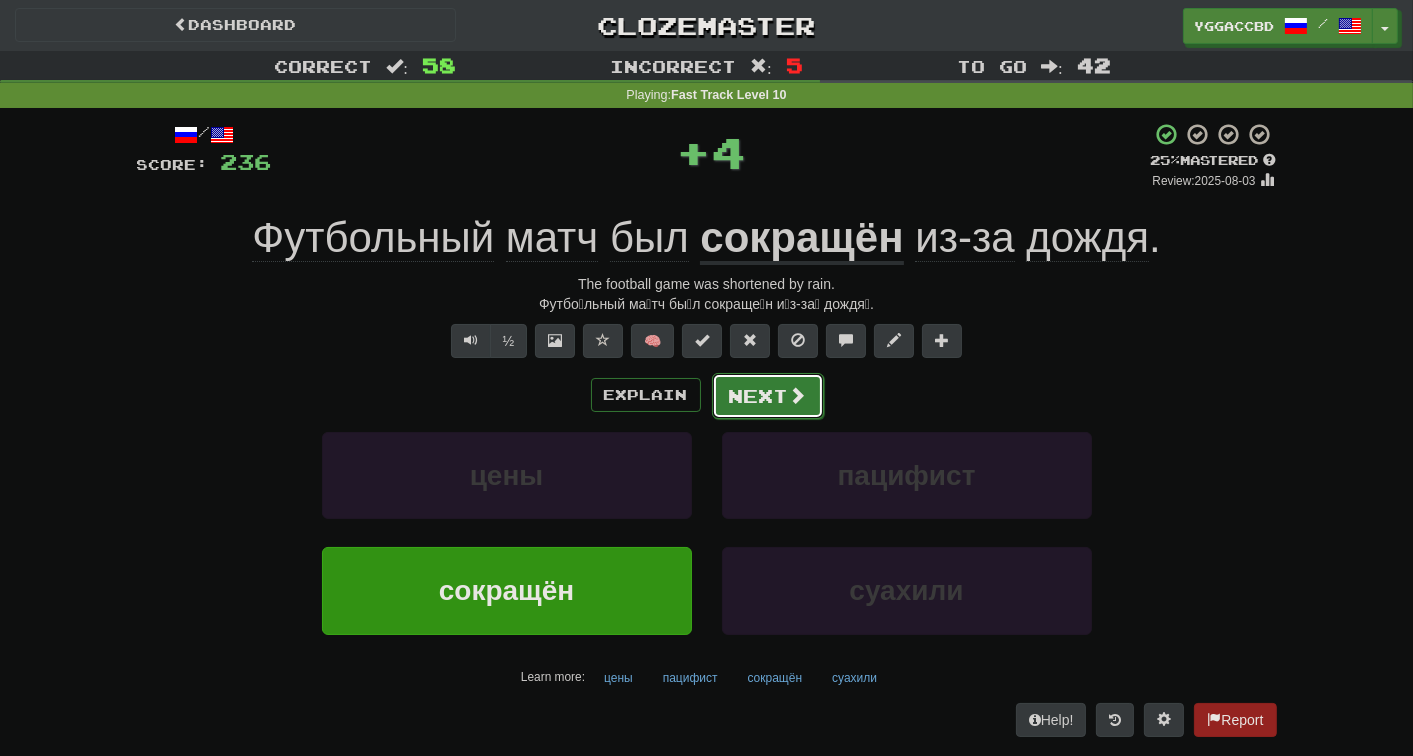 click on "Next" at bounding box center [768, 396] 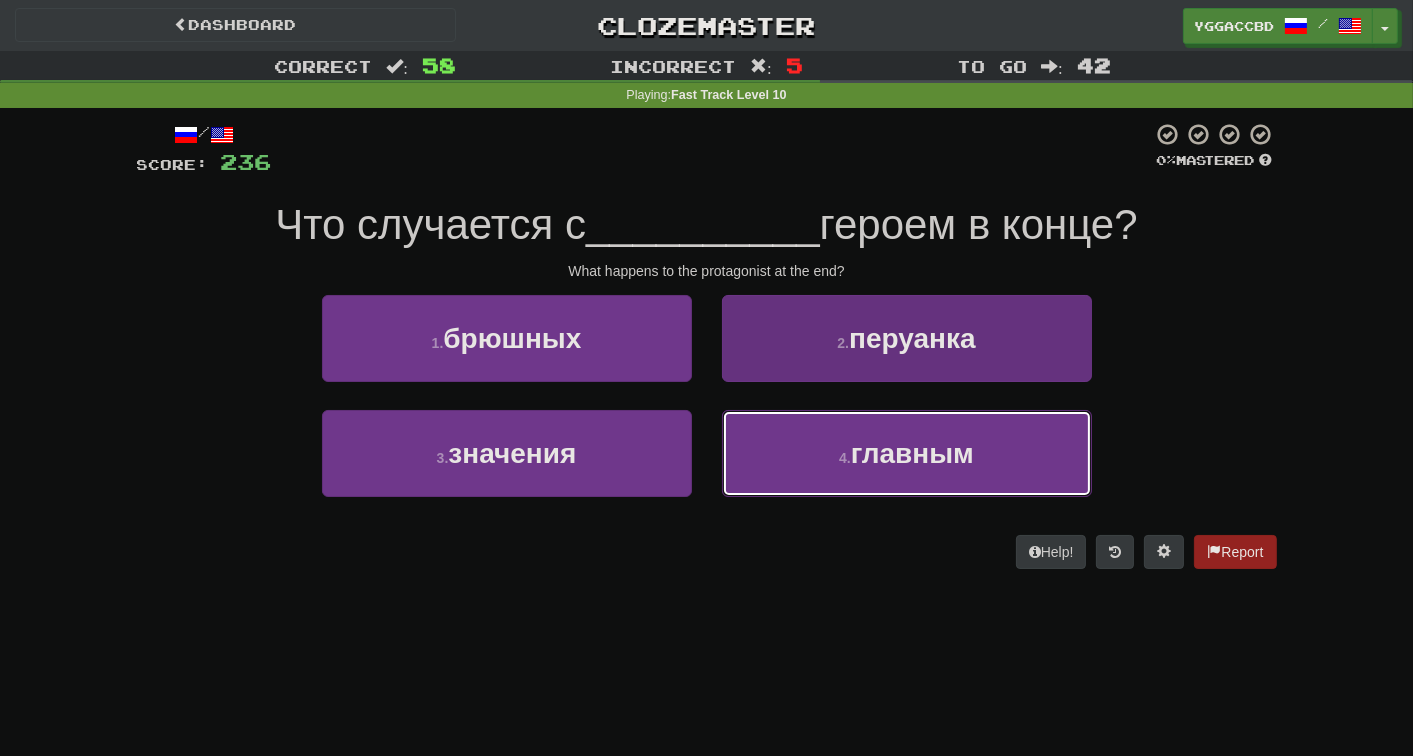 click on "4 .  главным" at bounding box center (907, 453) 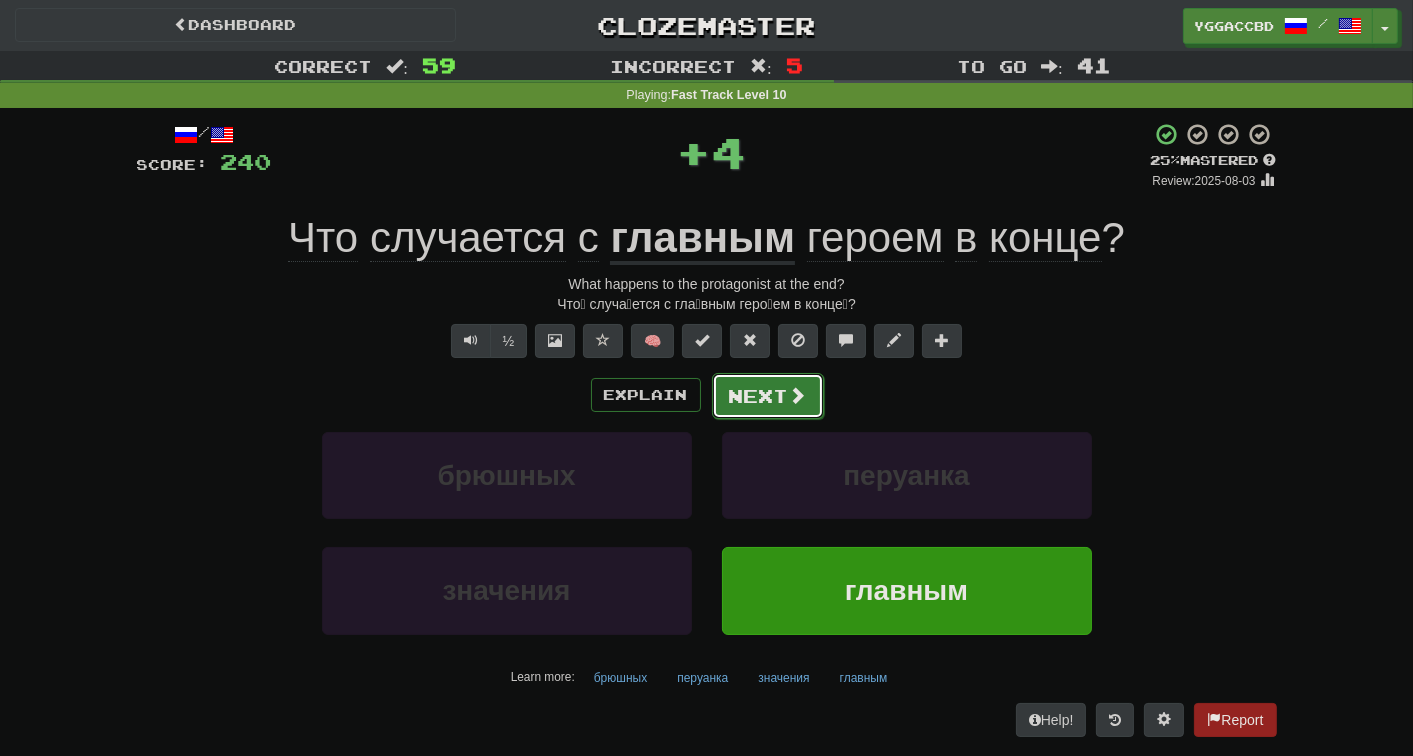 click on "Next" at bounding box center (768, 396) 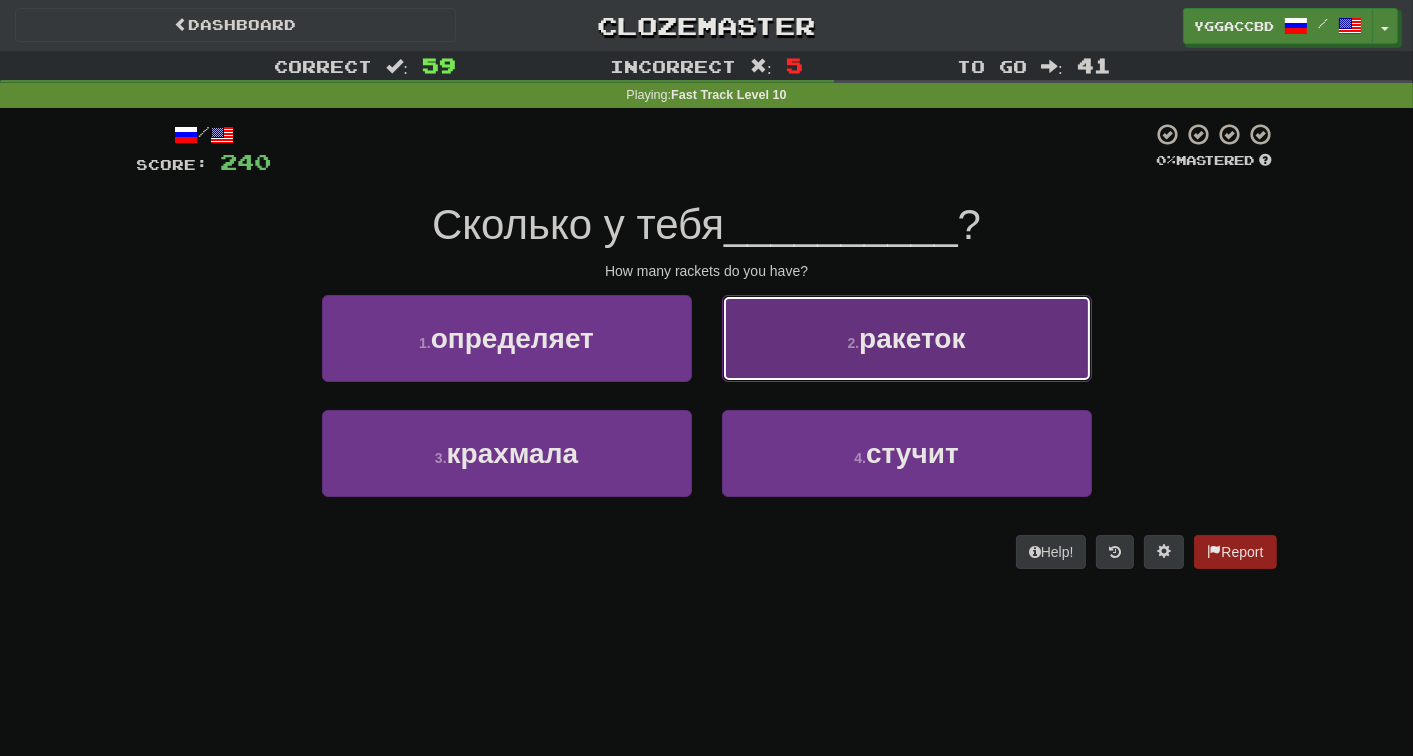 click on "2 .  ракеток" at bounding box center [907, 338] 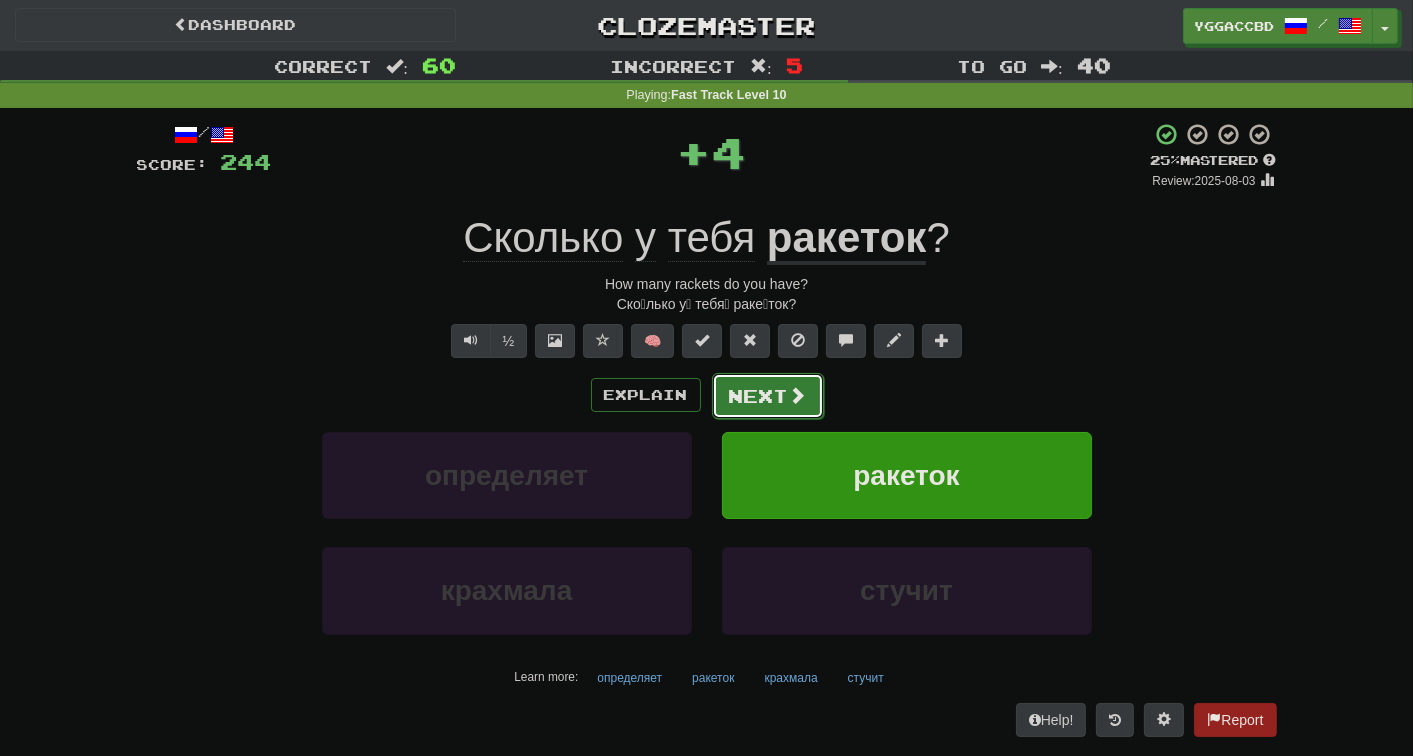 click on "Next" at bounding box center (768, 396) 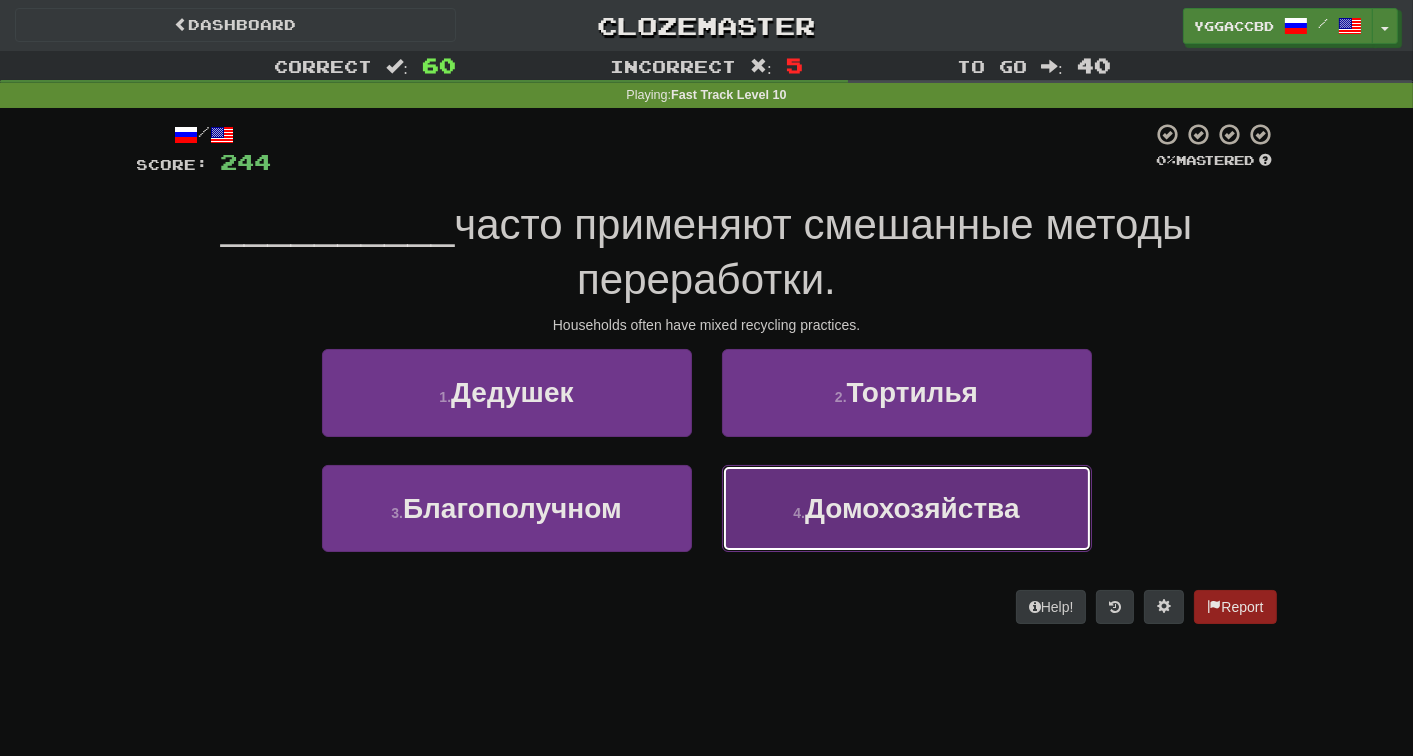 click on "Домохозяйства" at bounding box center (912, 508) 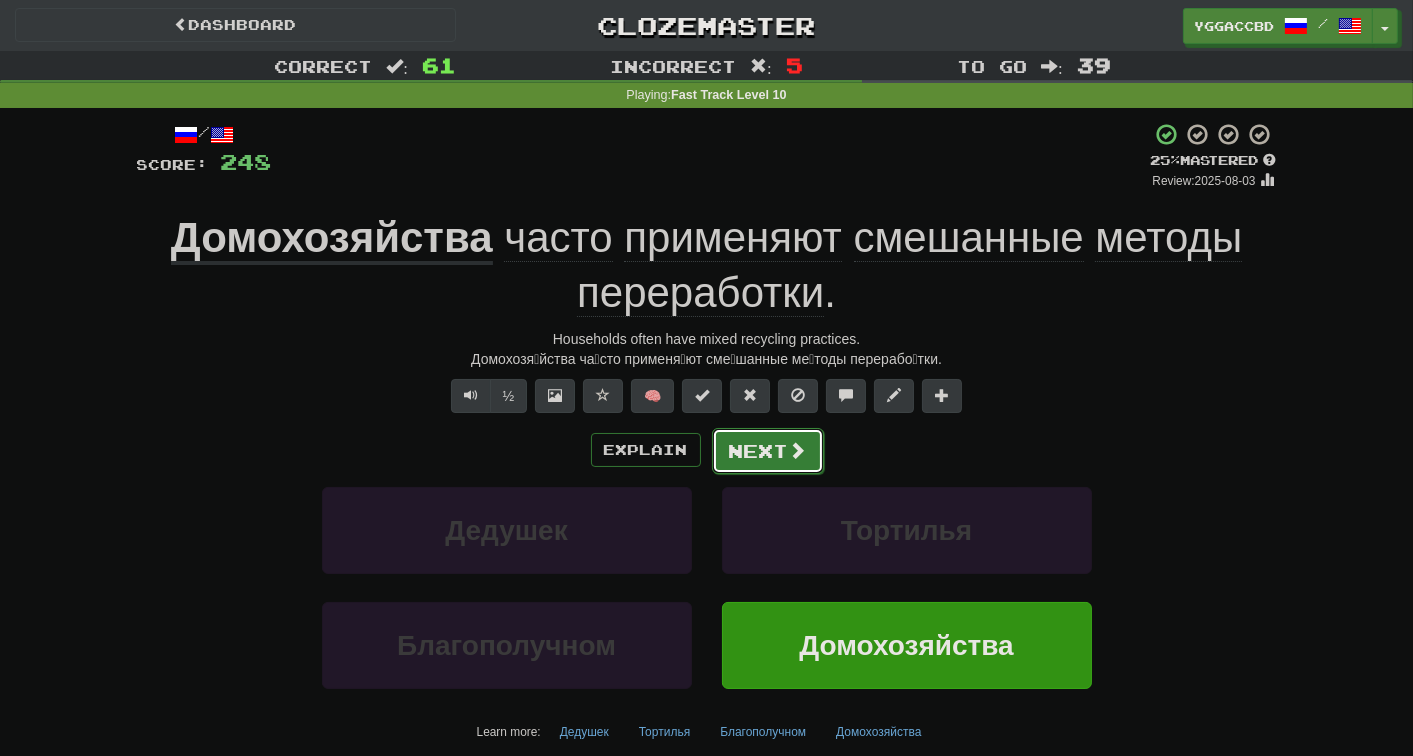 click on "Next" at bounding box center (768, 451) 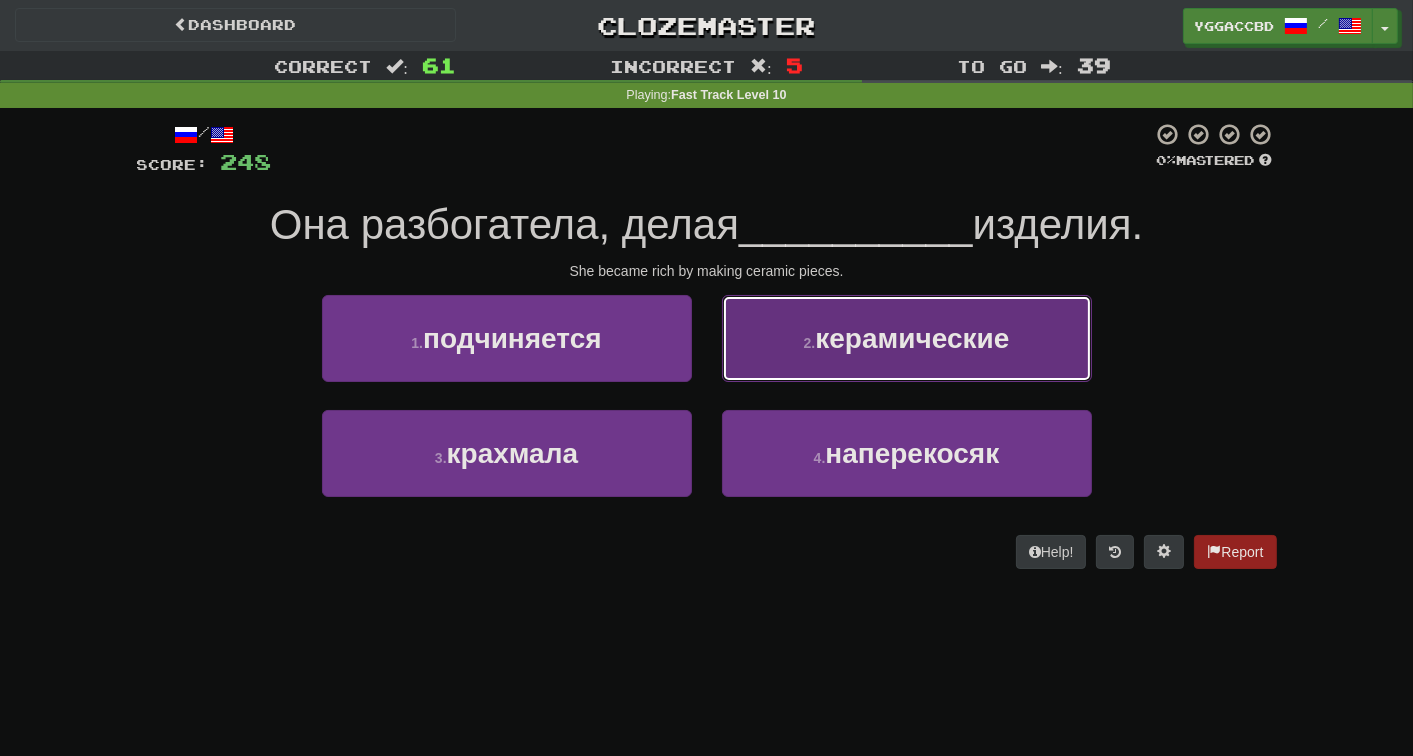click on "2 .  керамические" at bounding box center (907, 338) 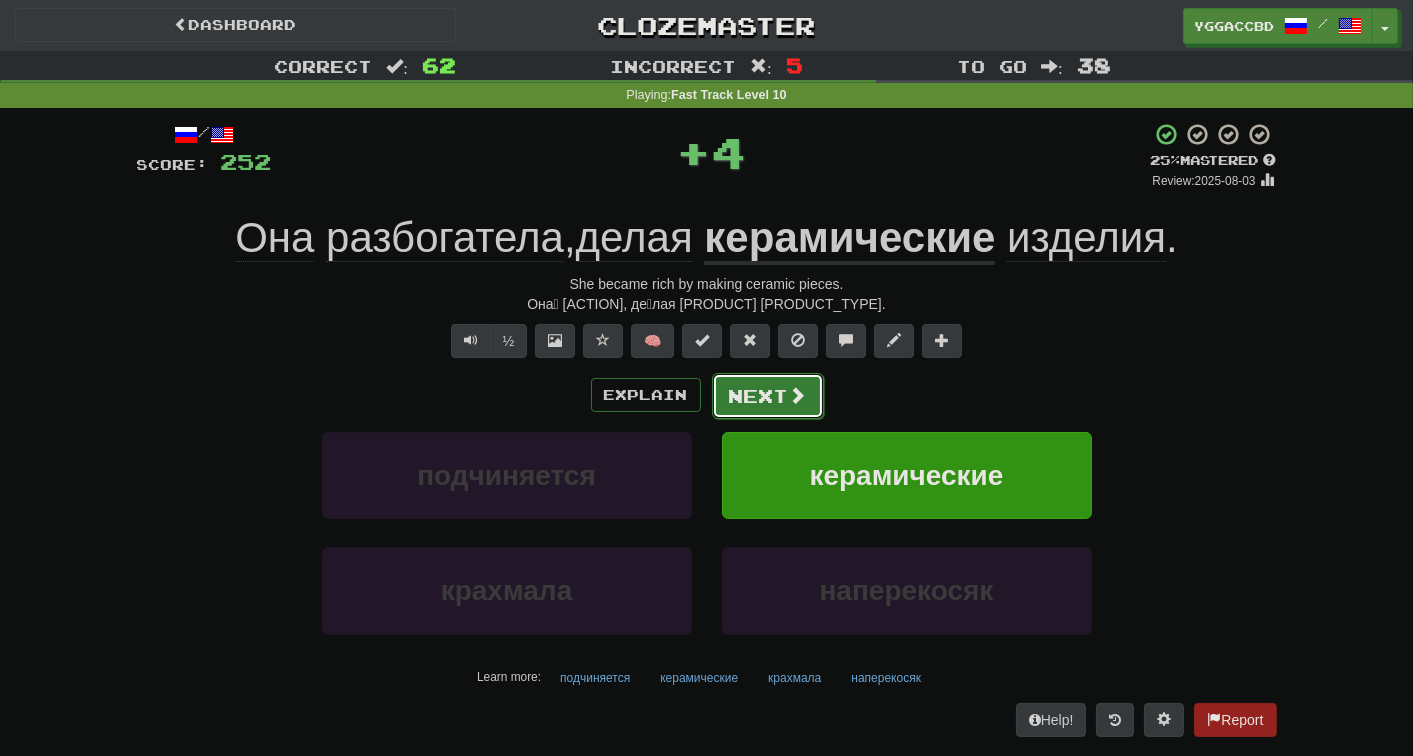 click on "Next" at bounding box center [768, 396] 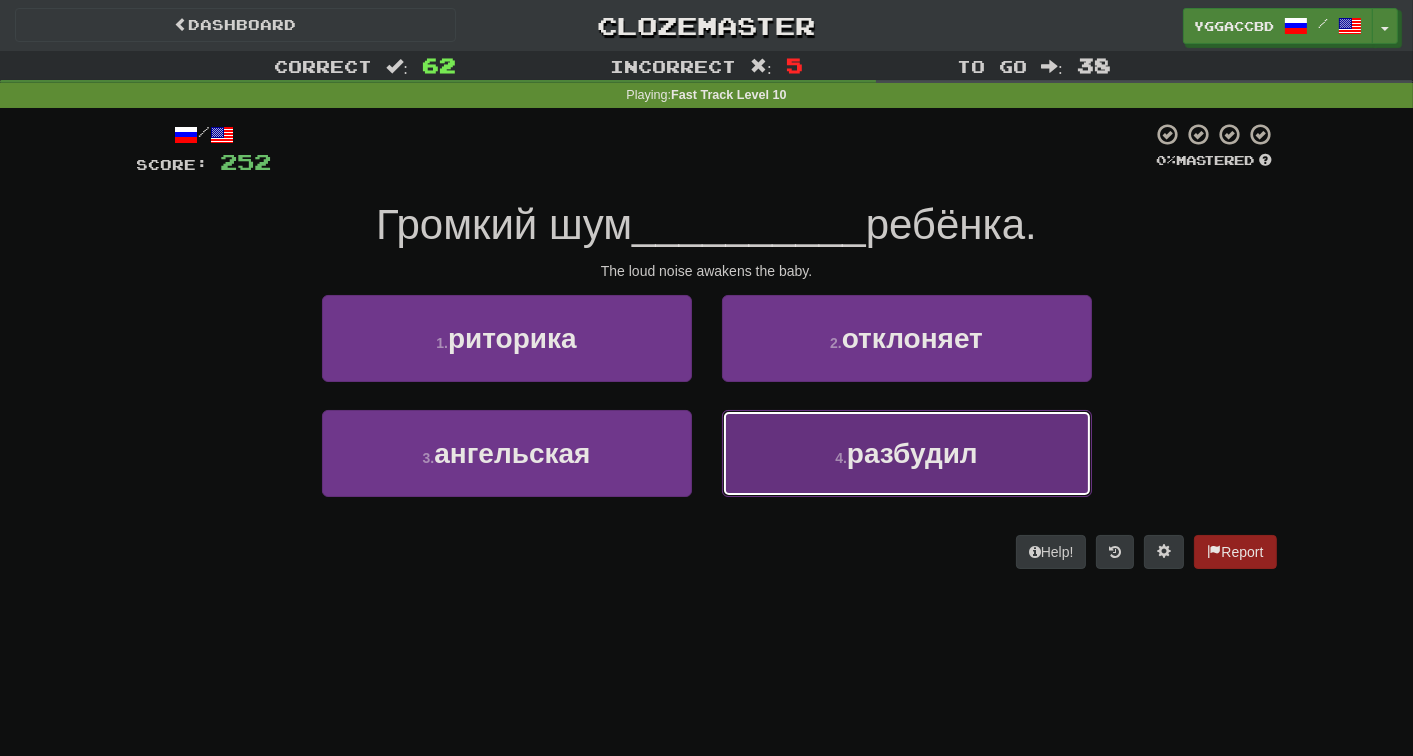 click on "4 ." at bounding box center (841, 458) 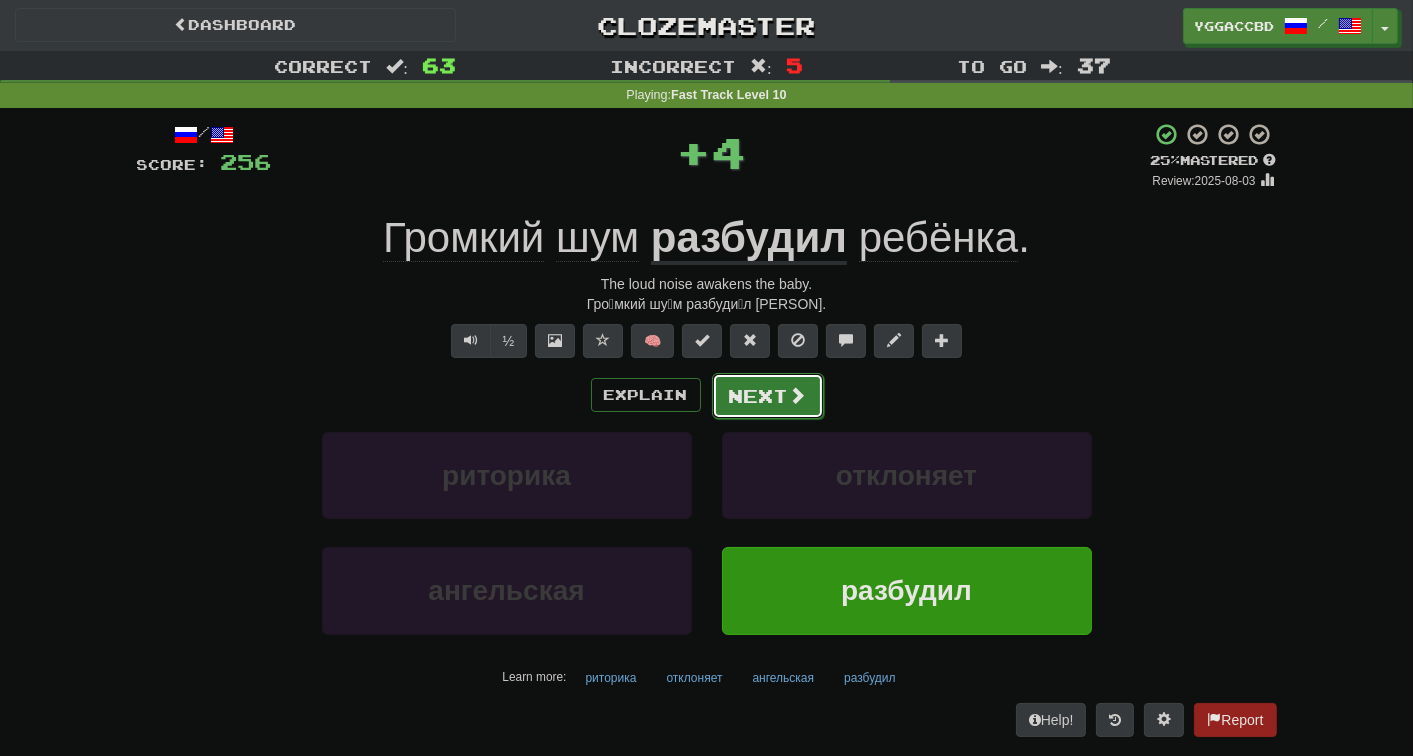 click on "Next" at bounding box center (768, 396) 